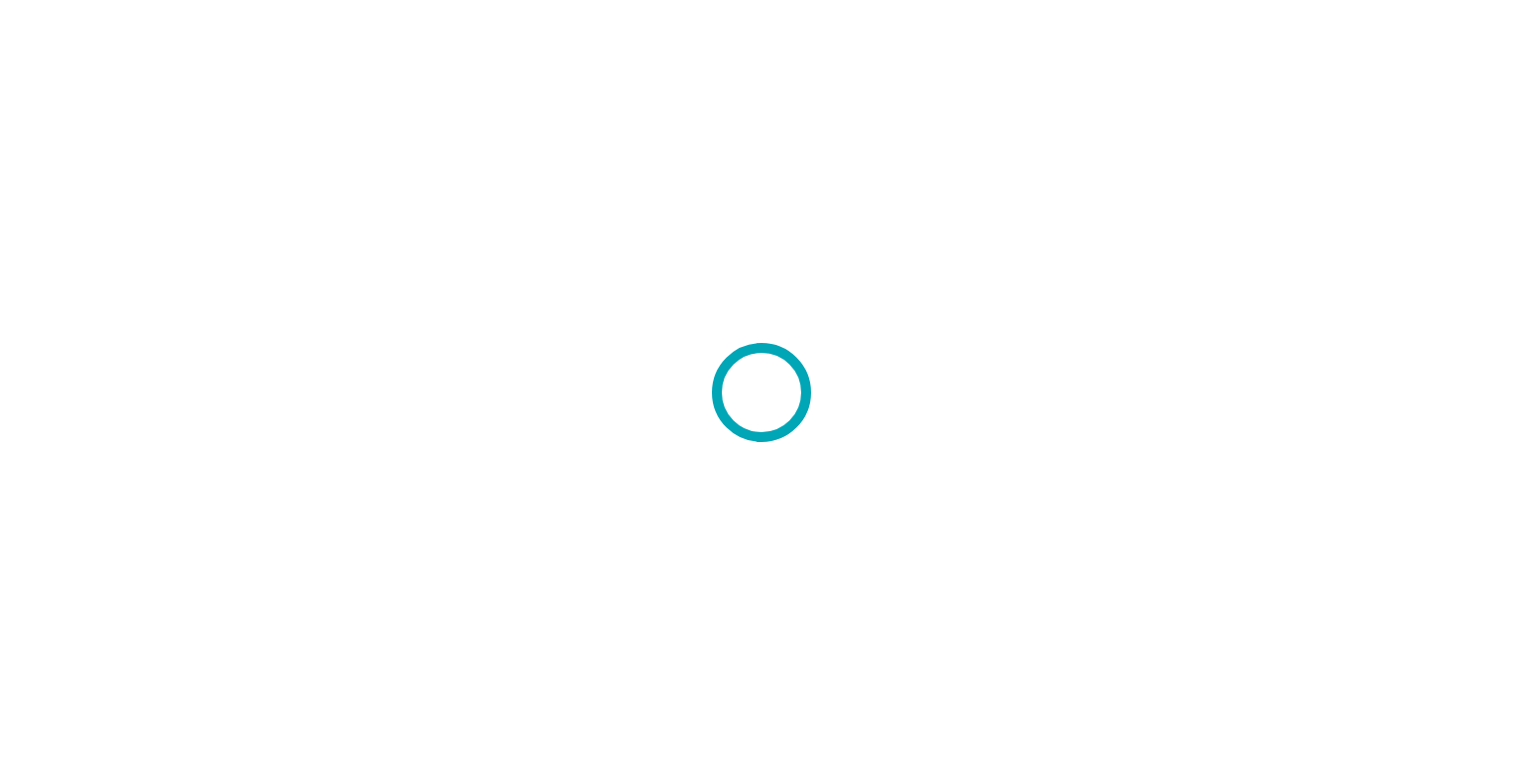 scroll, scrollTop: 0, scrollLeft: 0, axis: both 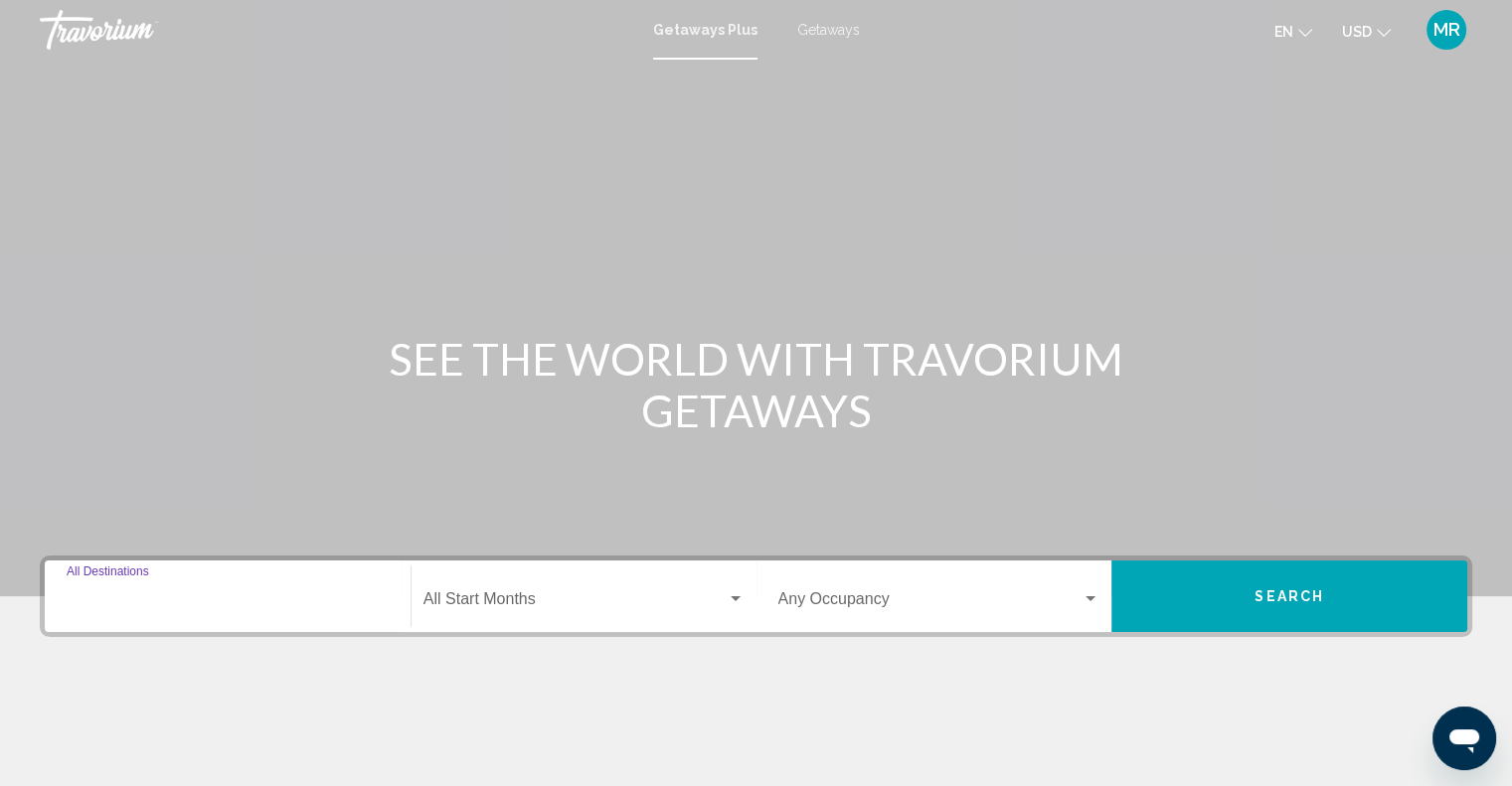 click on "Destination All Destinations" at bounding box center [228, 603] 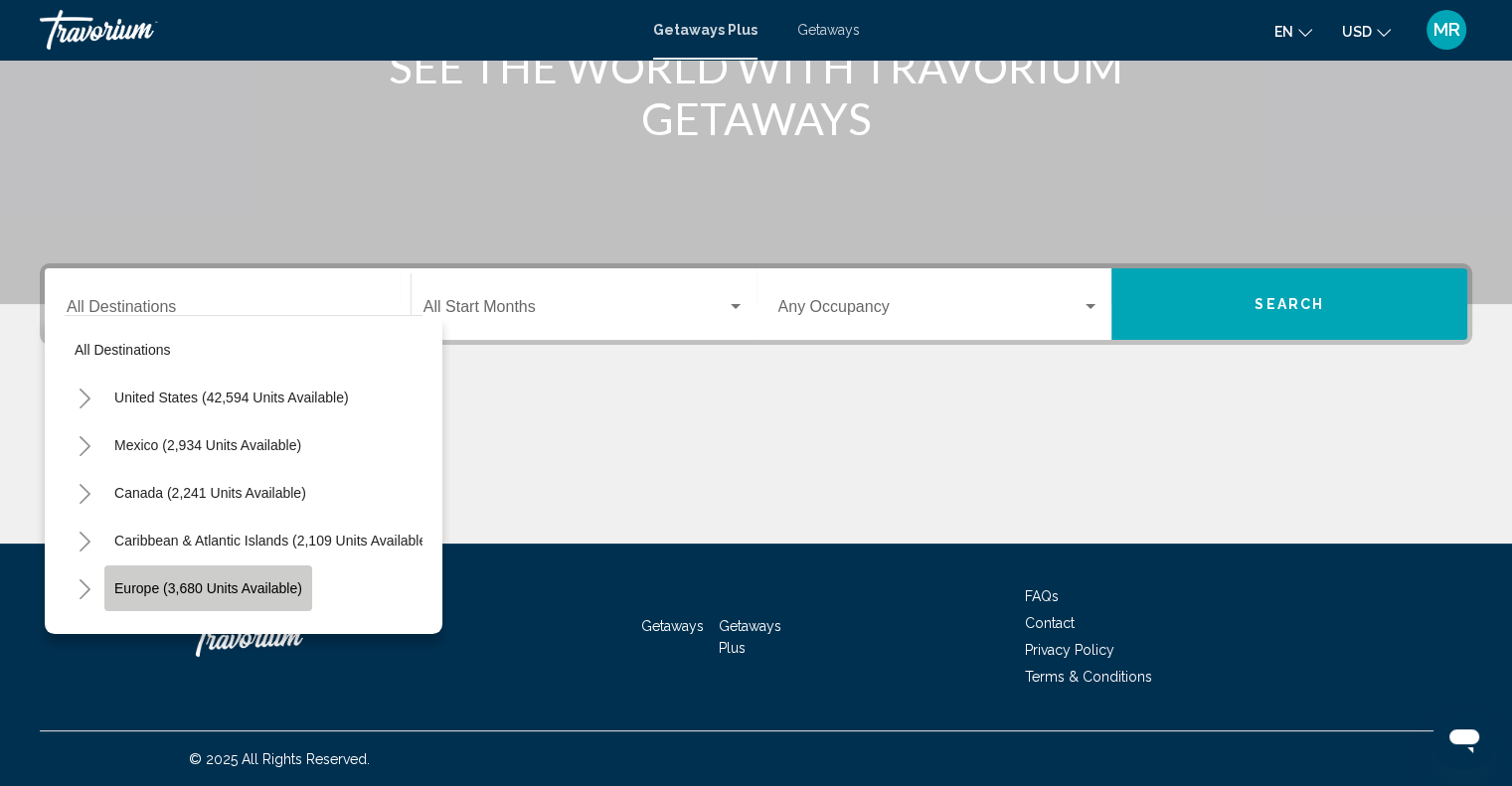 click on "Europe (3,680 units available)" 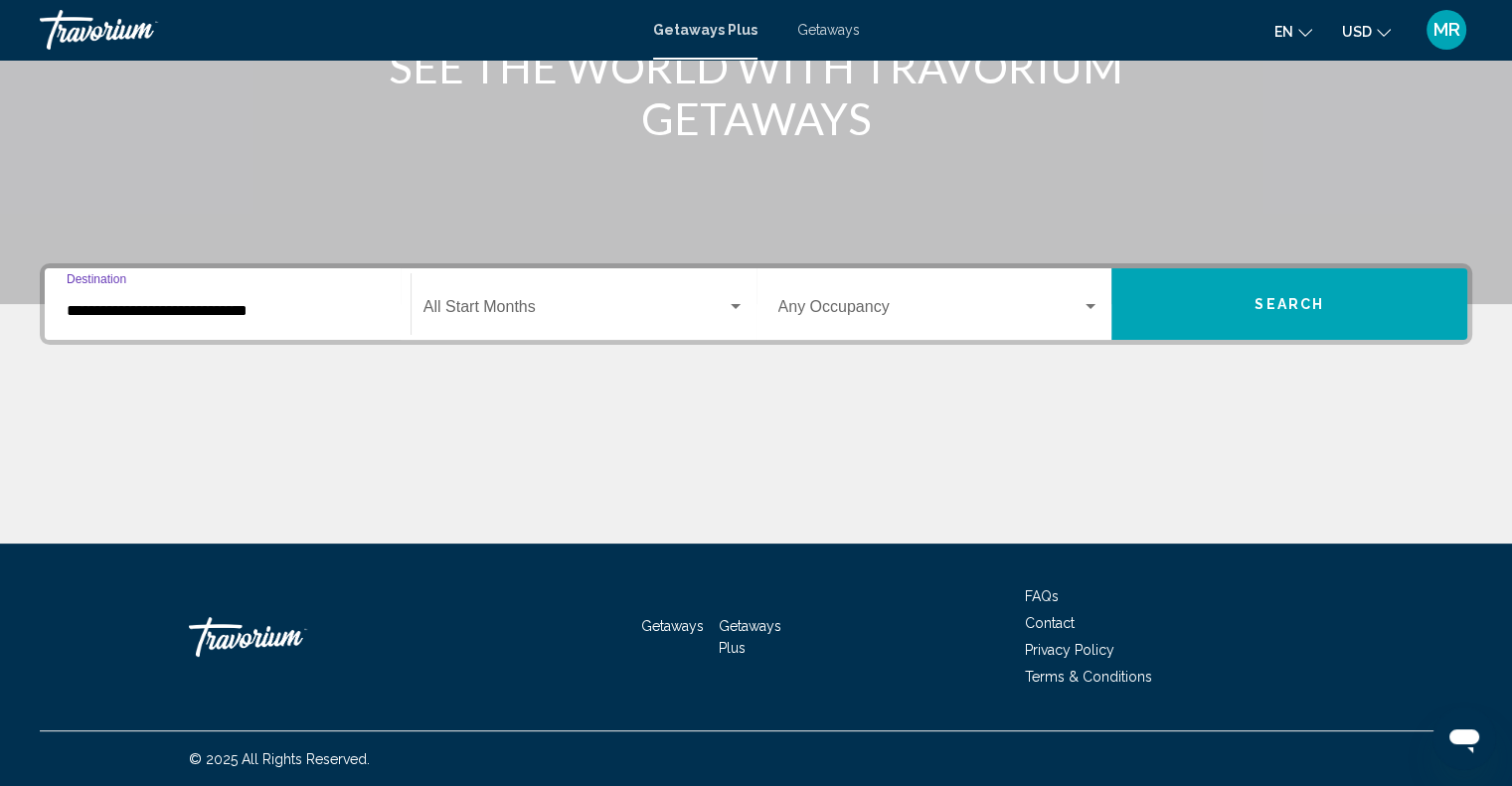 click on "**********" at bounding box center (228, 311) 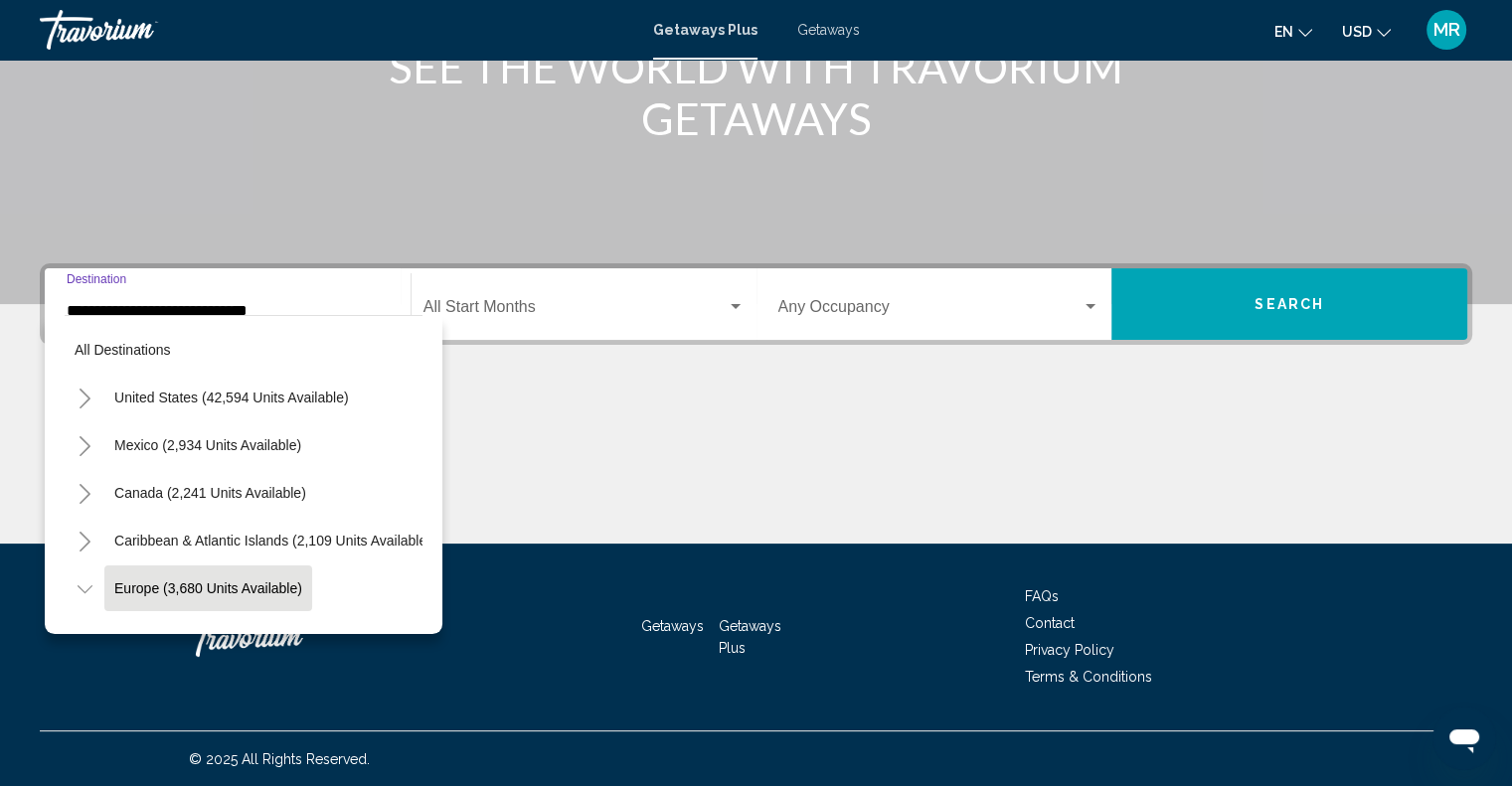 scroll, scrollTop: 125, scrollLeft: 0, axis: vertical 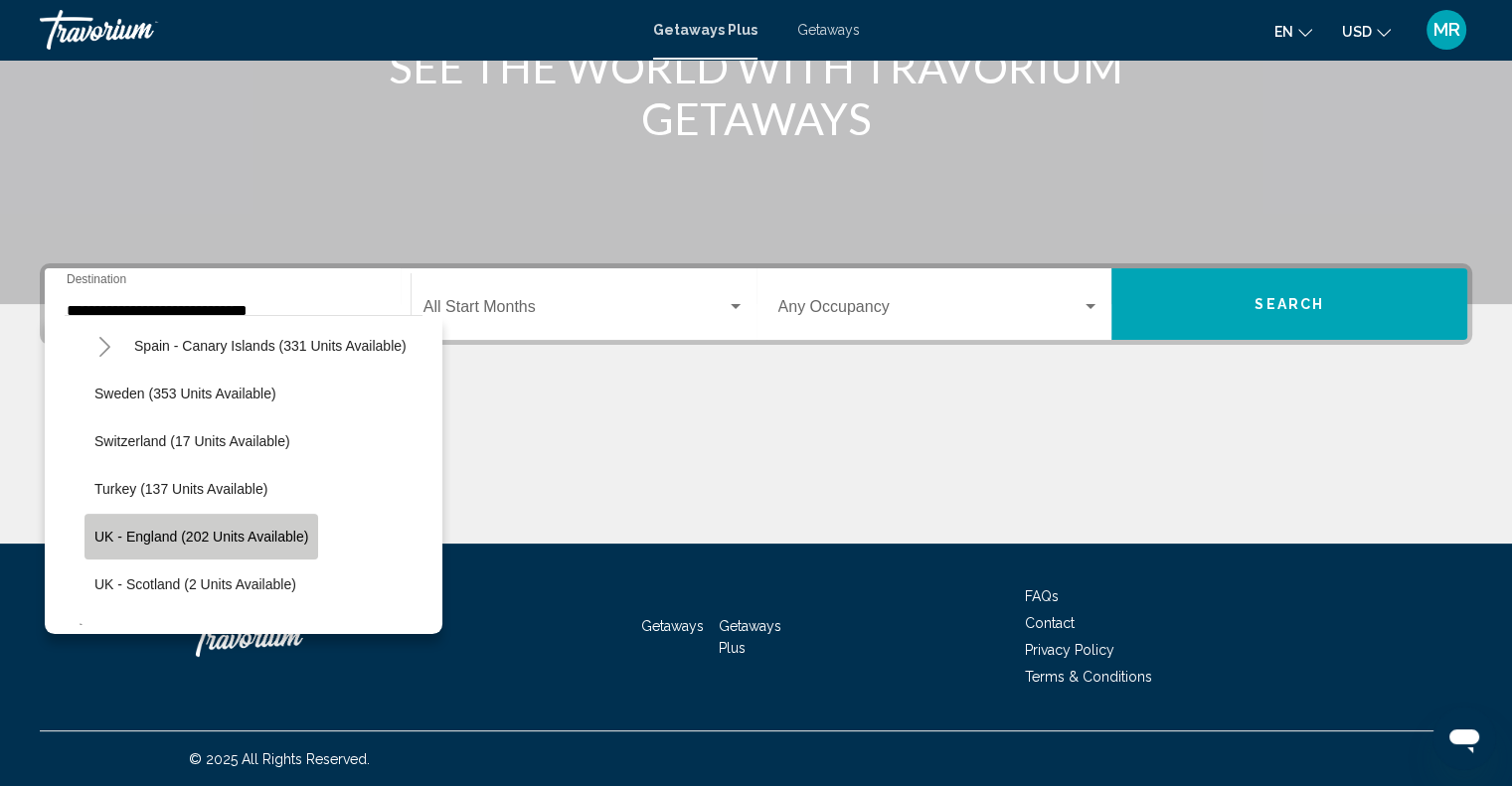 click on "UK - England (202 units available)" 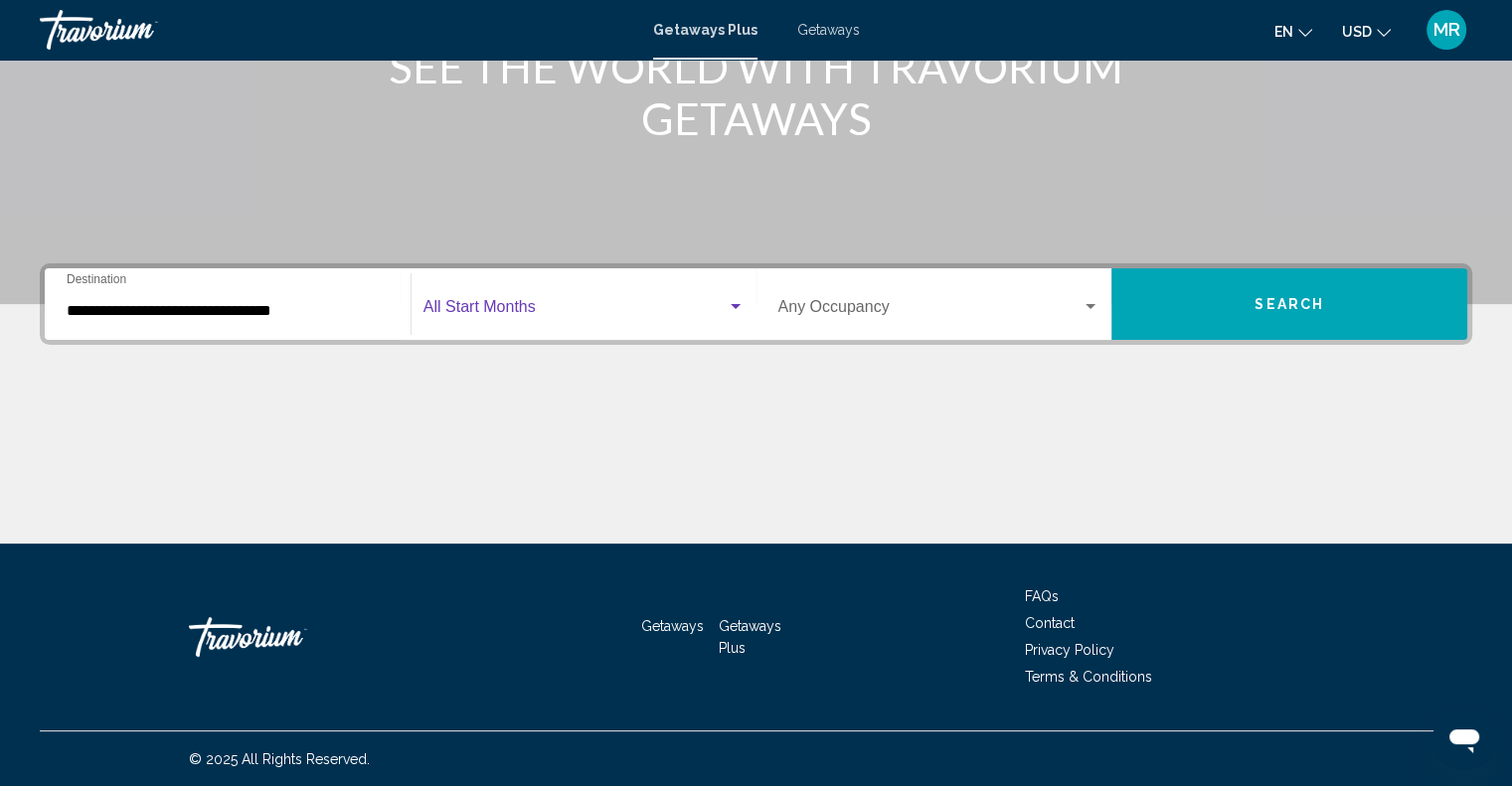 click at bounding box center (736, 306) 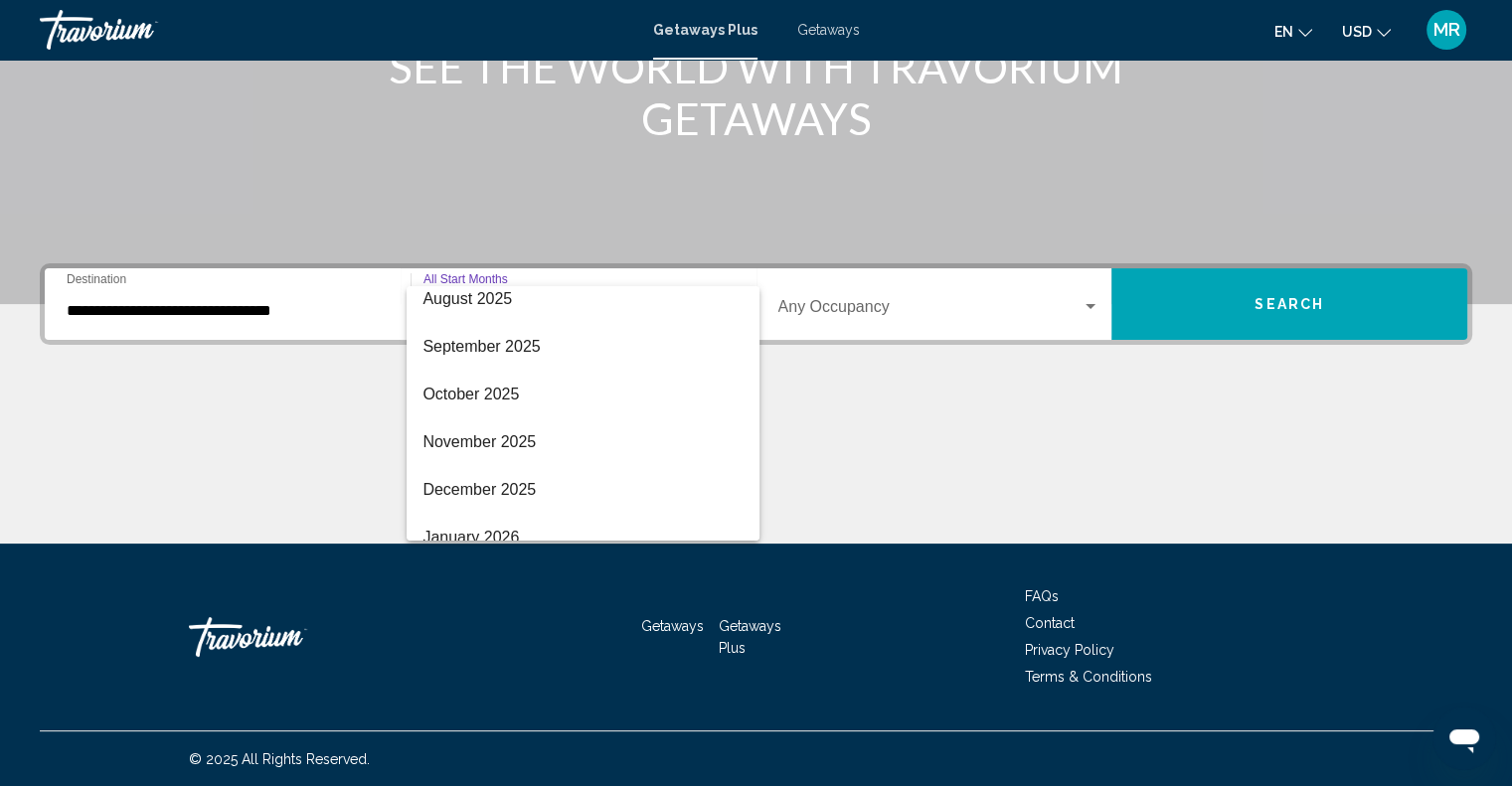 scroll, scrollTop: 119, scrollLeft: 0, axis: vertical 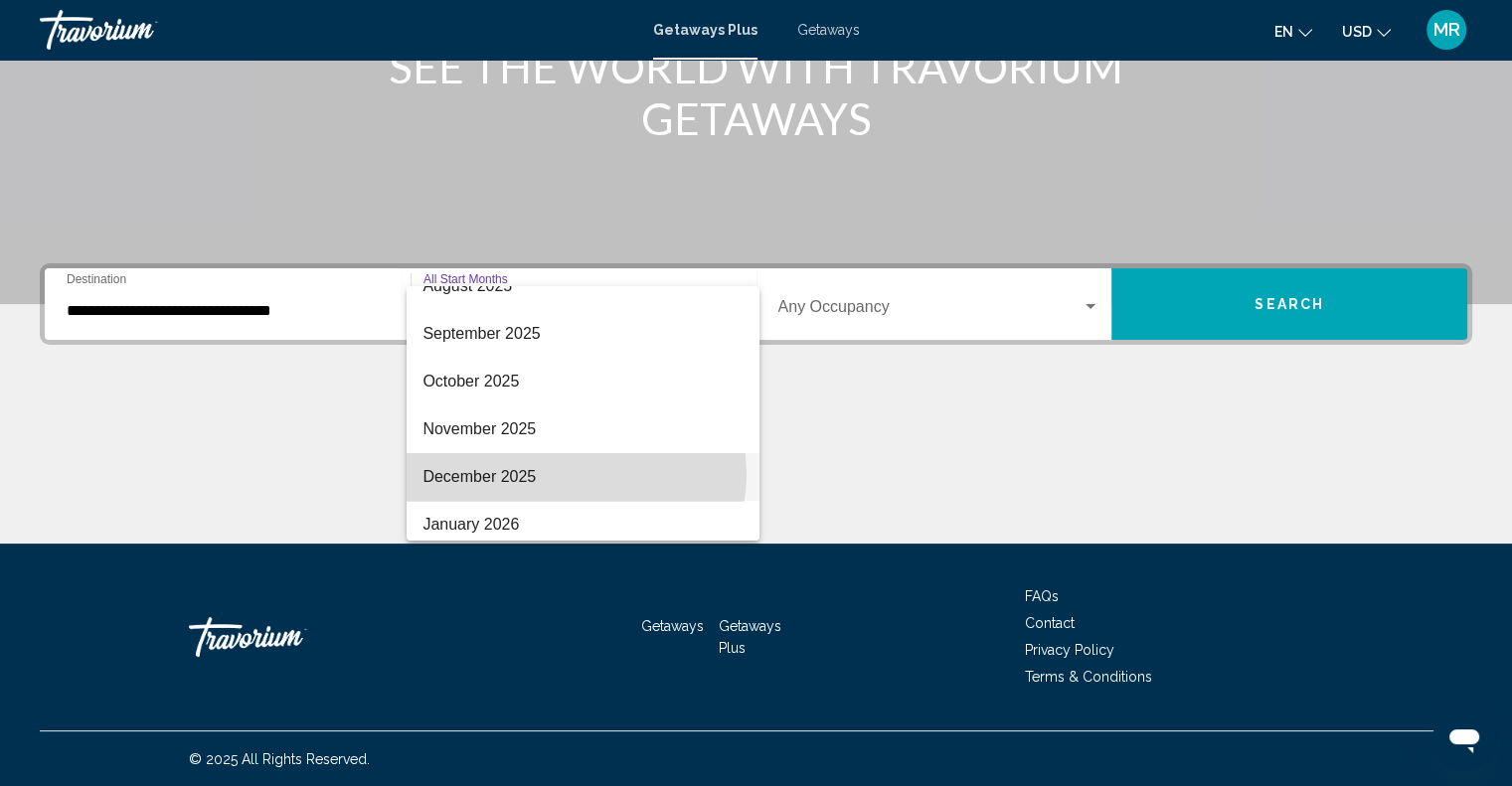 click on "December 2025" at bounding box center [583, 477] 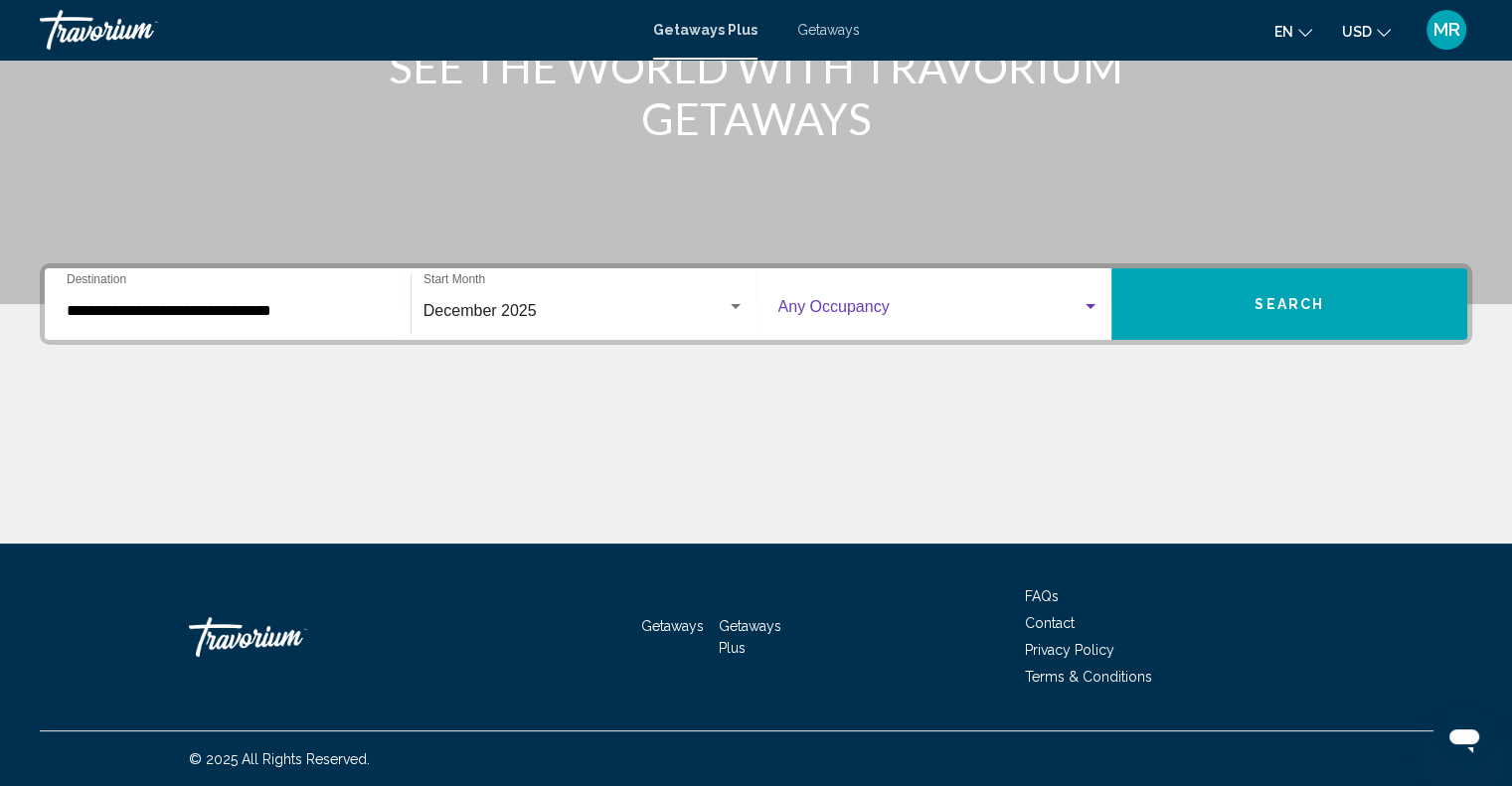click at bounding box center (1091, 307) 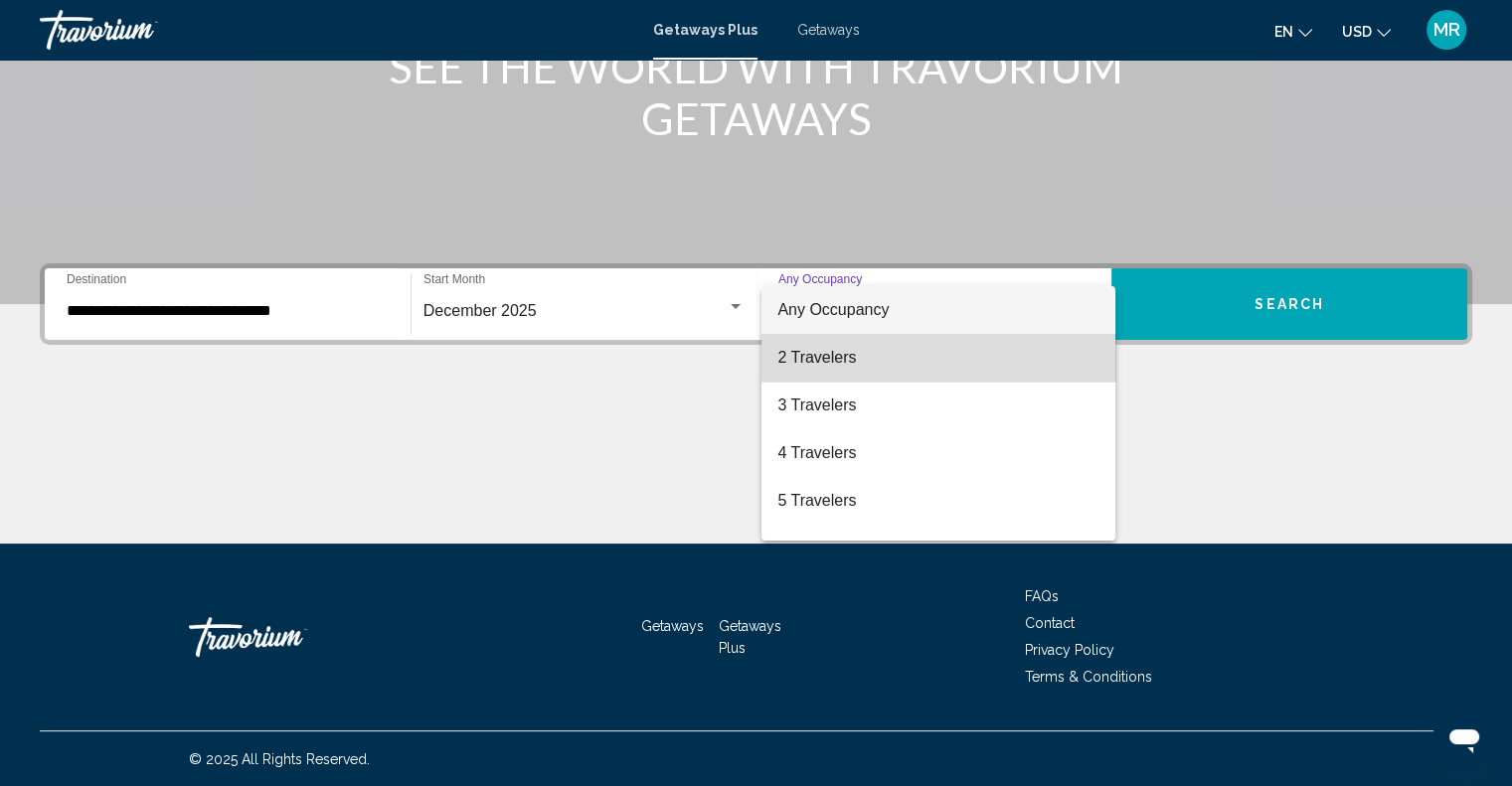 click on "2 Travelers" at bounding box center (938, 358) 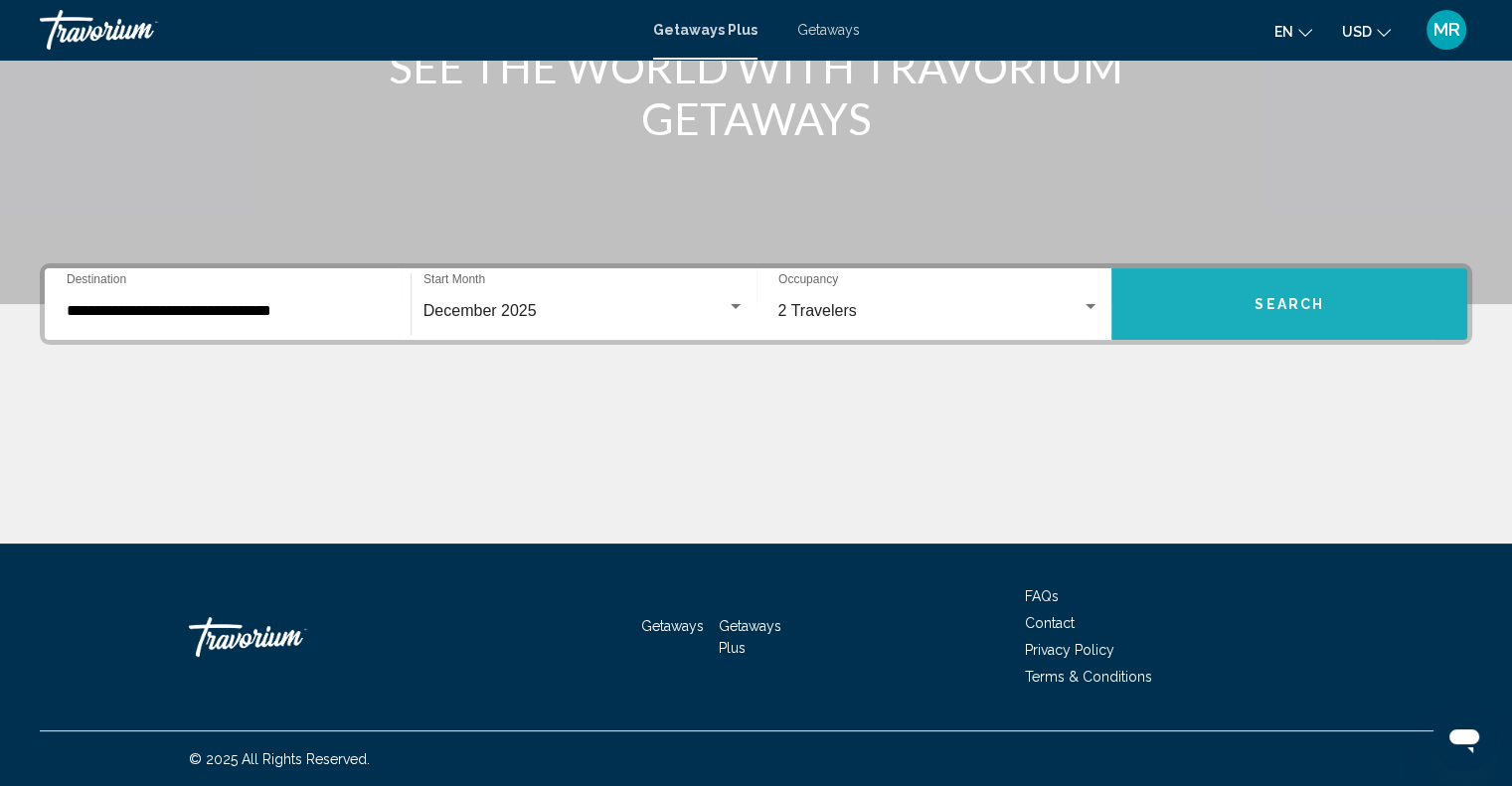 click on "Search" at bounding box center [1289, 304] 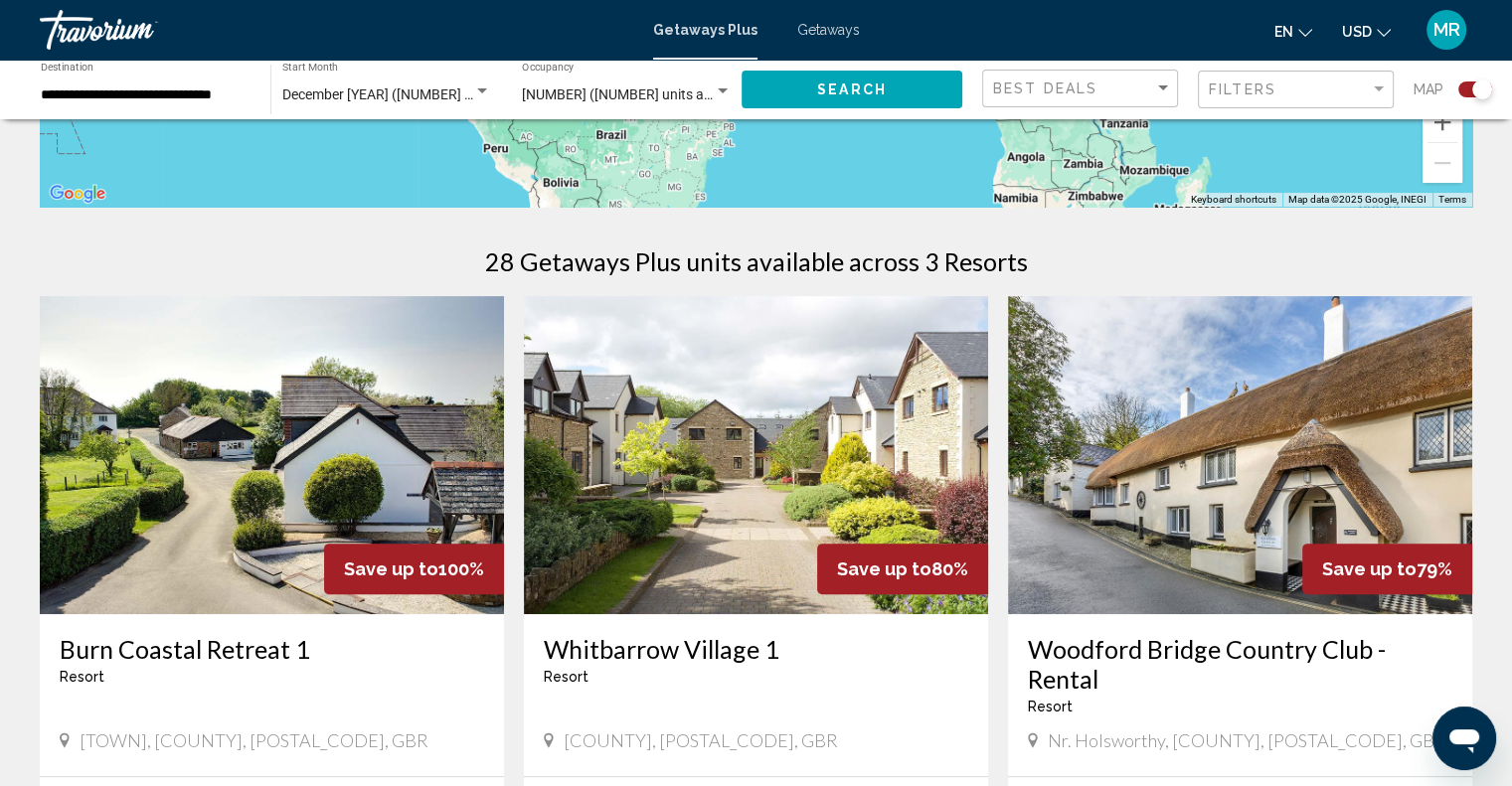 scroll, scrollTop: 648, scrollLeft: 0, axis: vertical 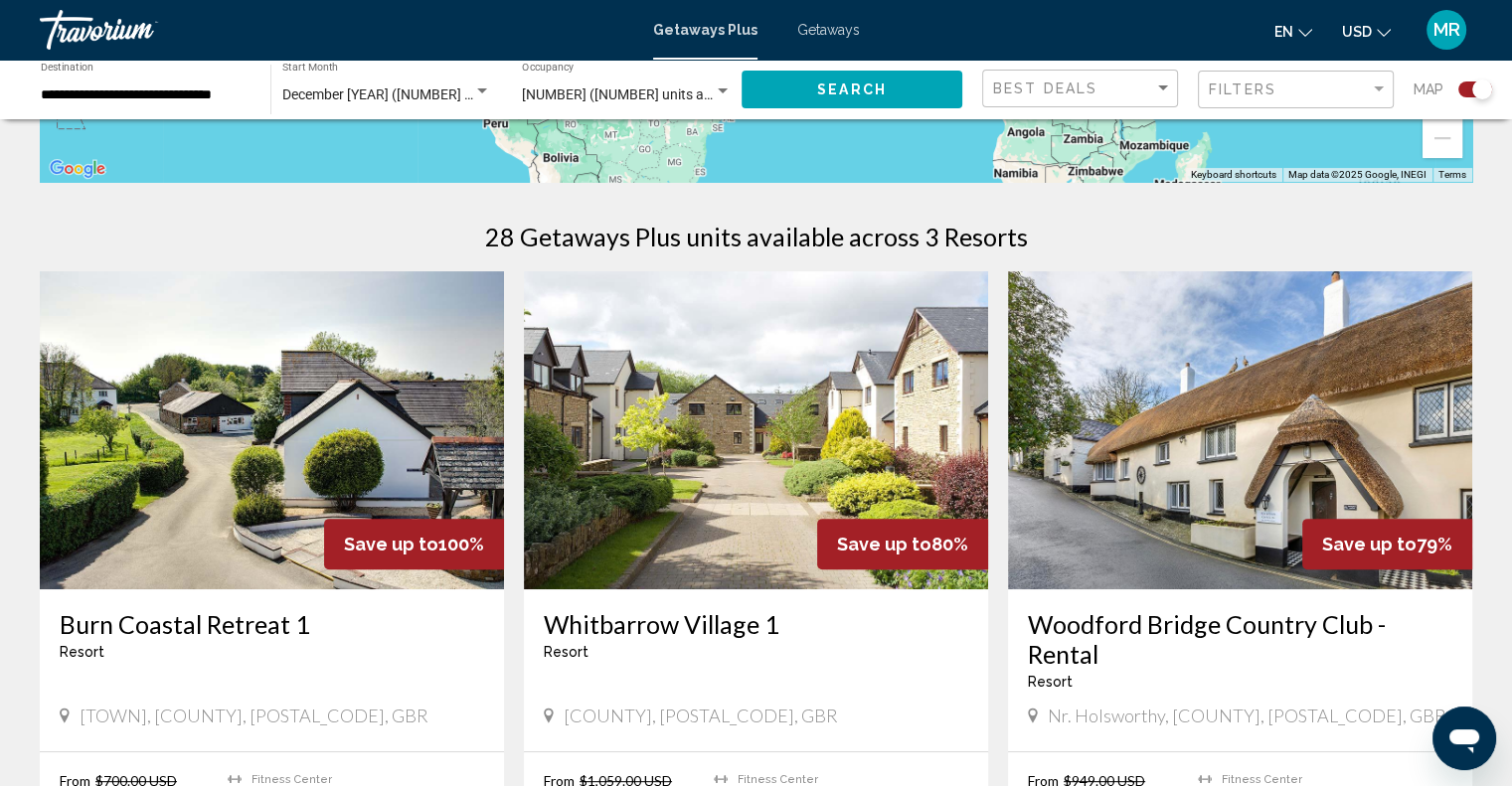 click 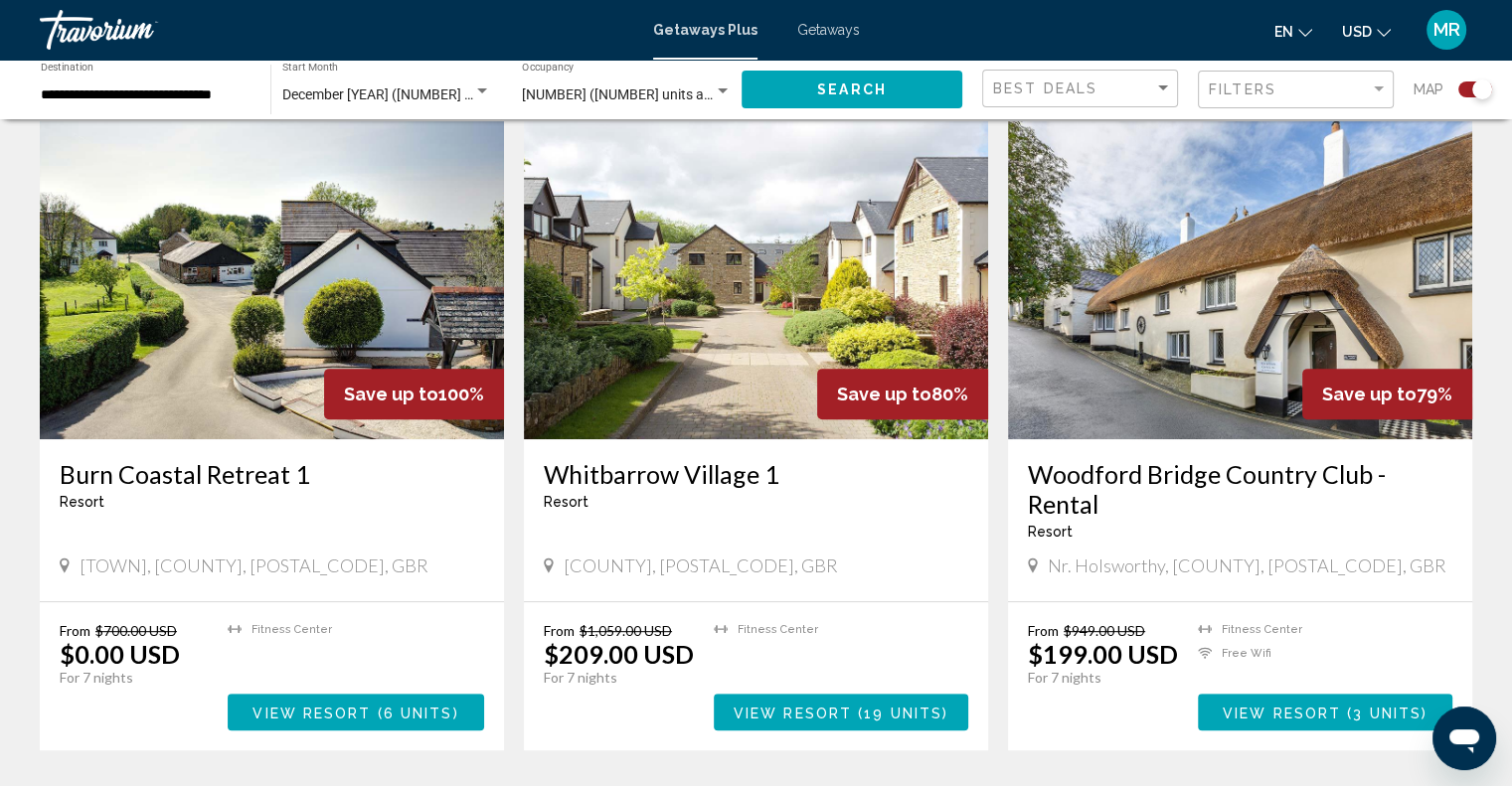 scroll, scrollTop: 712, scrollLeft: 0, axis: vertical 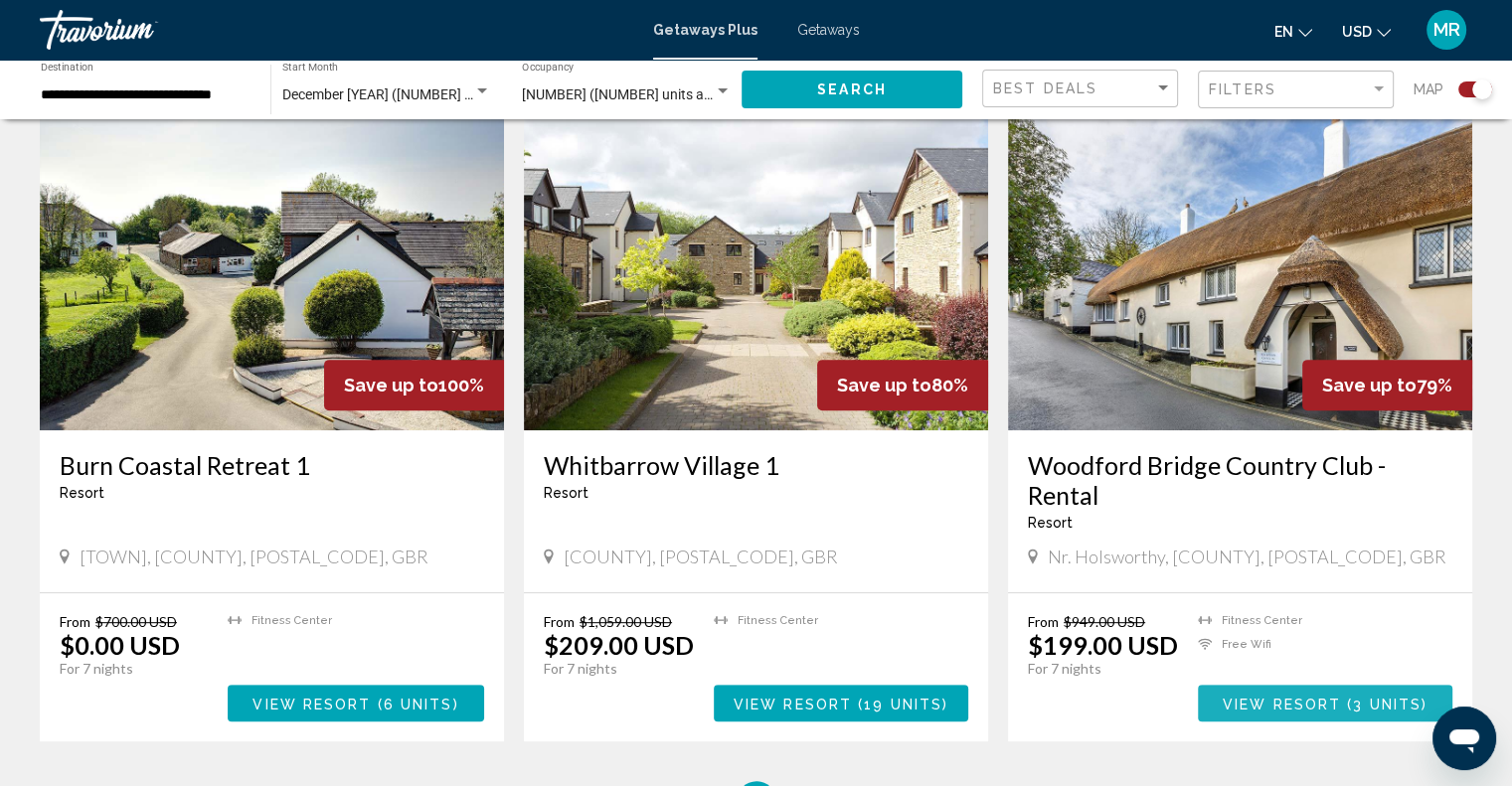 click on "3 units" at bounding box center [1387, 704] 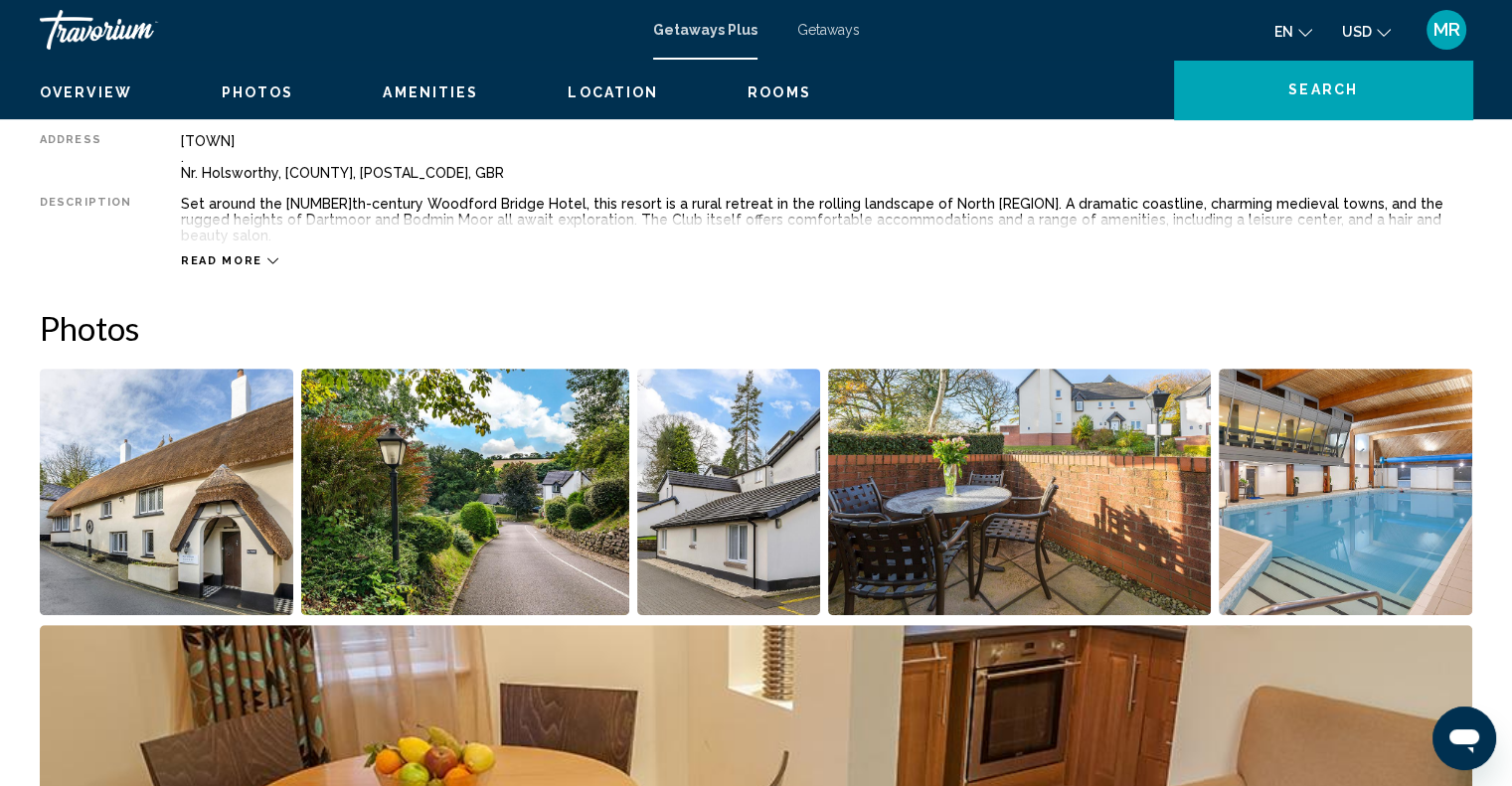 scroll, scrollTop: 0, scrollLeft: 0, axis: both 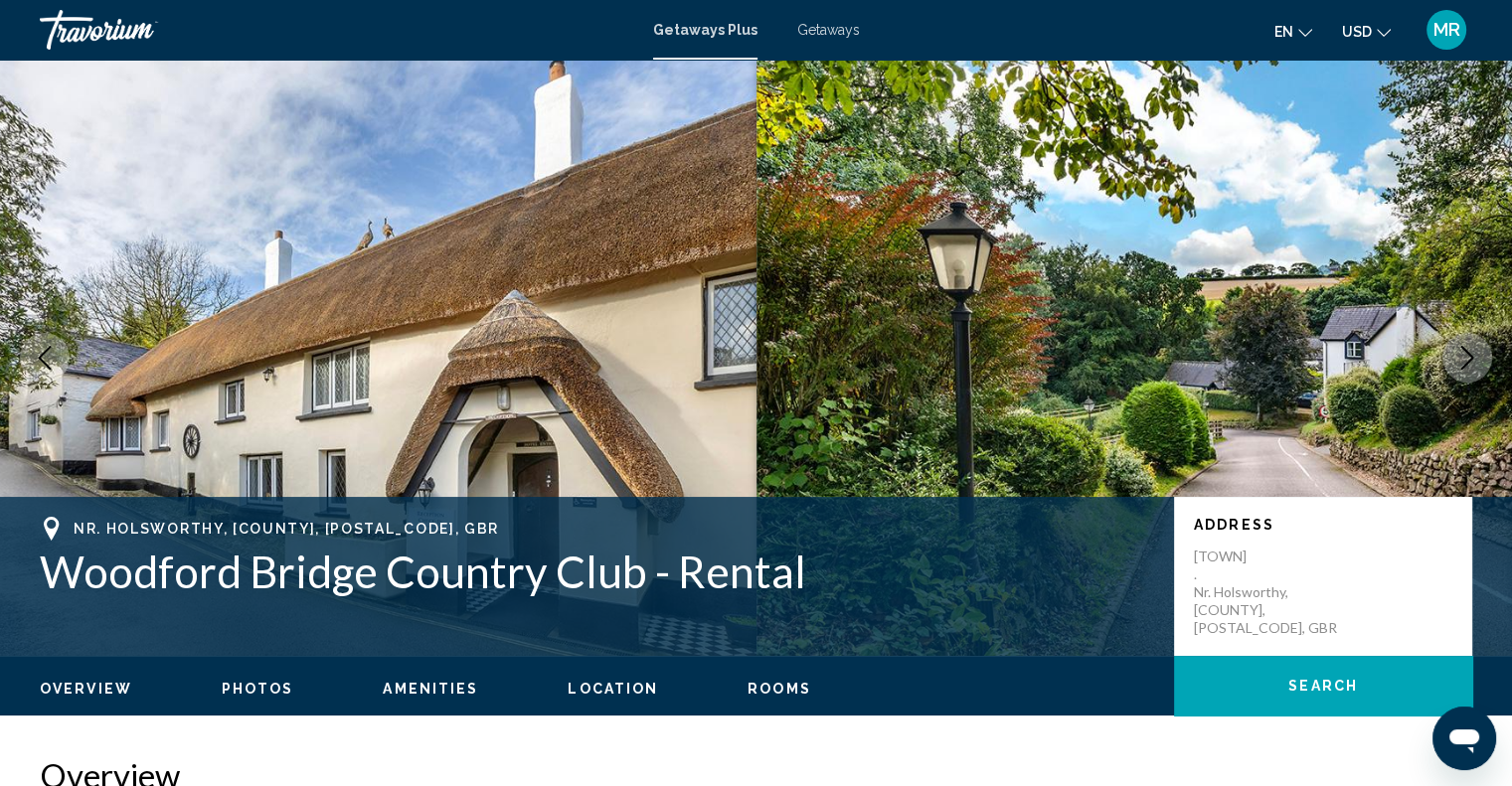 click on "Location" at bounding box center [612, 689] 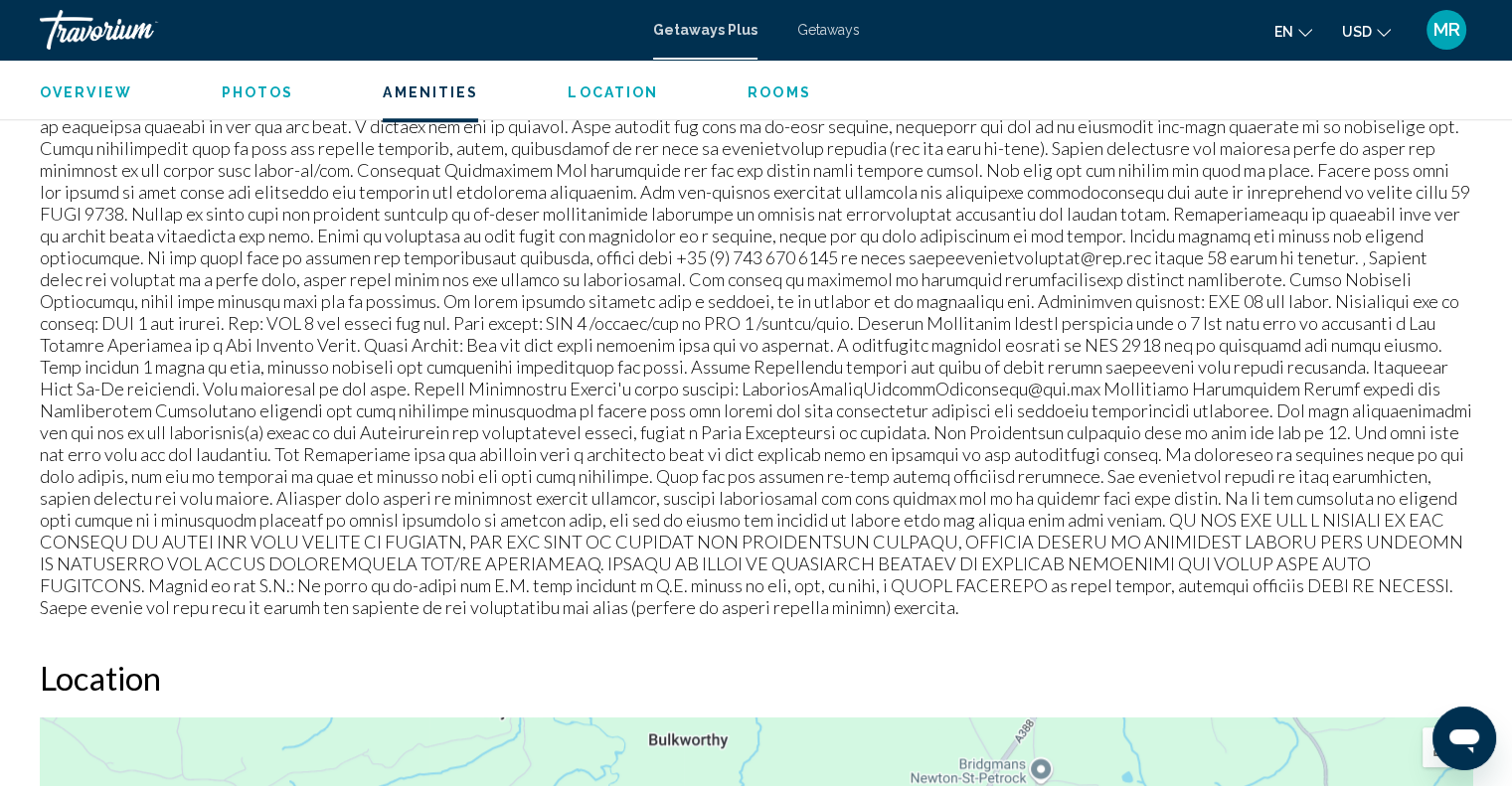 scroll, scrollTop: 2258, scrollLeft: 0, axis: vertical 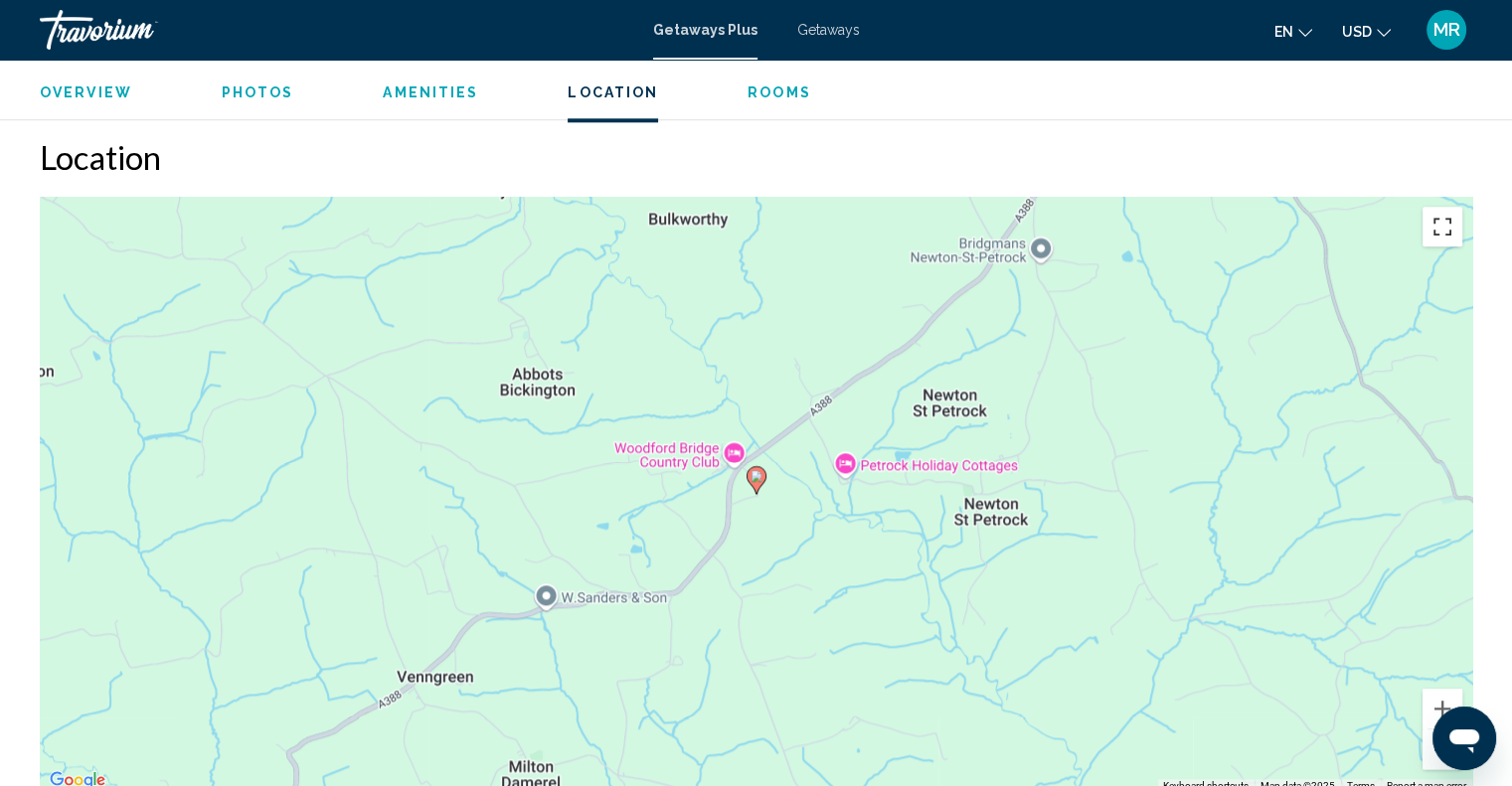 click at bounding box center [1442, 227] 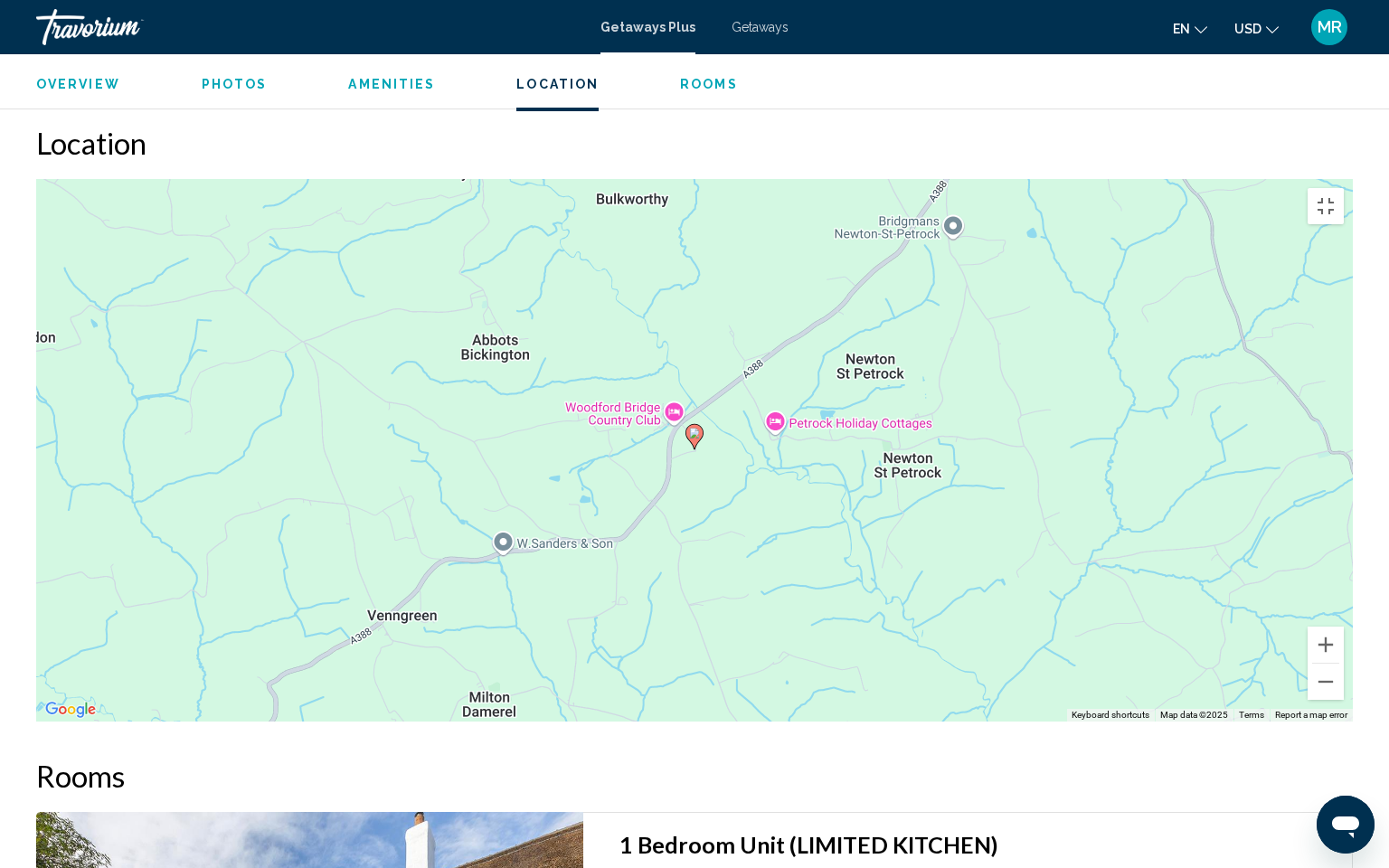 click on "To navigate, press the arrow keys. To activate drag with keyboard, press Alt + Enter. Once in keyboard drag state, use the arrow keys to move the marker. To complete the drag, press the Enter key. To cancel, press Escape." at bounding box center (694, 450) 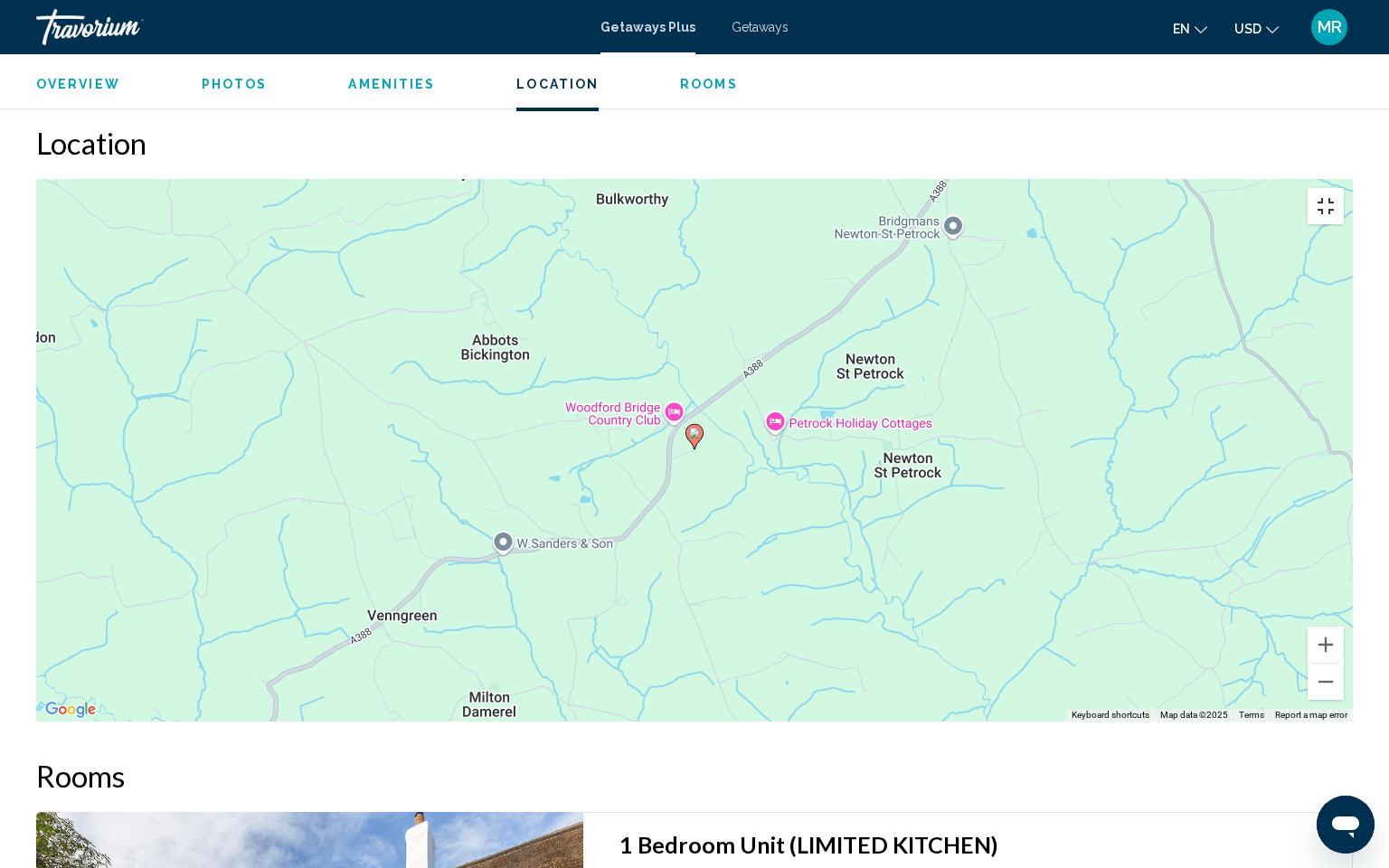 click at bounding box center (1326, 206) 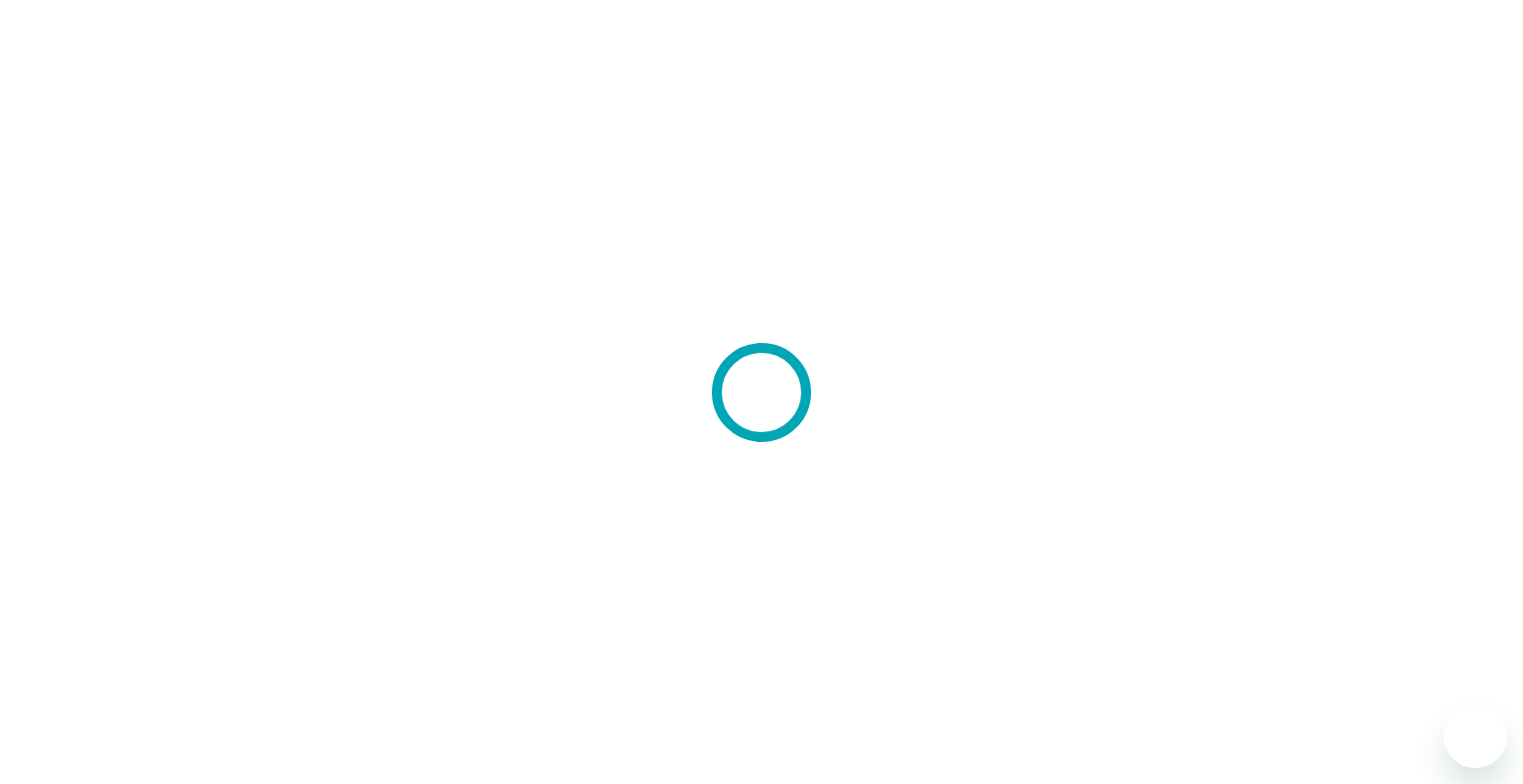 scroll, scrollTop: 0, scrollLeft: 0, axis: both 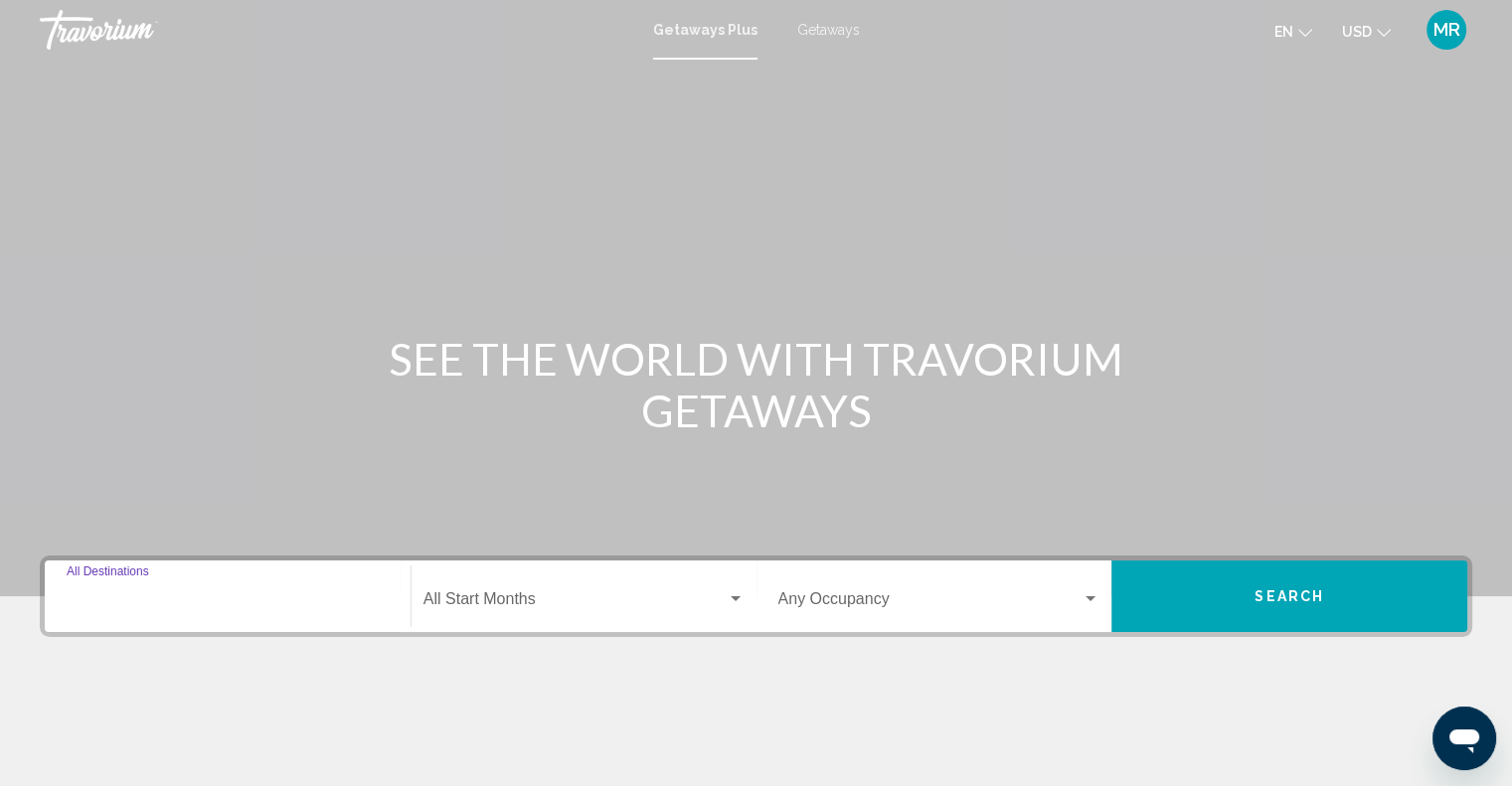 click on "Destination All Destinations" at bounding box center (228, 603) 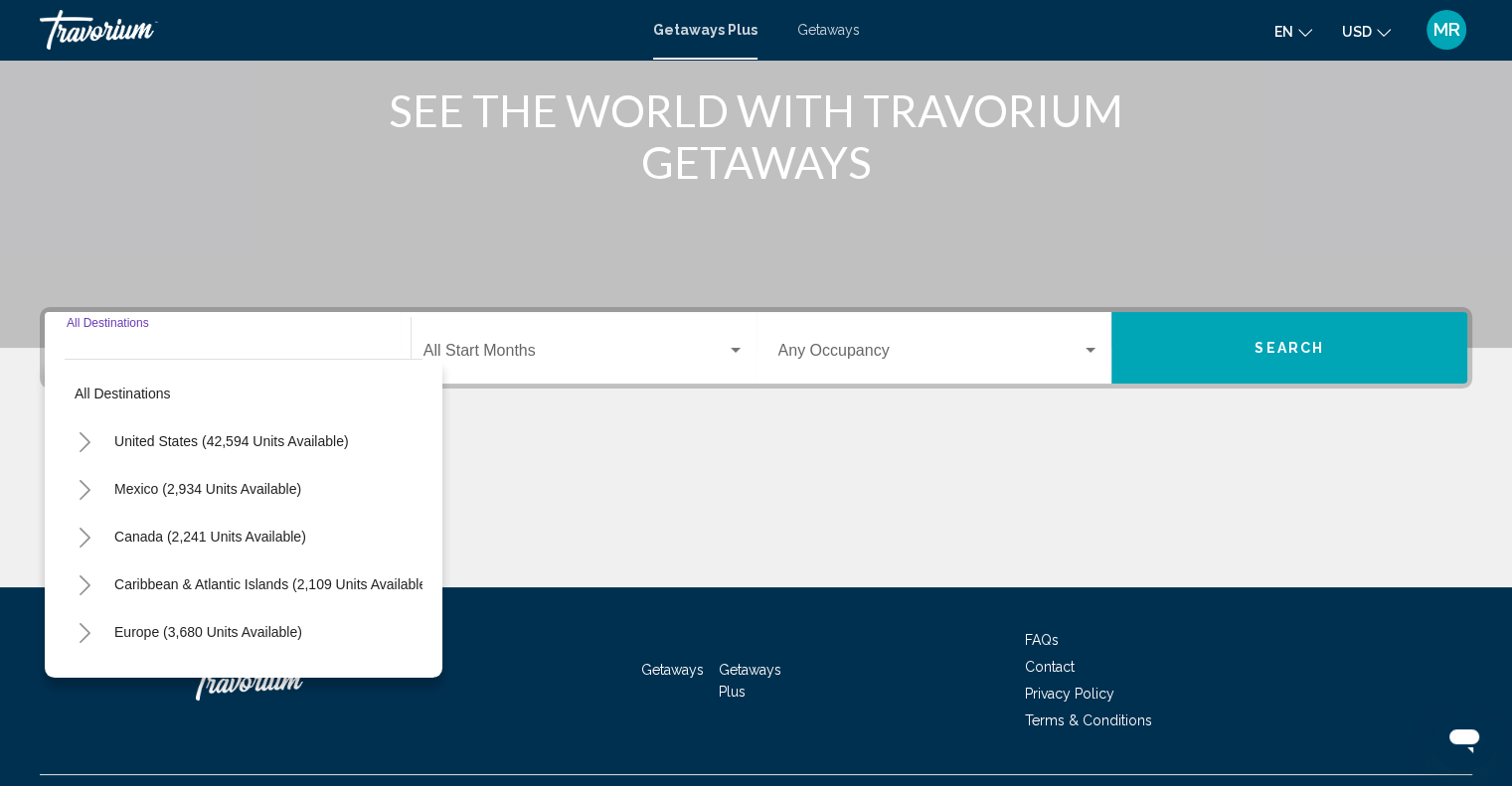 scroll, scrollTop: 292, scrollLeft: 0, axis: vertical 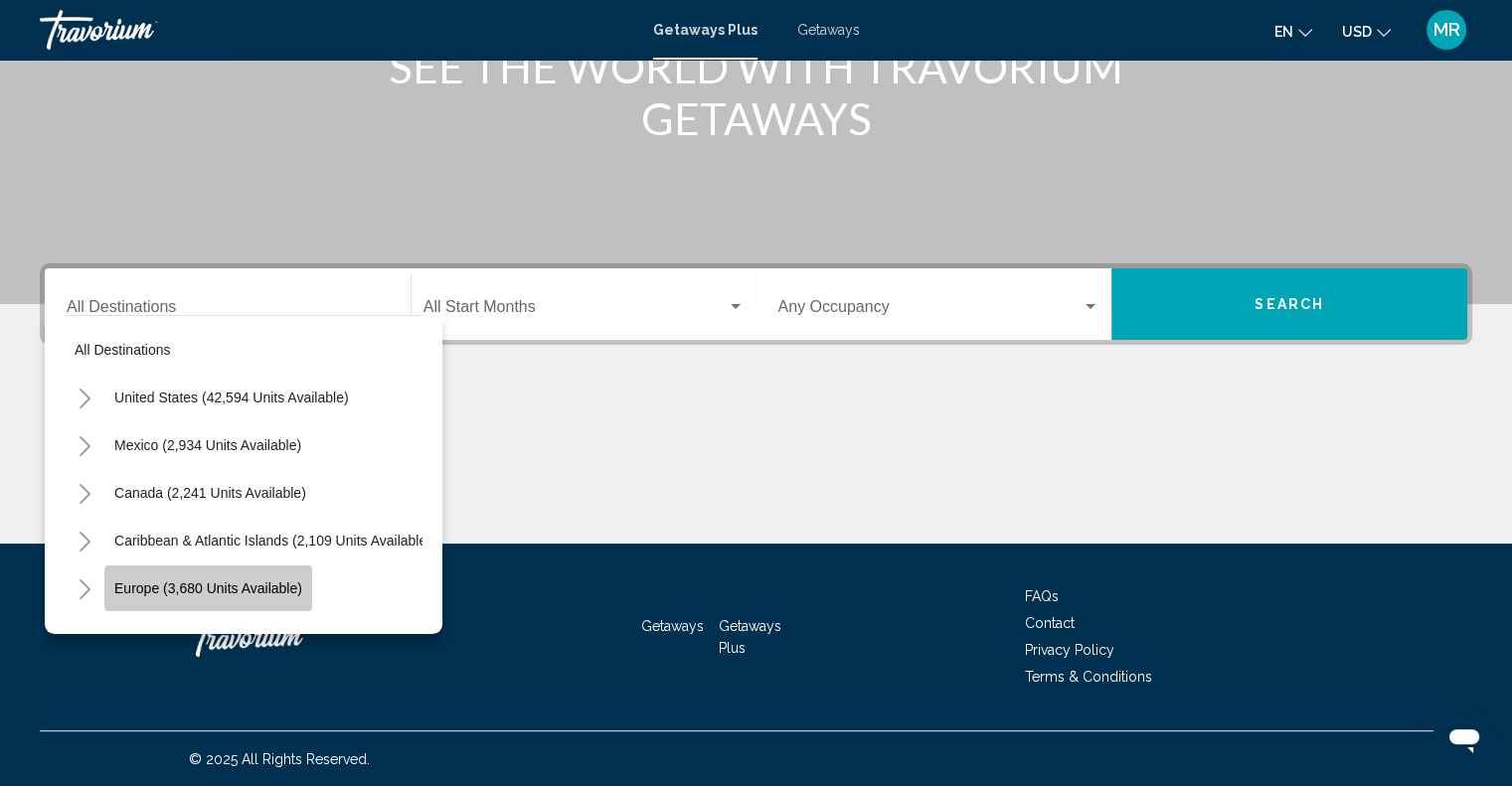 click on "Europe (3,680 units available)" 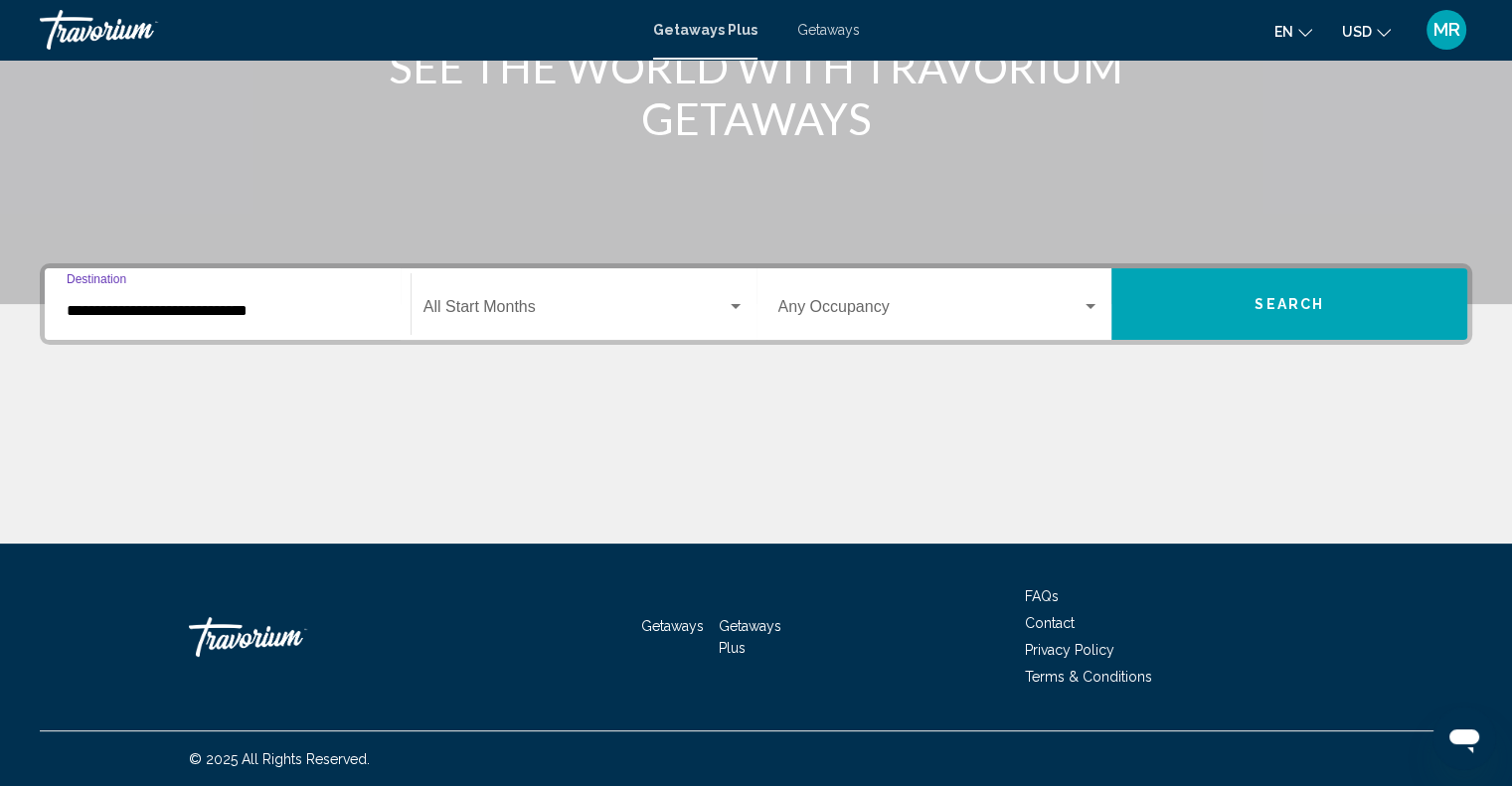 click on "**********" at bounding box center (228, 311) 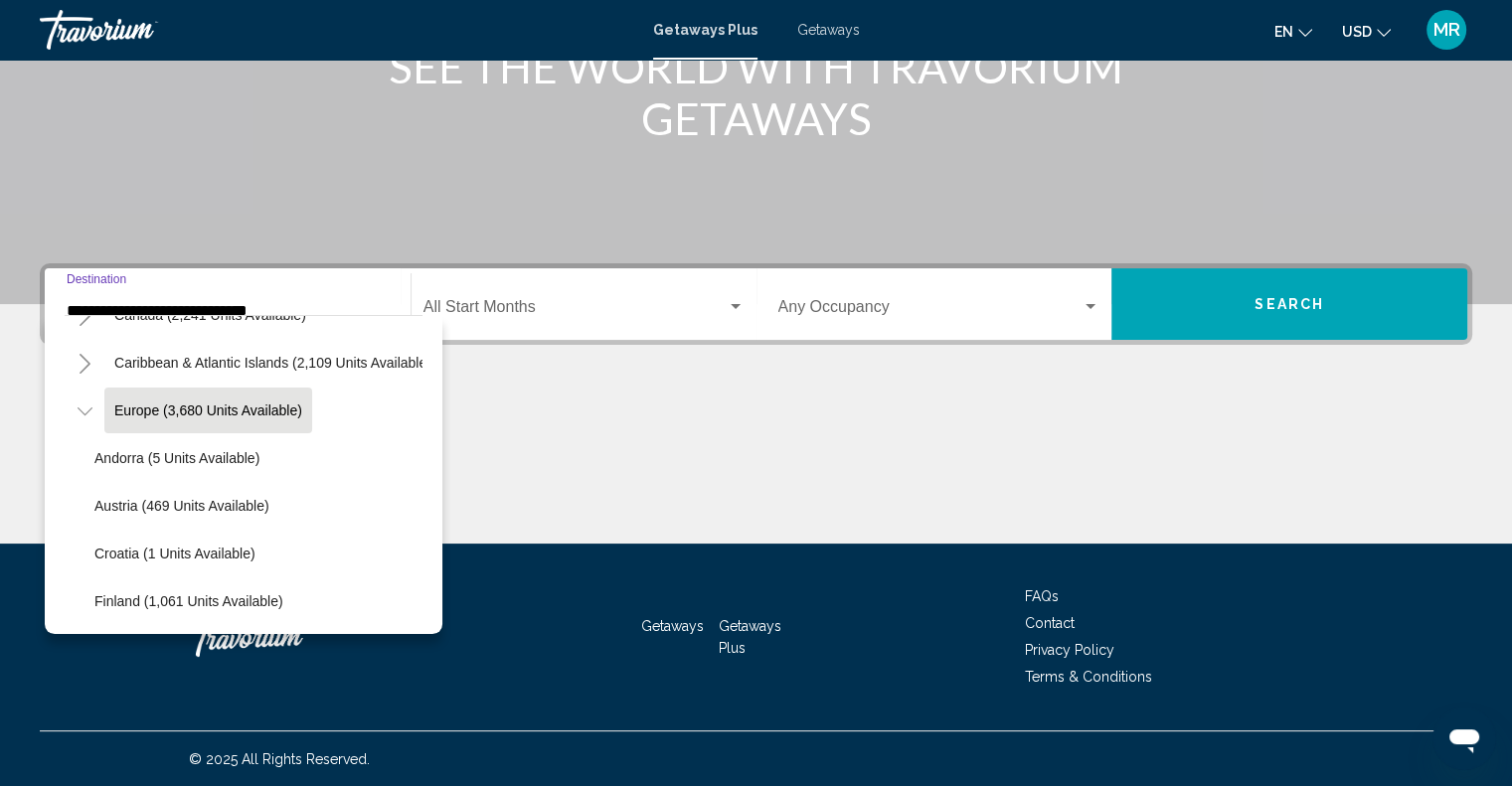 scroll, scrollTop: 55, scrollLeft: 0, axis: vertical 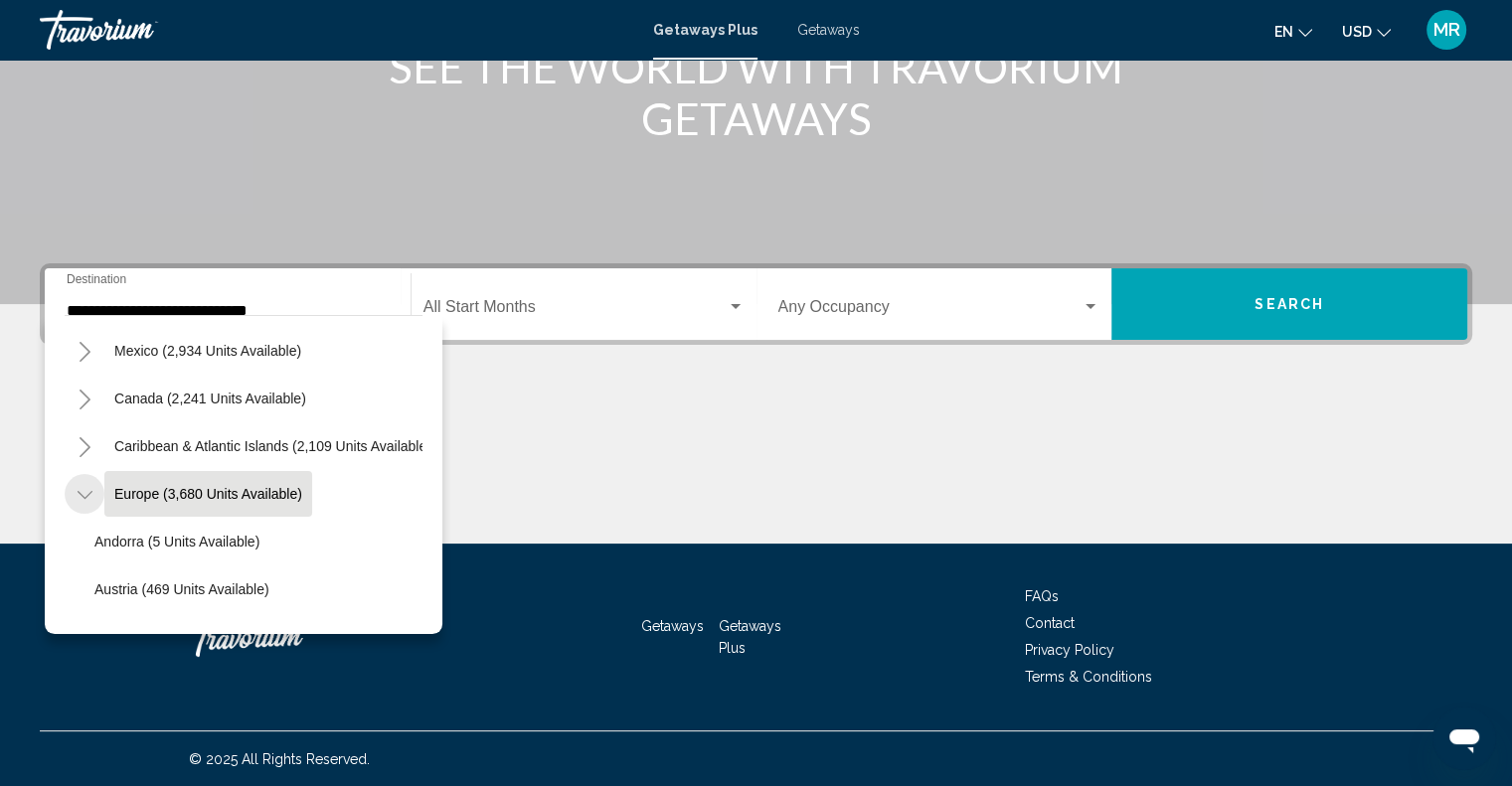 click 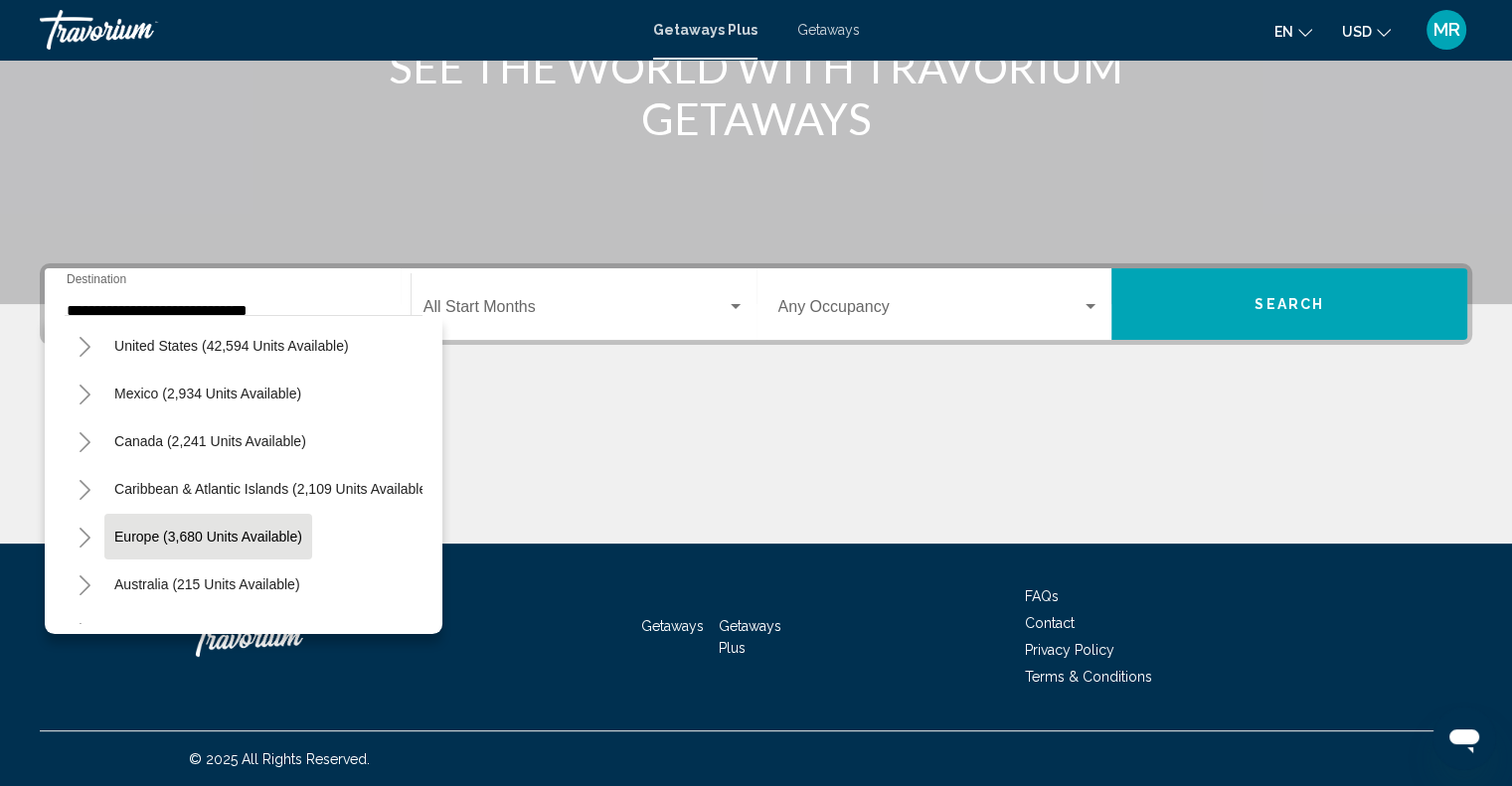 scroll, scrollTop: 39, scrollLeft: 0, axis: vertical 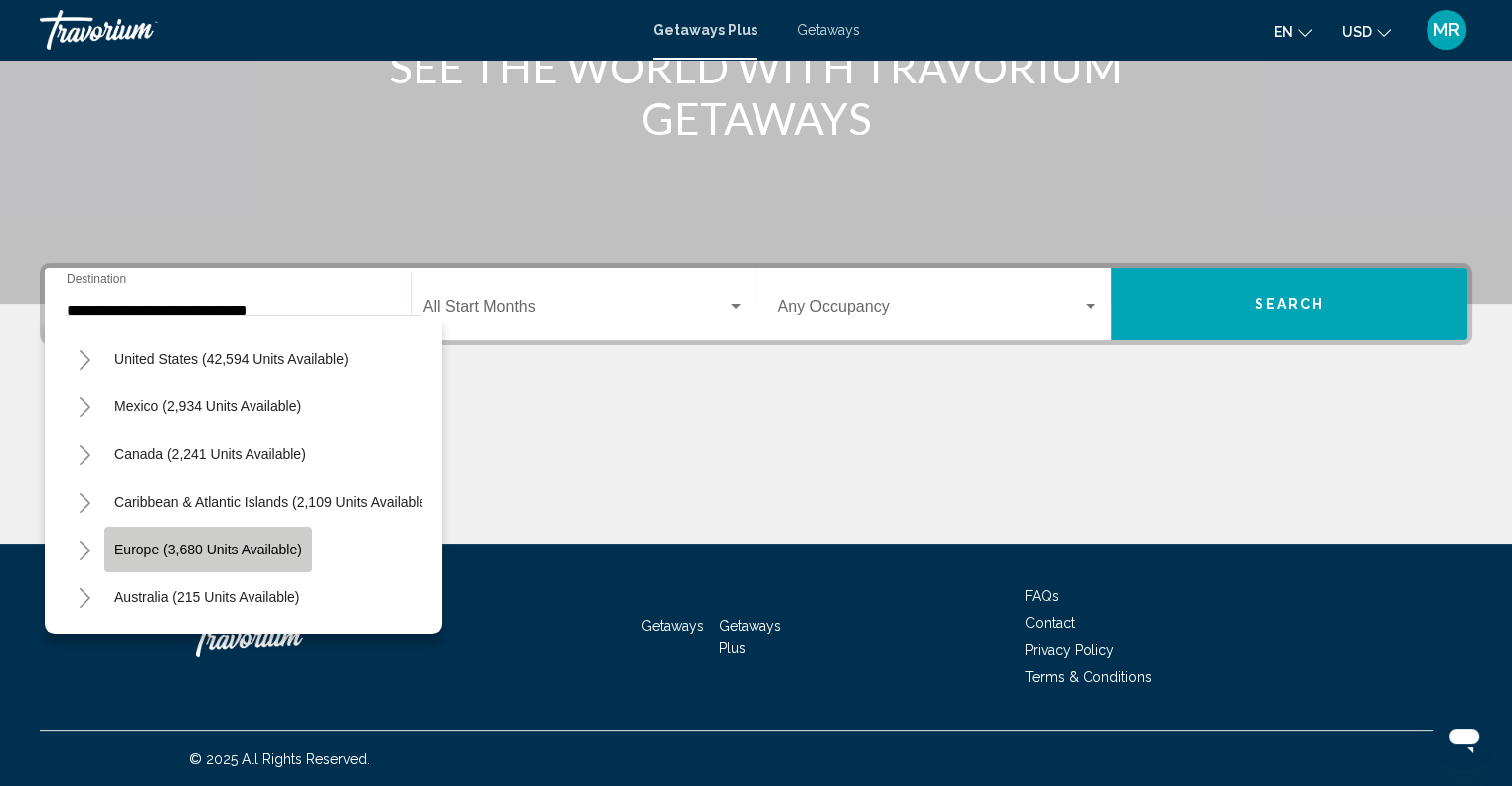 click on "Europe (3,680 units available)" 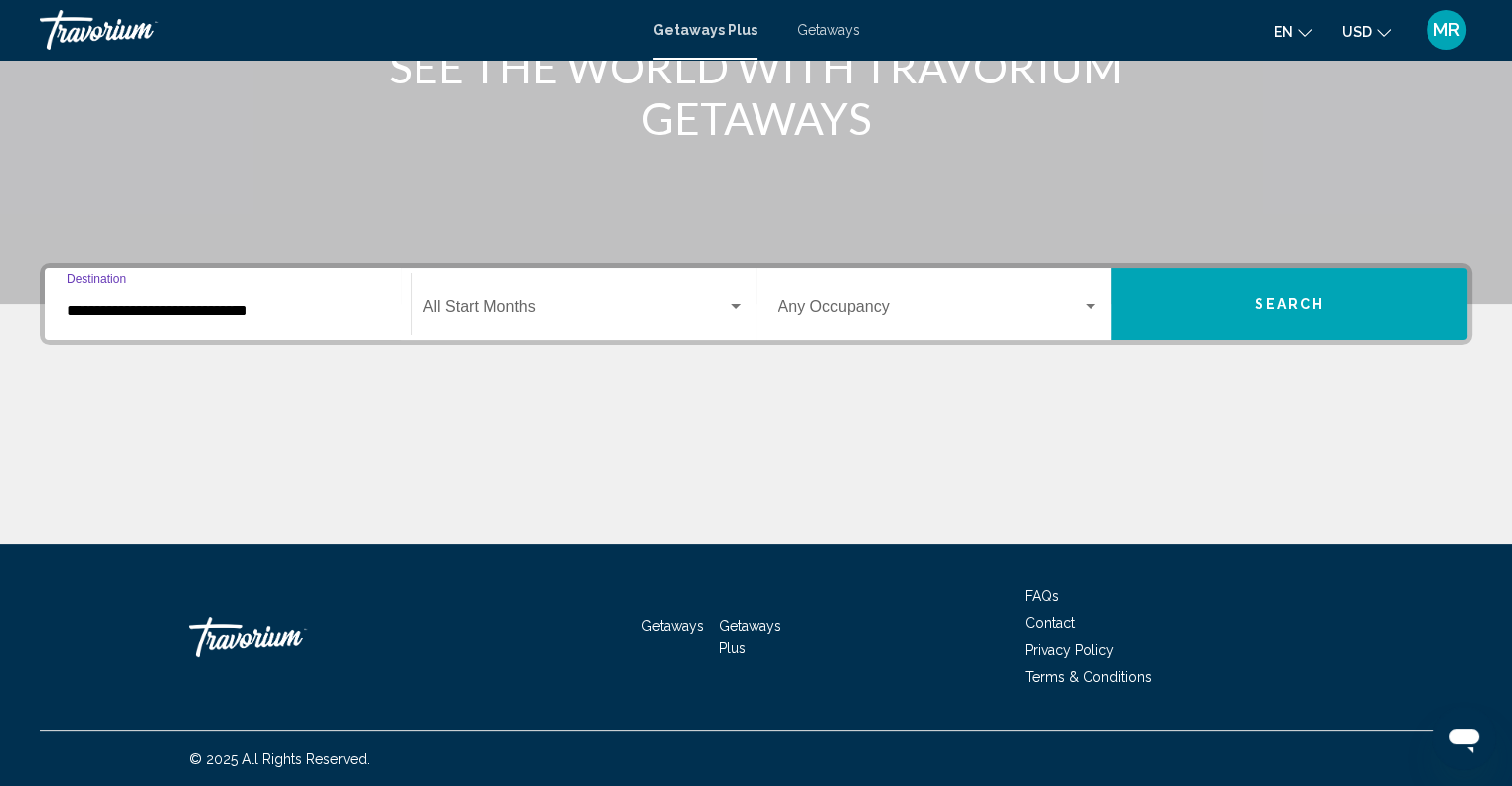 click on "**********" at bounding box center (228, 311) 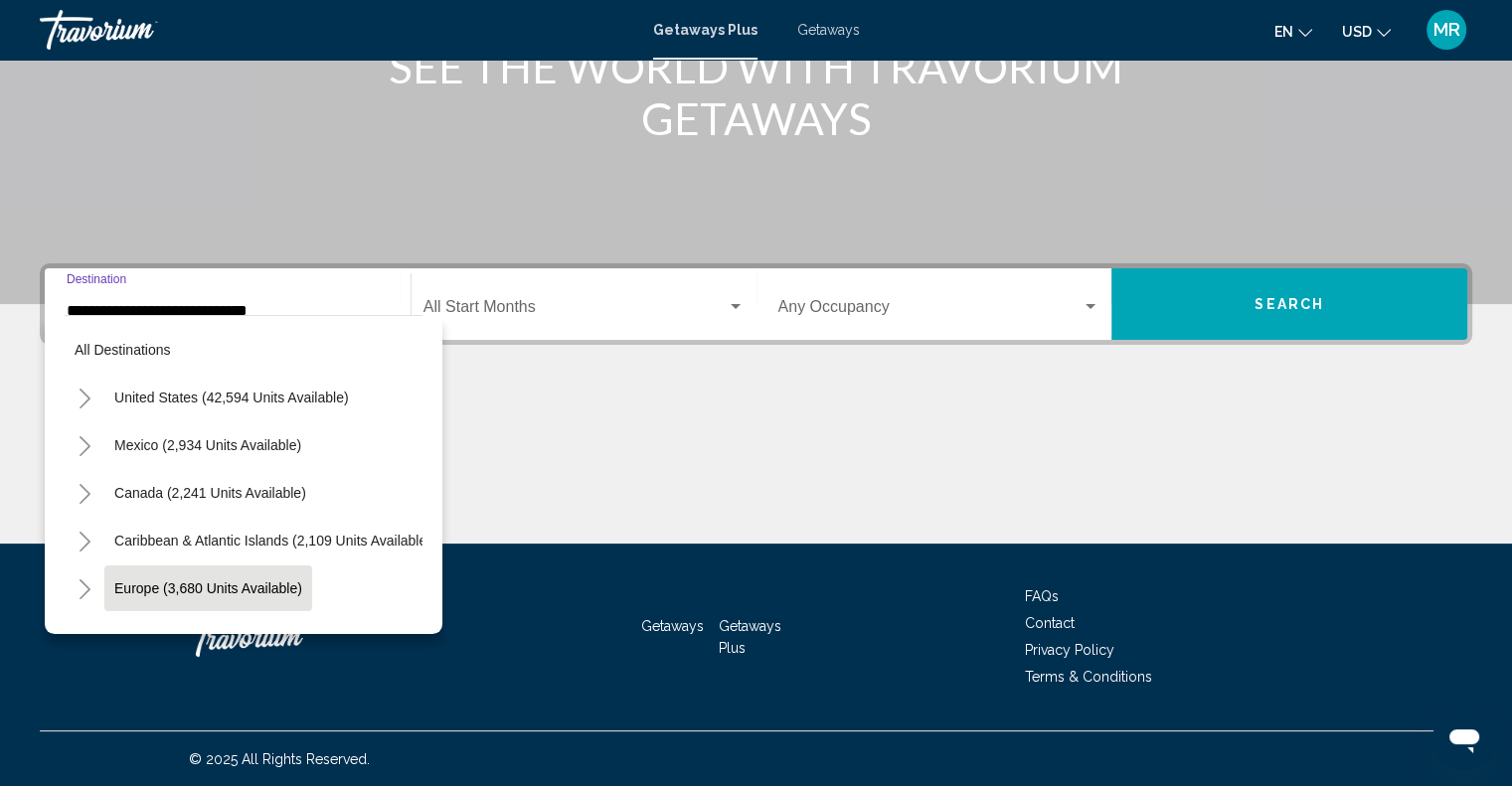 scroll, scrollTop: 125, scrollLeft: 0, axis: vertical 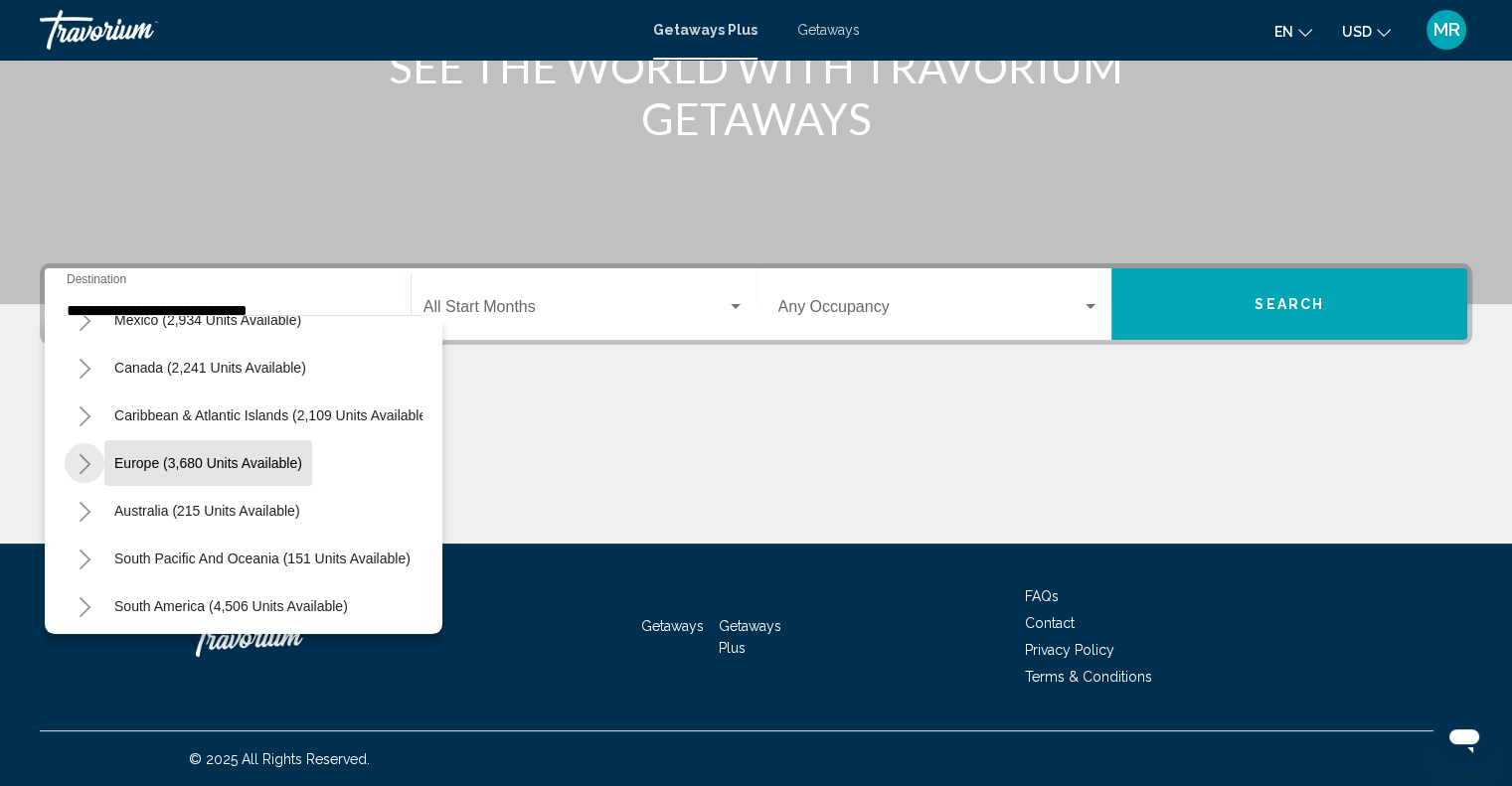 click 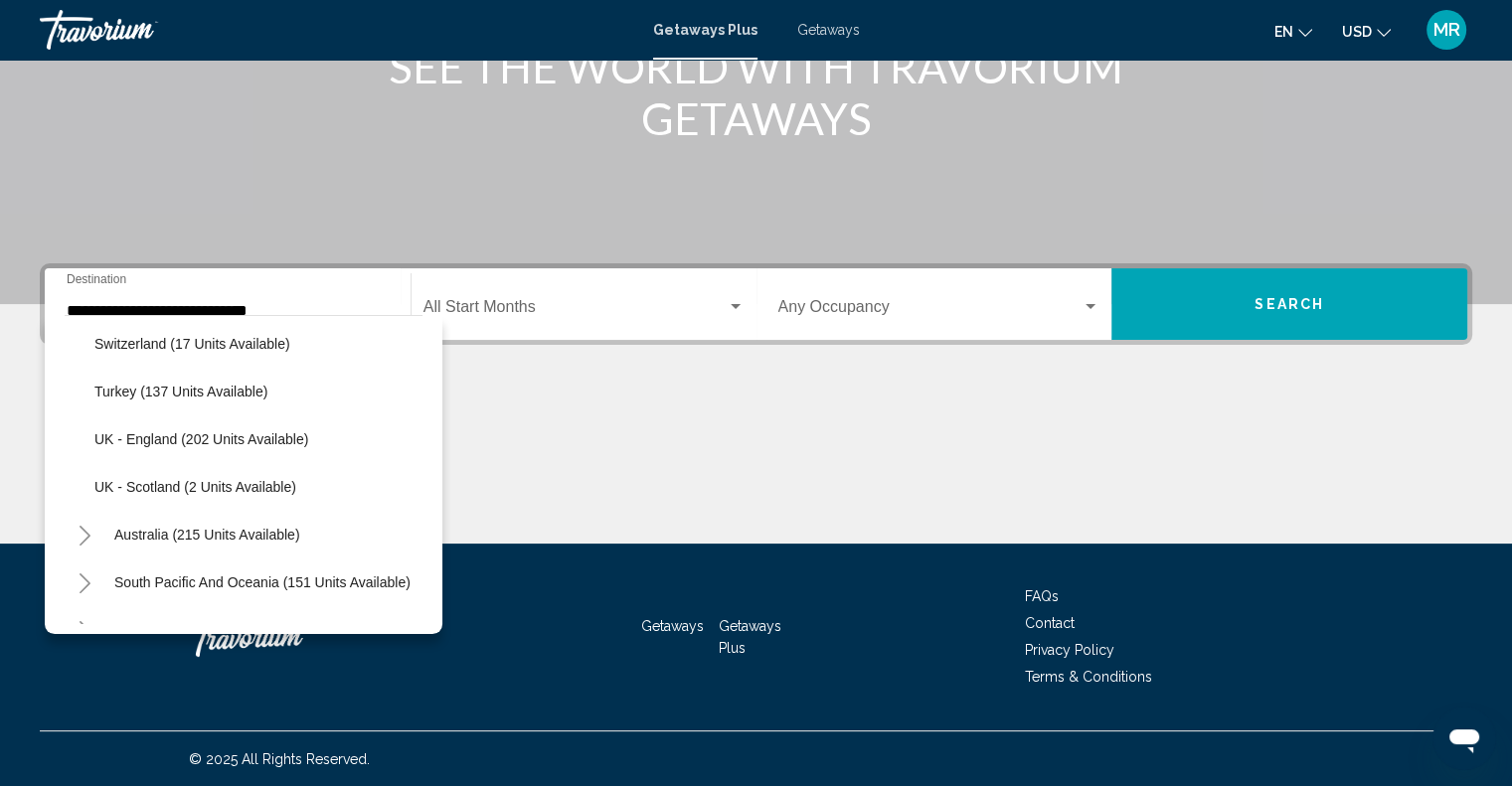 scroll, scrollTop: 920, scrollLeft: 0, axis: vertical 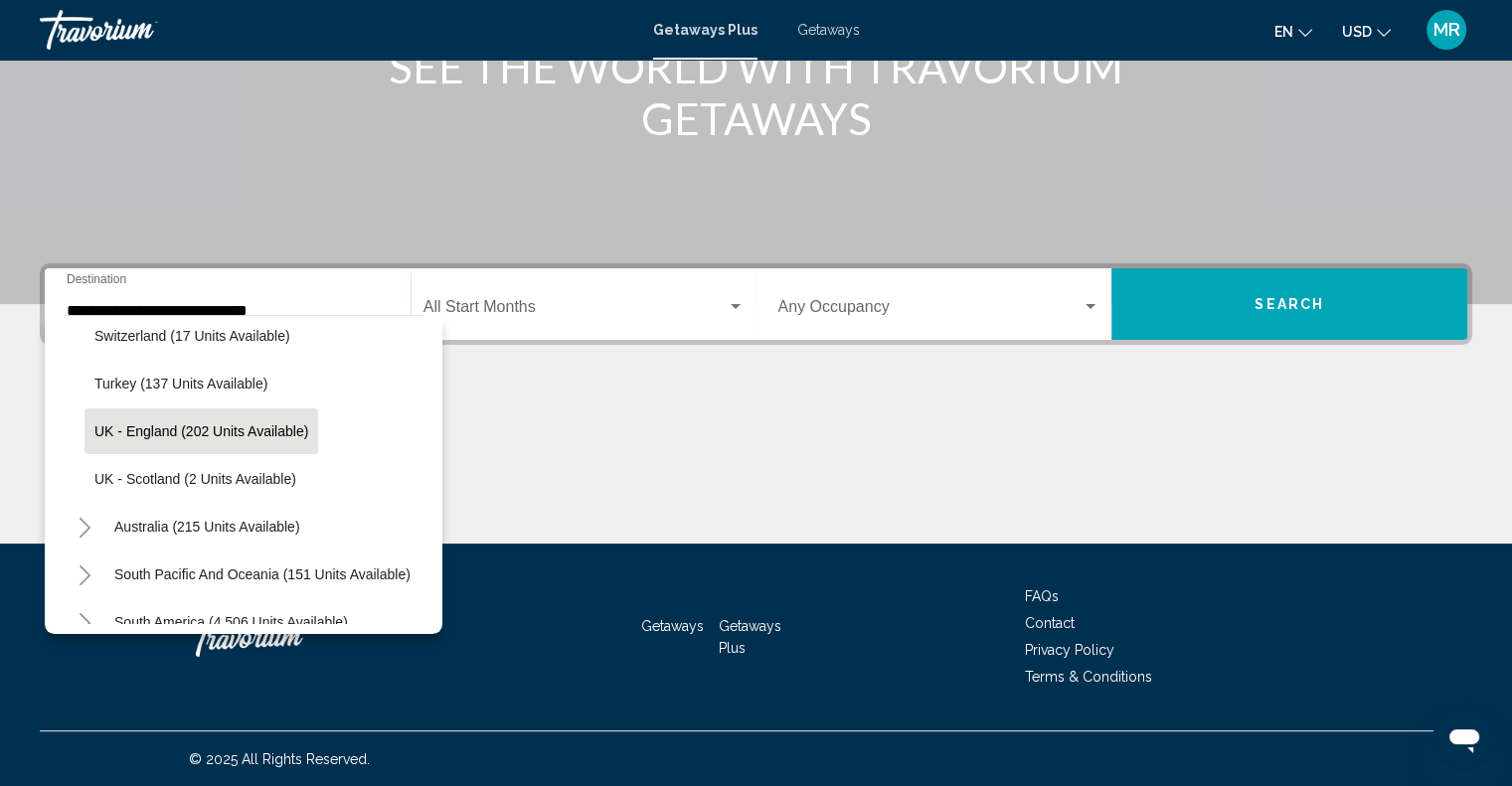 click on "UK - England (202 units available)" 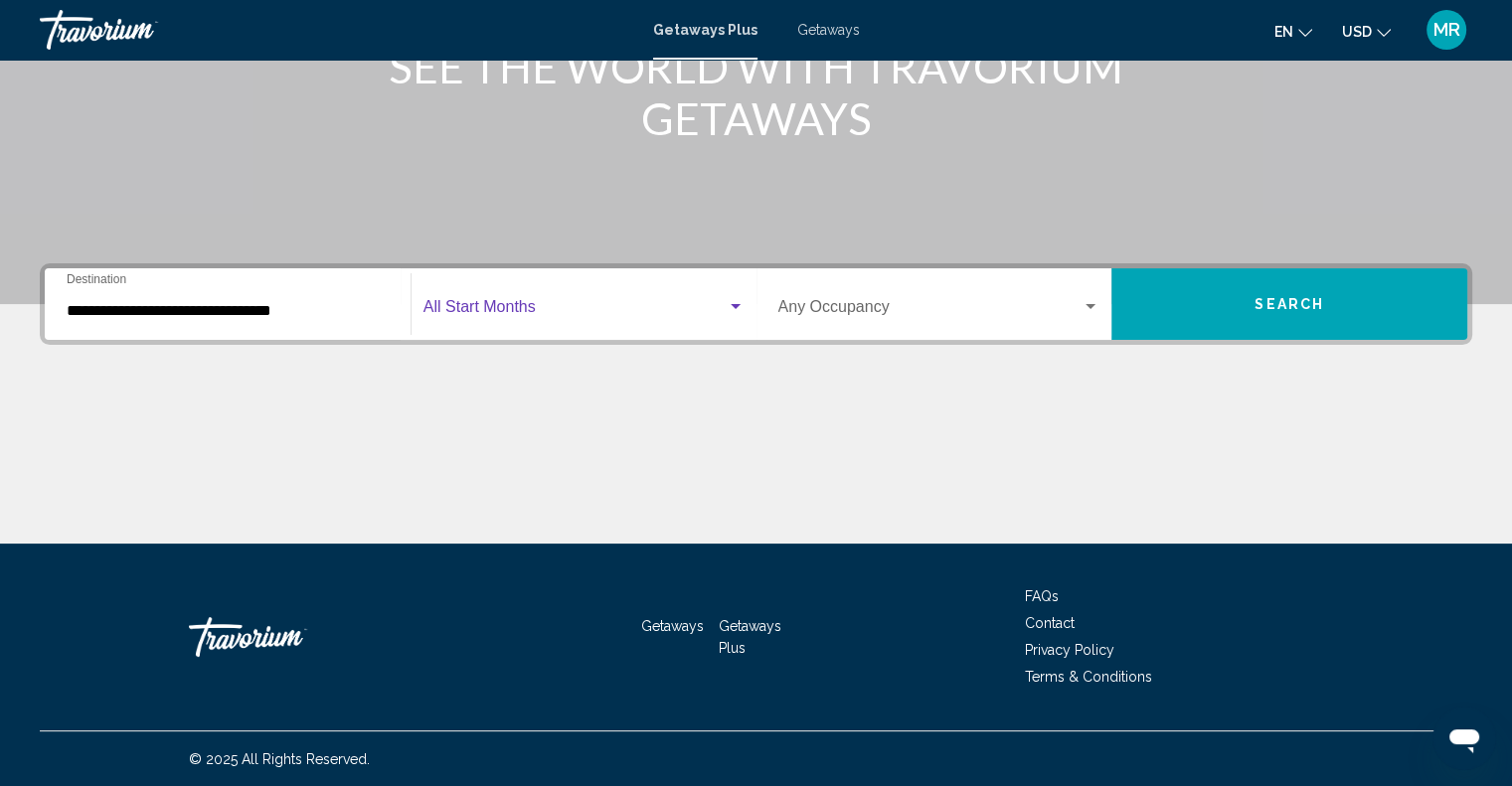 click at bounding box center [736, 307] 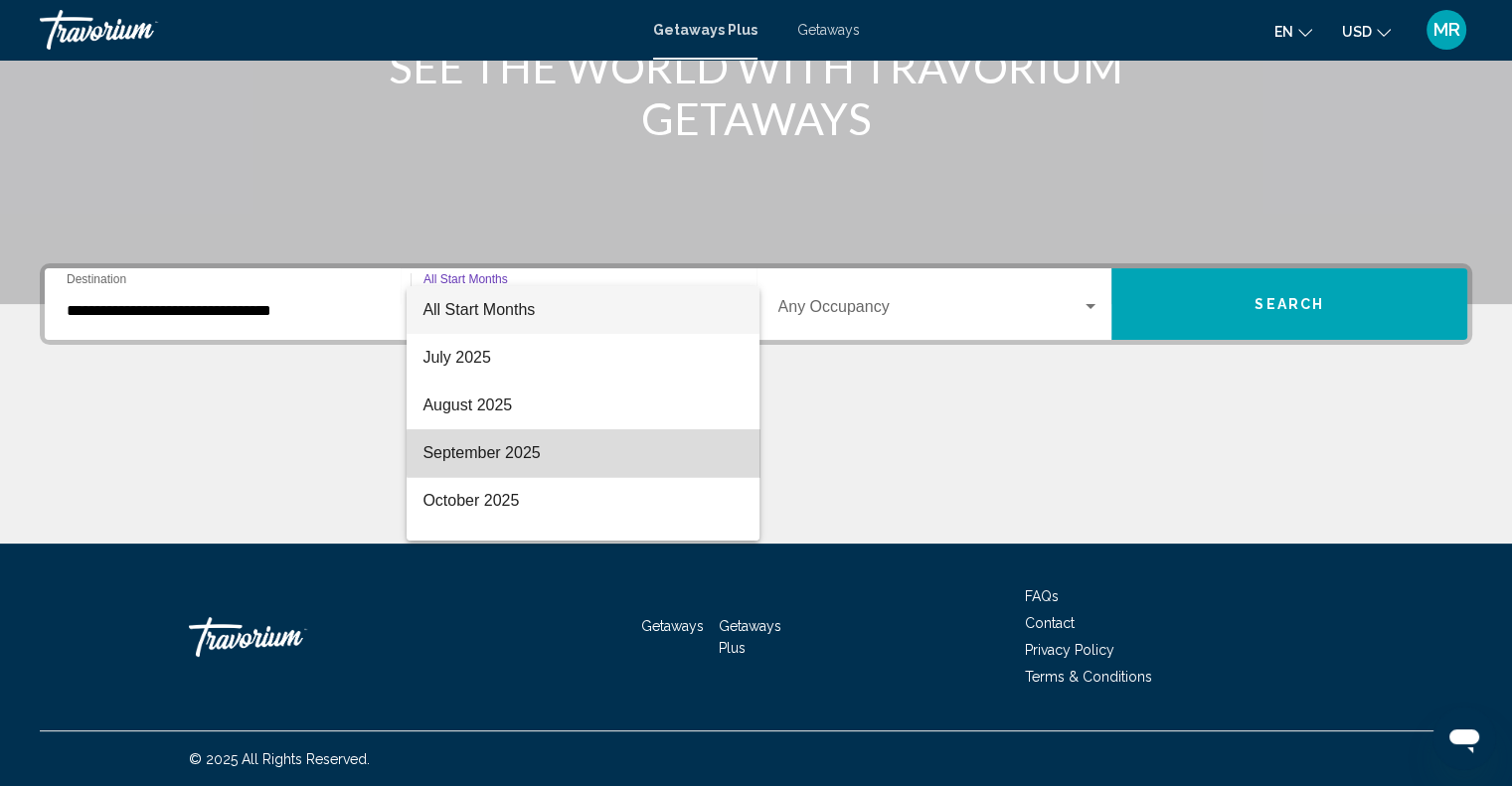 click on "September 2025" at bounding box center (583, 453) 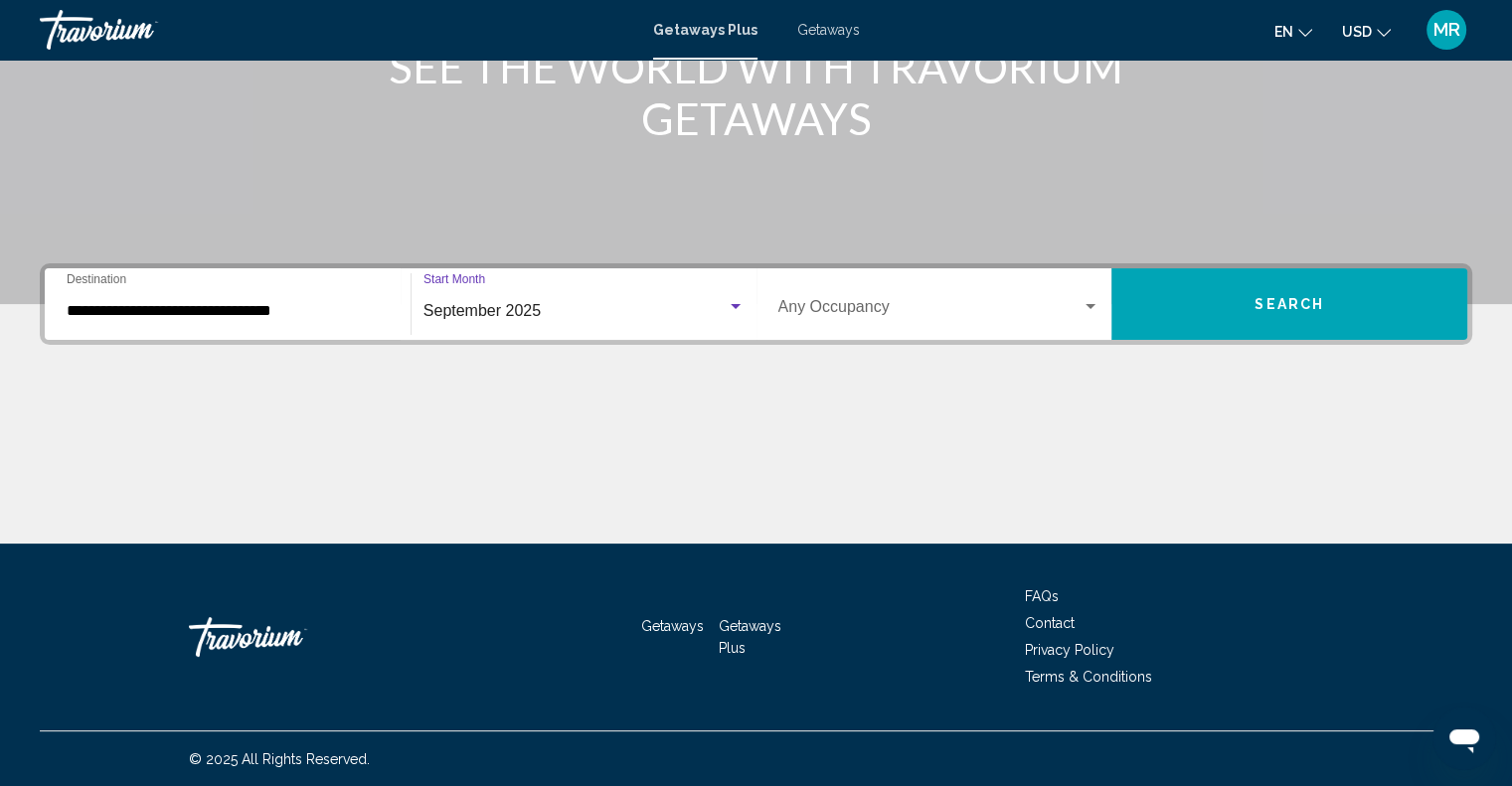 click at bounding box center (1091, 307) 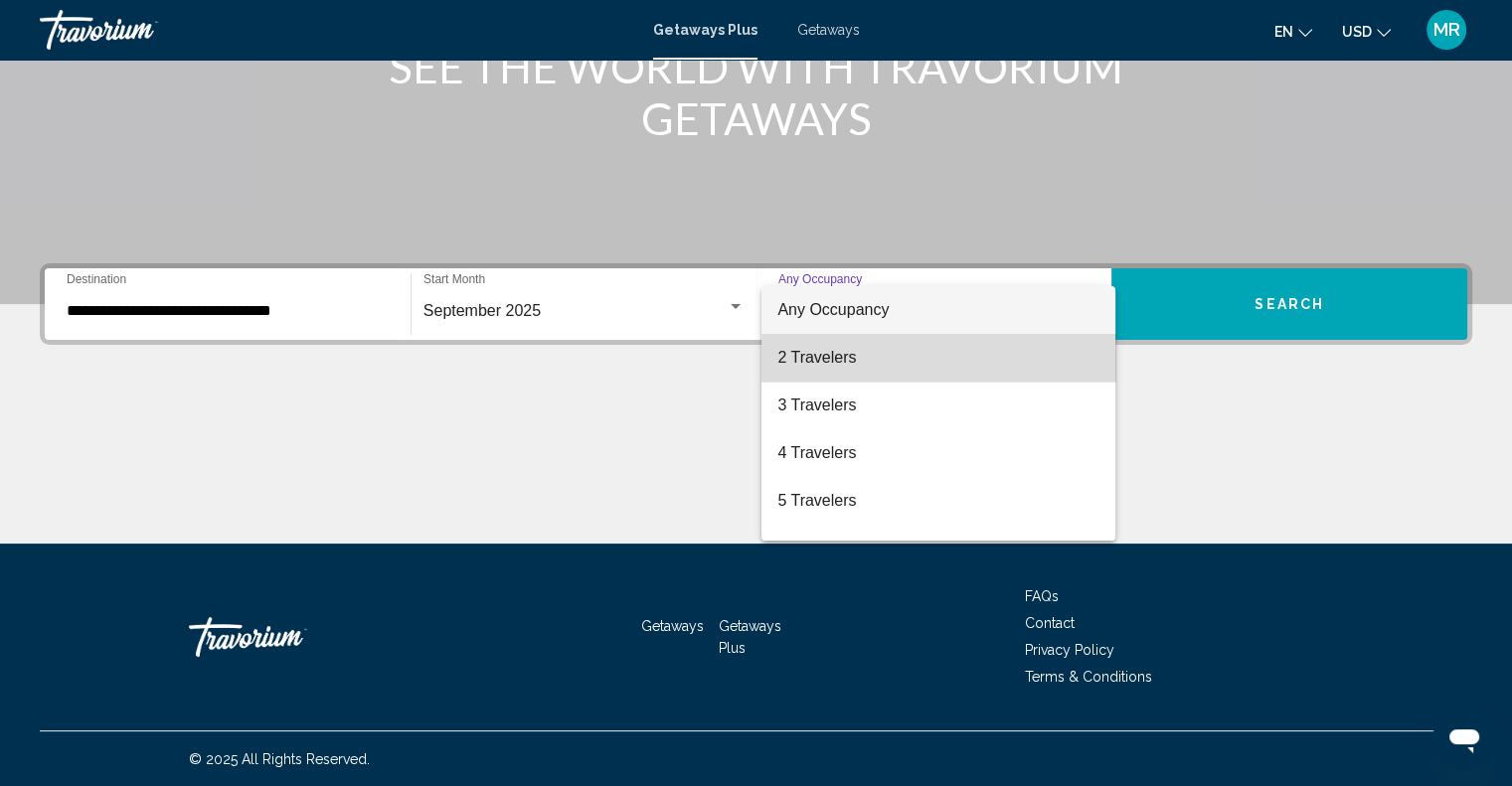 click on "2 Travelers" at bounding box center (938, 358) 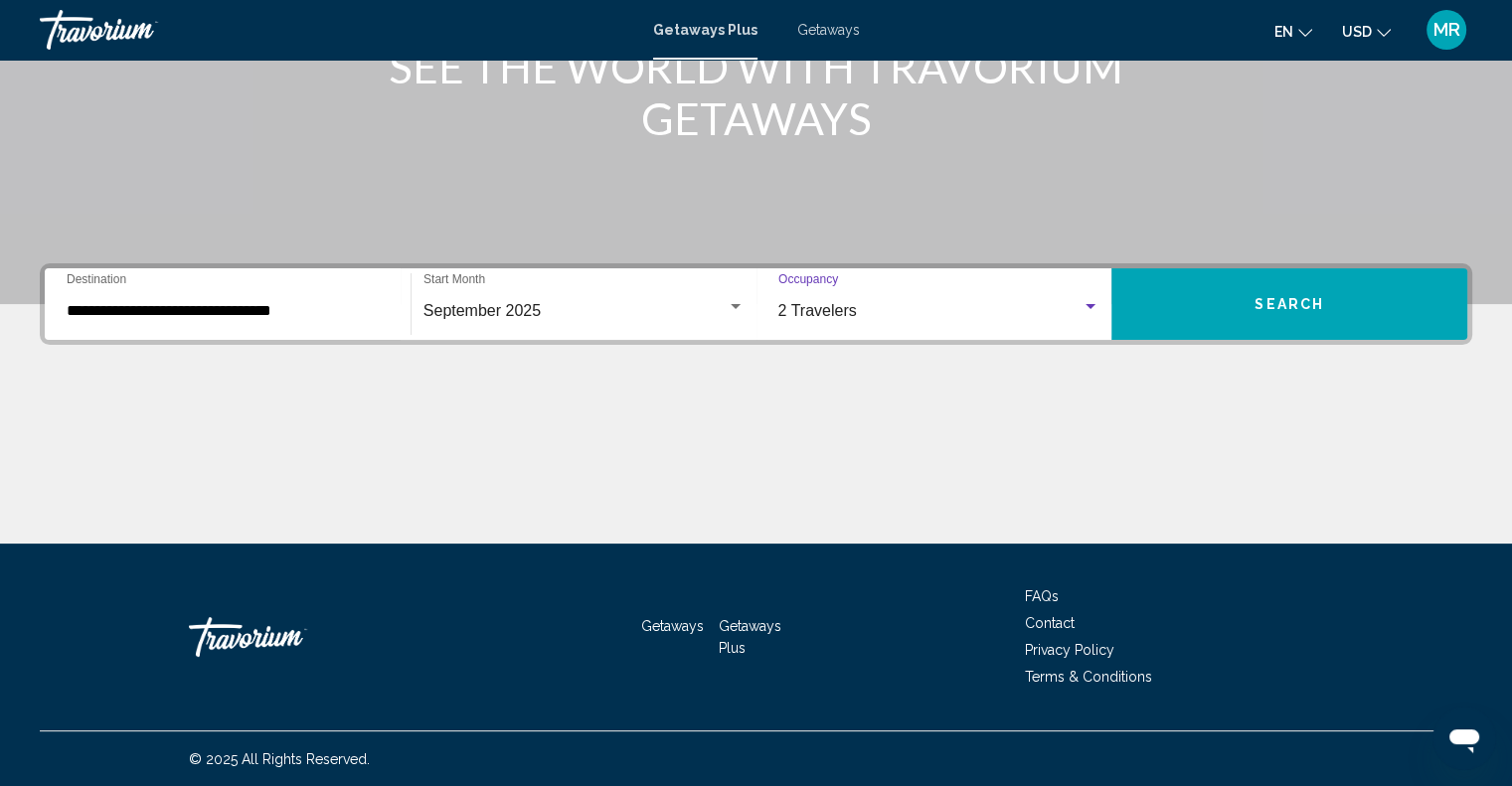 click on "Search" at bounding box center [1289, 304] 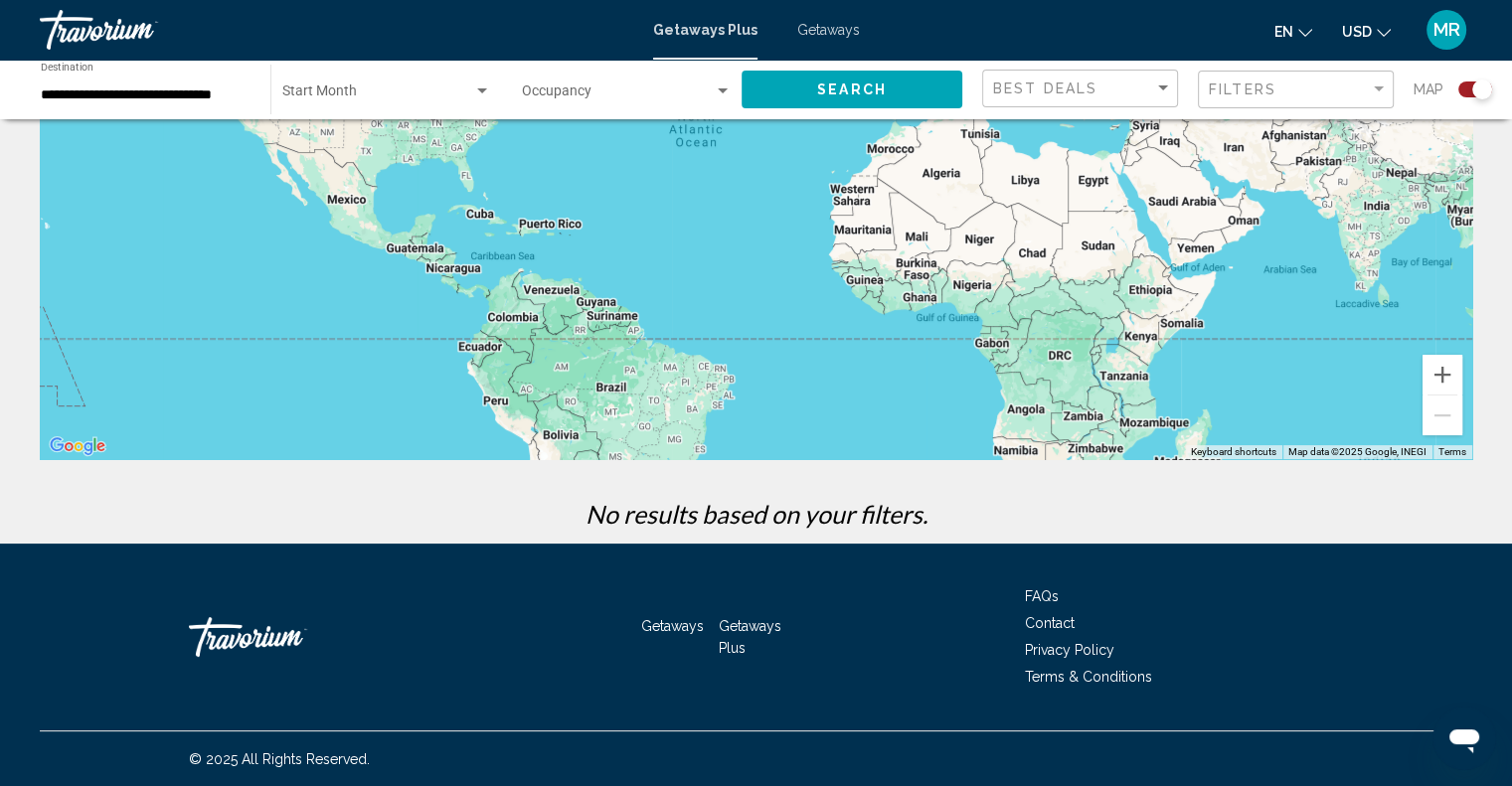scroll, scrollTop: 0, scrollLeft: 0, axis: both 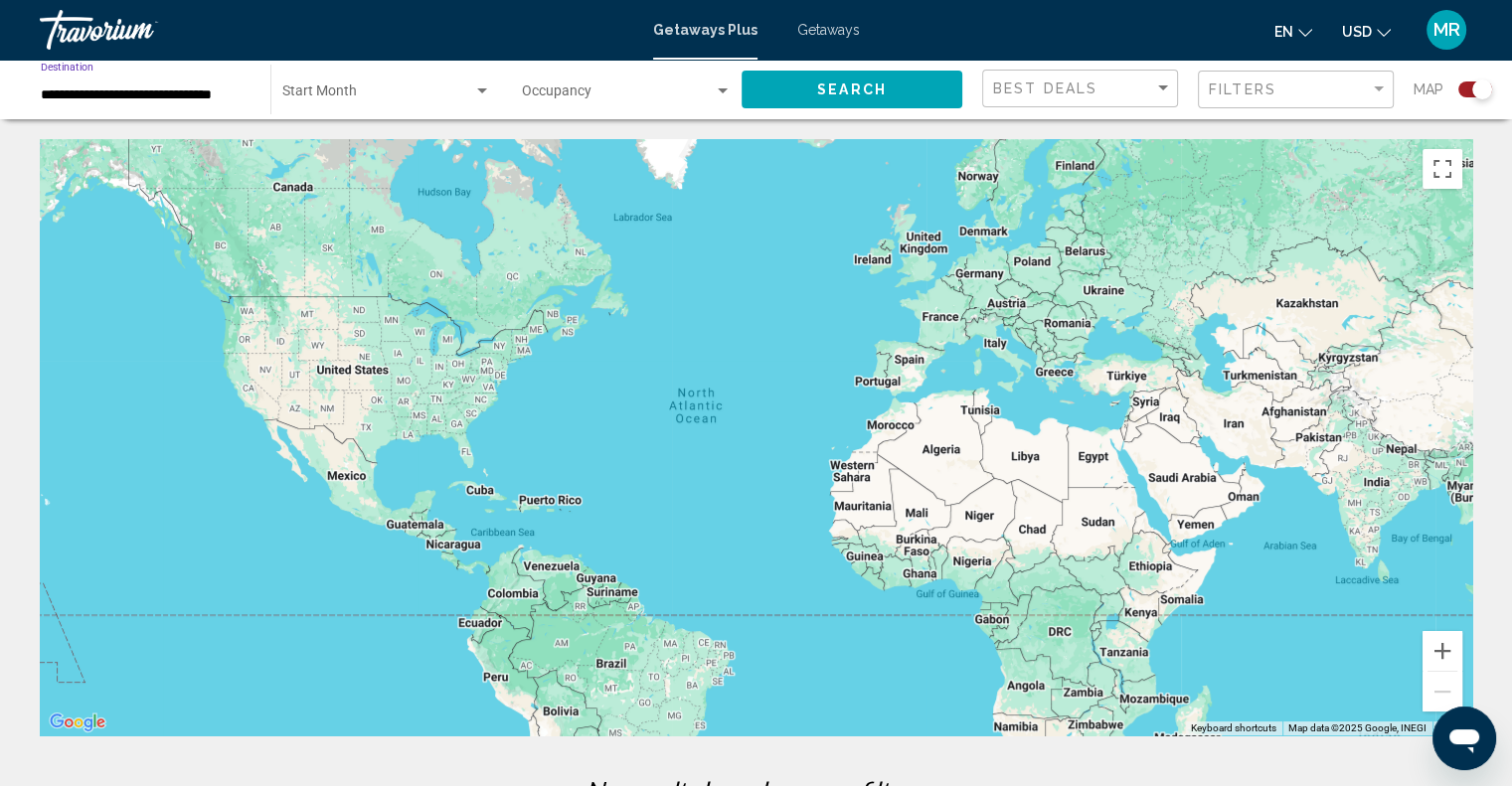 click on "**********" at bounding box center [145, 95] 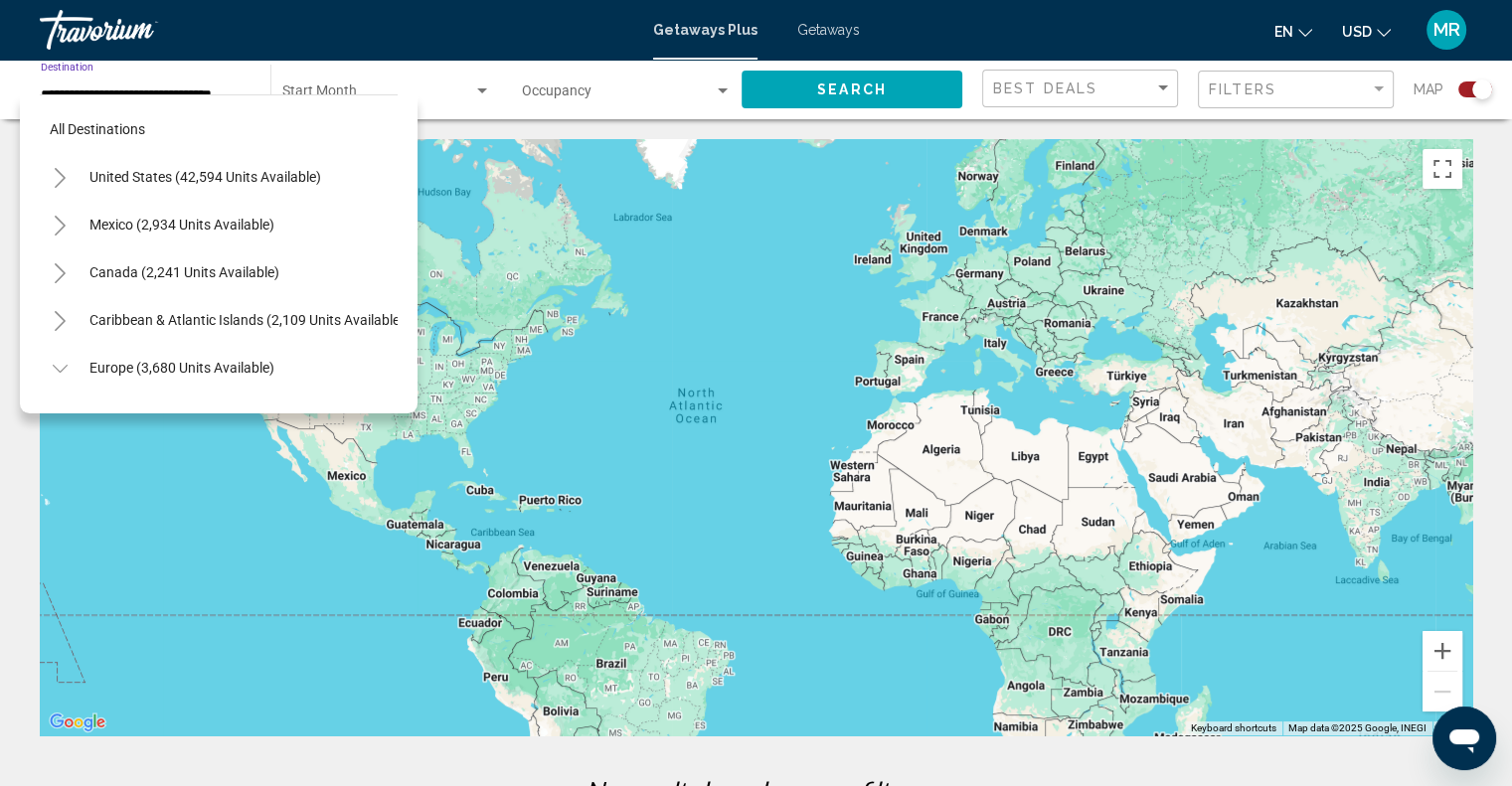 scroll, scrollTop: 888, scrollLeft: 0, axis: vertical 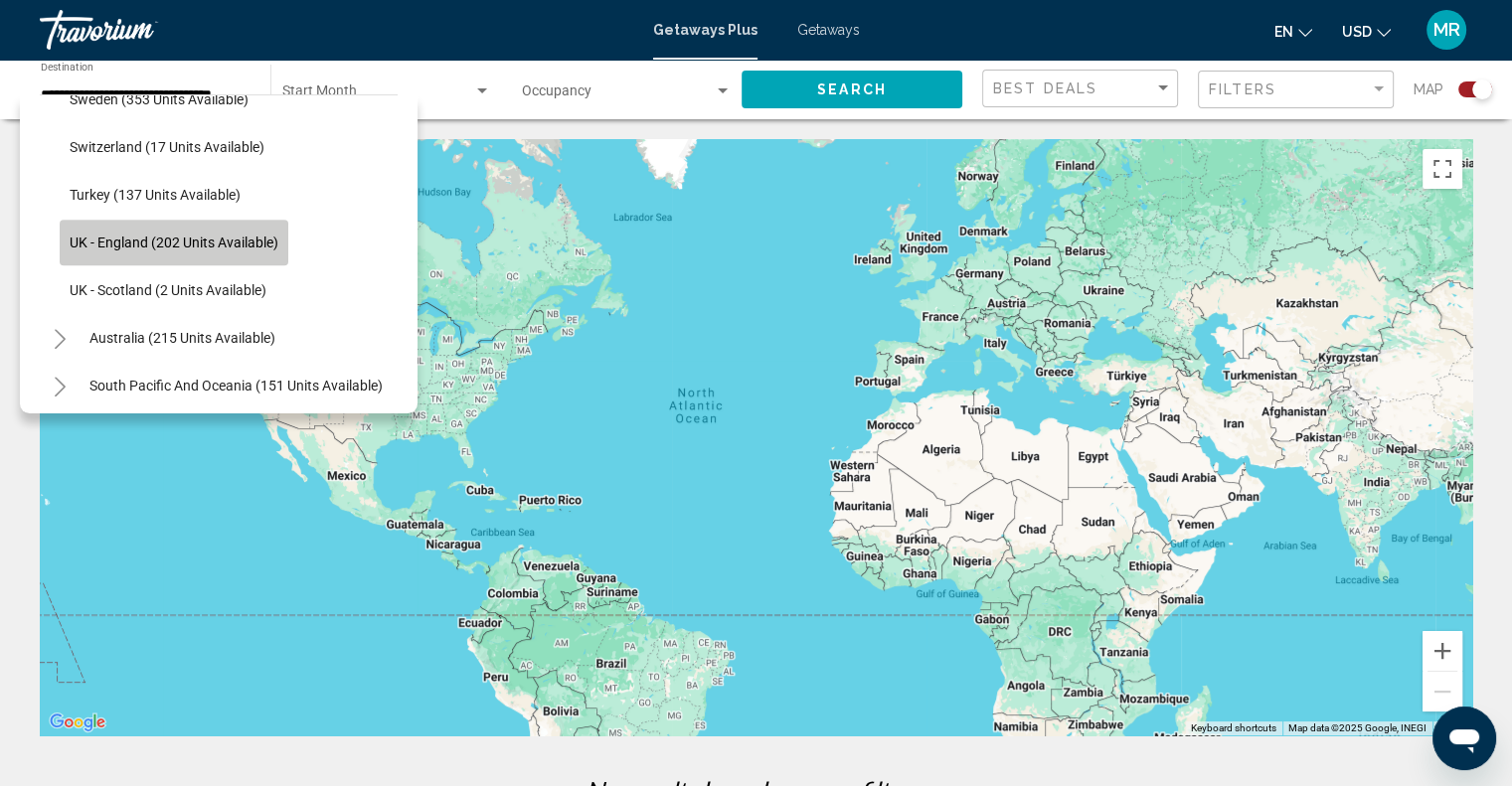 click on "UK - England (202 units available)" 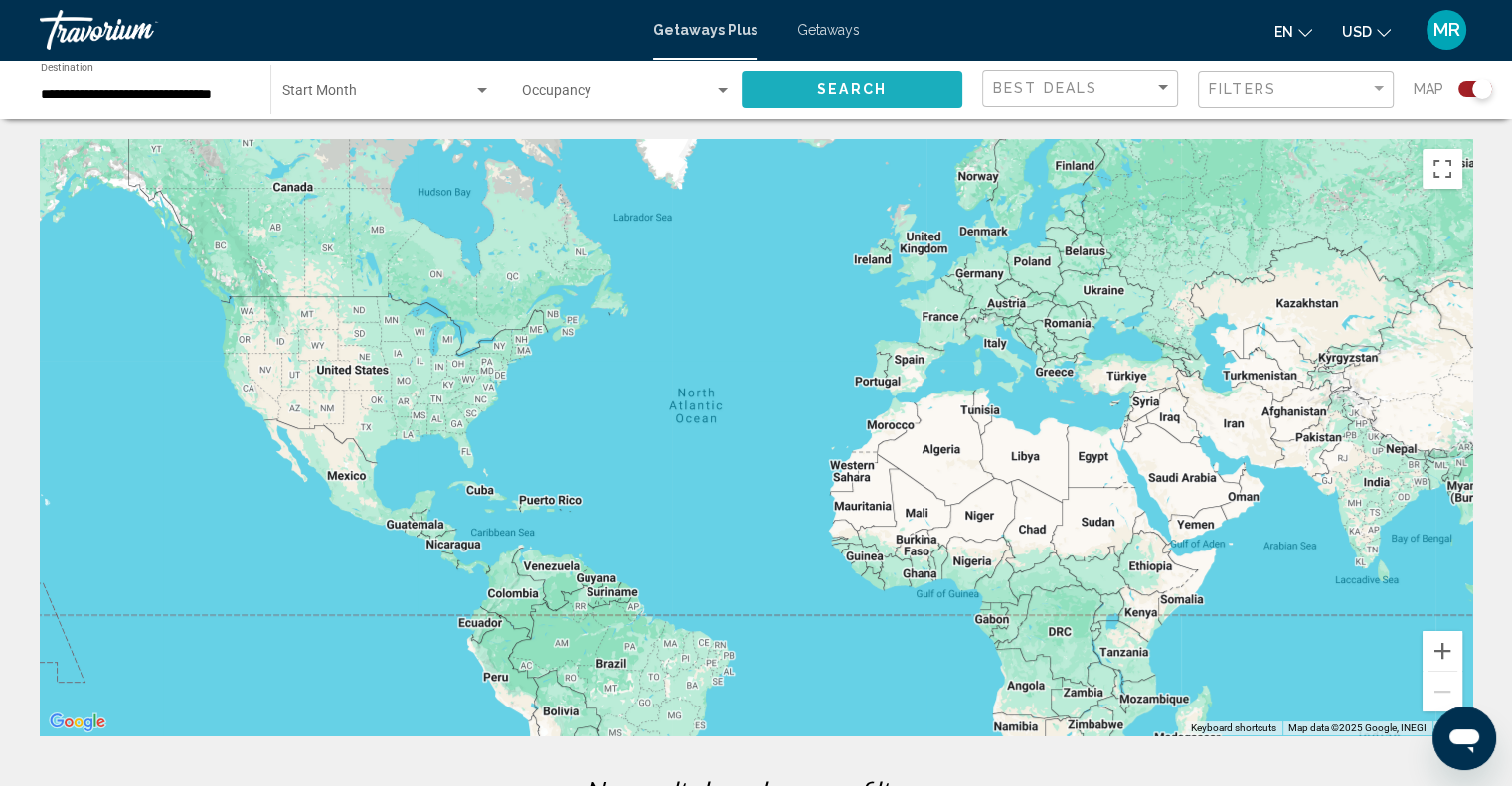 click on "Search" 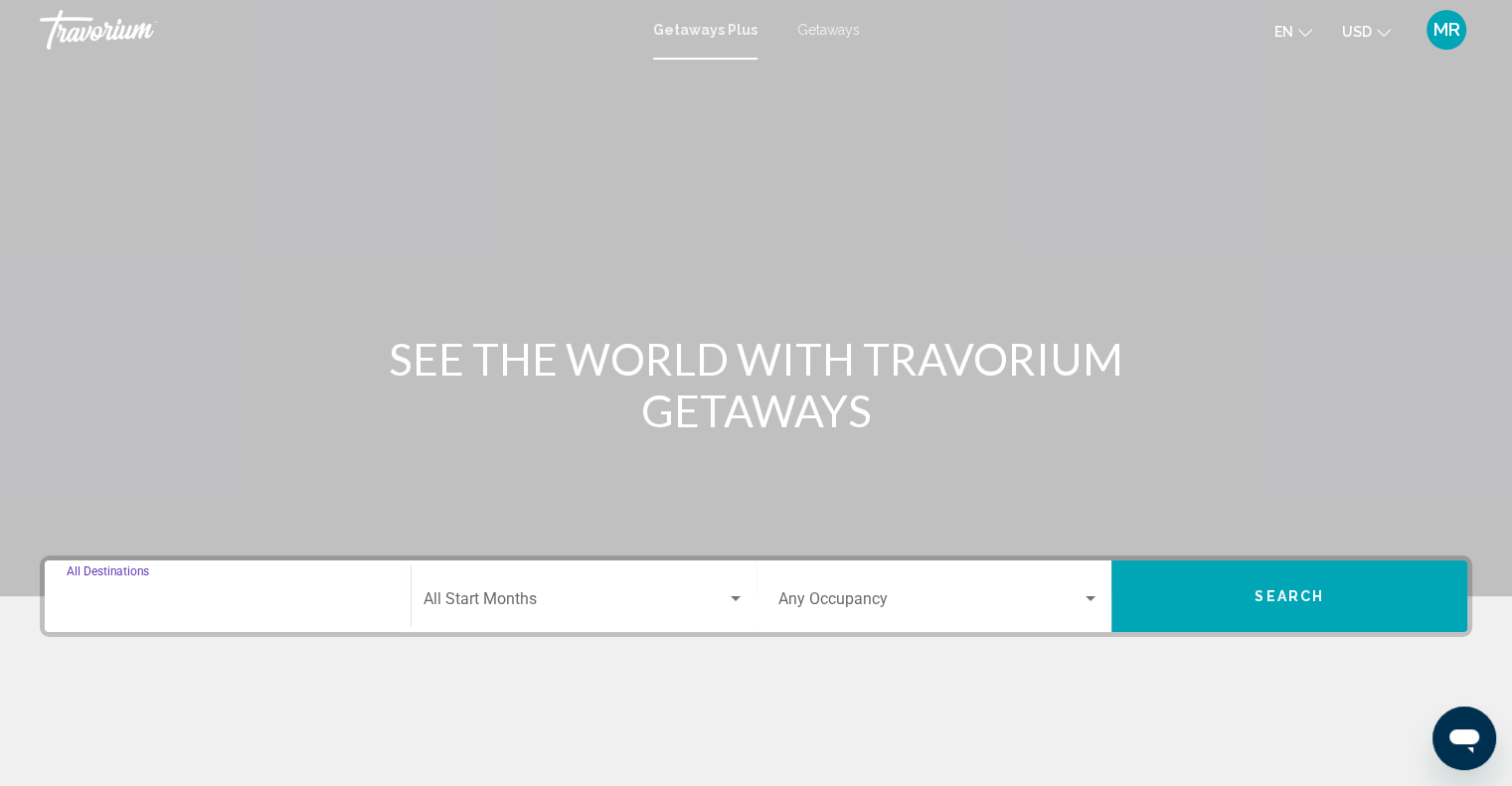 click on "Destination All Destinations" at bounding box center [228, 603] 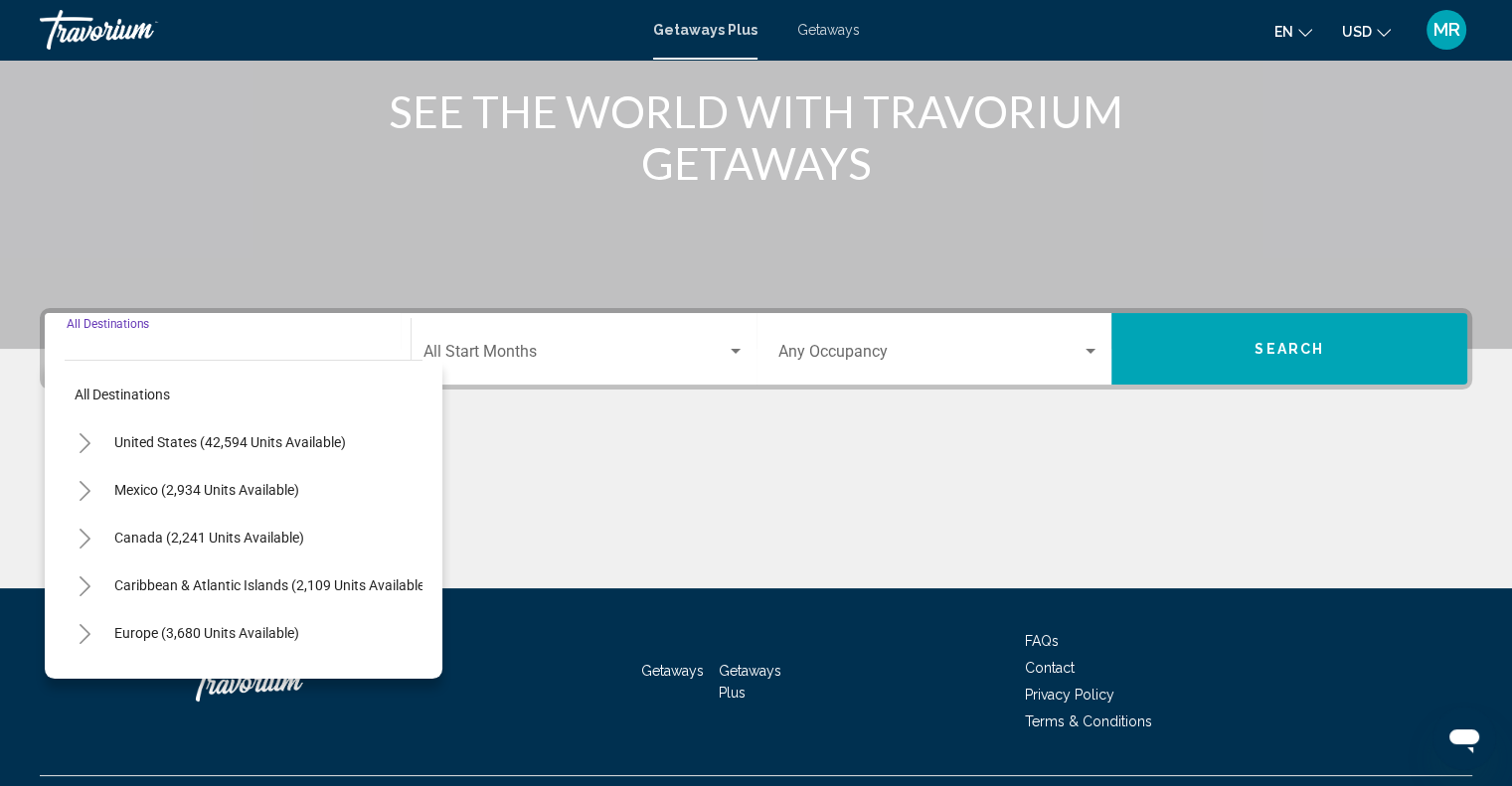 scroll, scrollTop: 292, scrollLeft: 0, axis: vertical 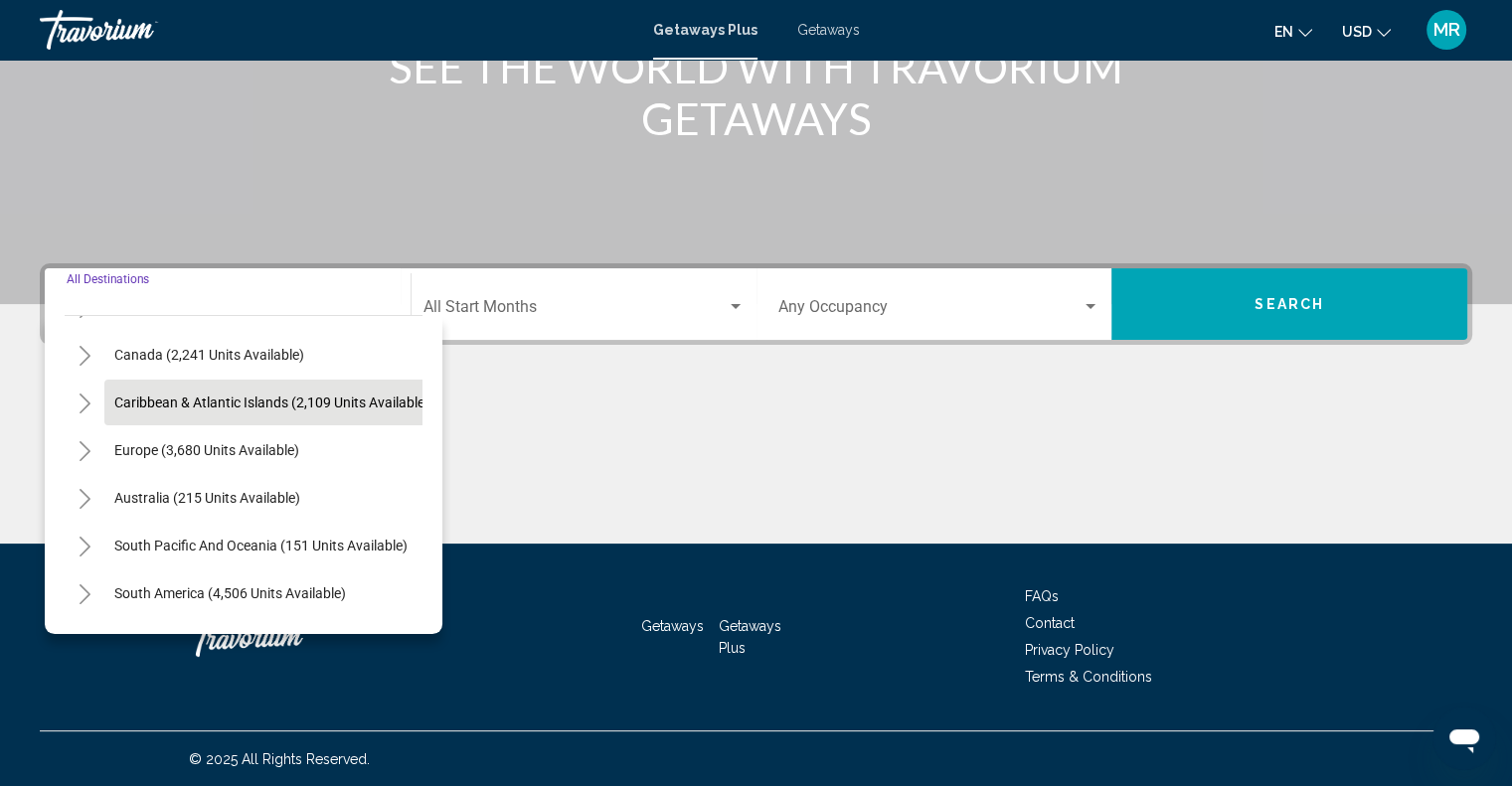 click on "Caribbean & Atlantic Islands (2,109 units available)" at bounding box center (207, 450) 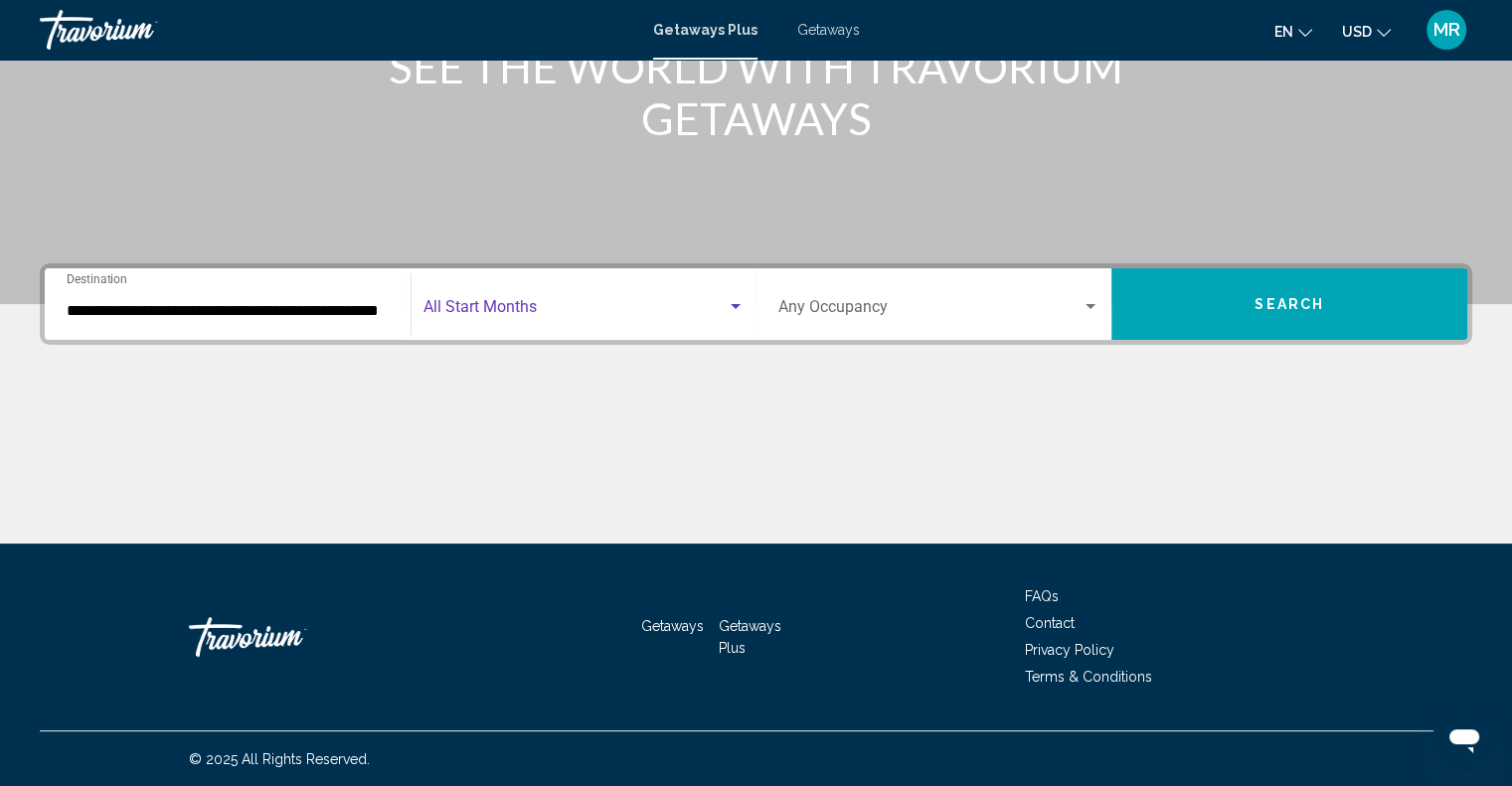 click at bounding box center (736, 307) 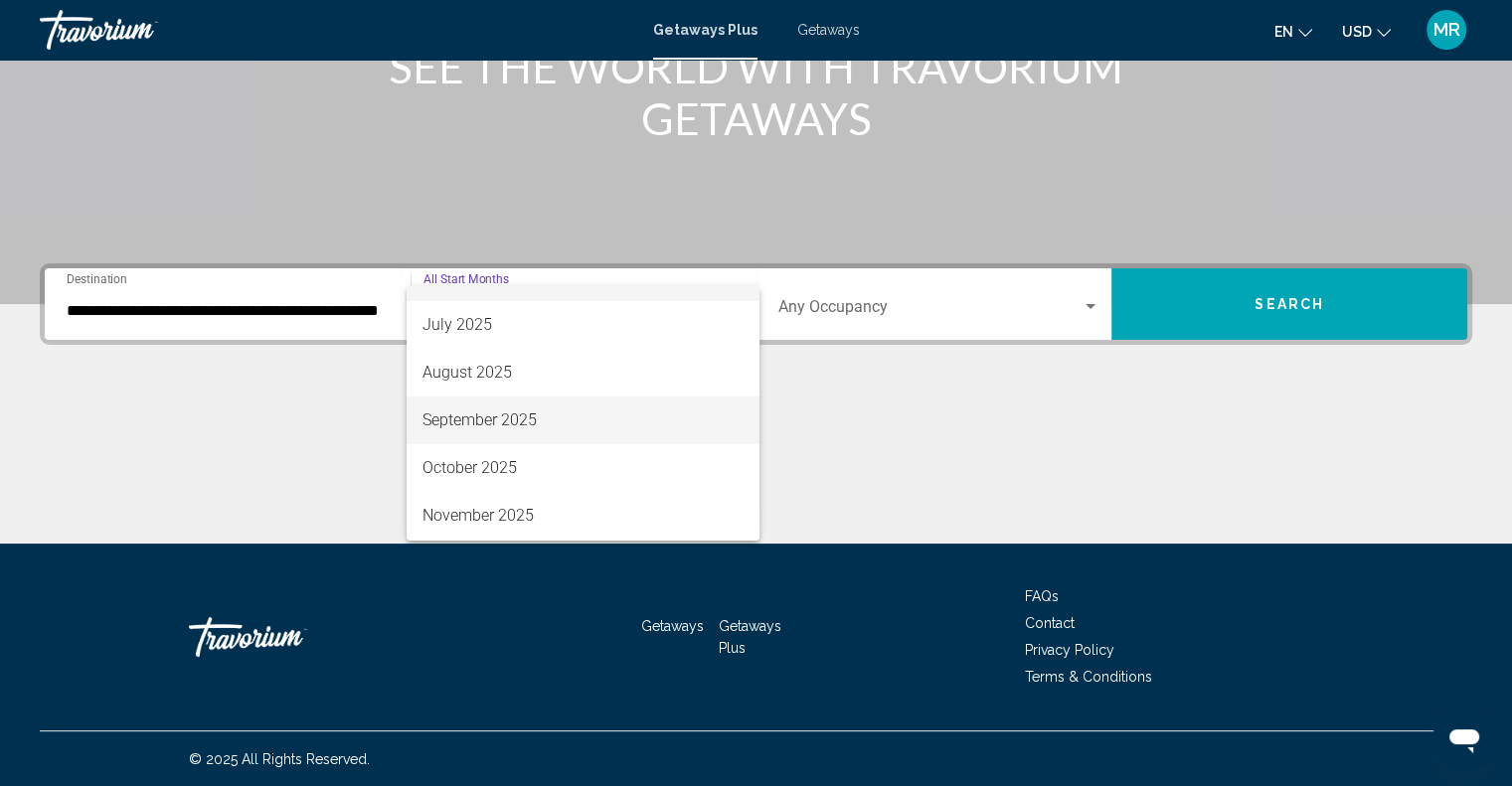 scroll, scrollTop: 0, scrollLeft: 0, axis: both 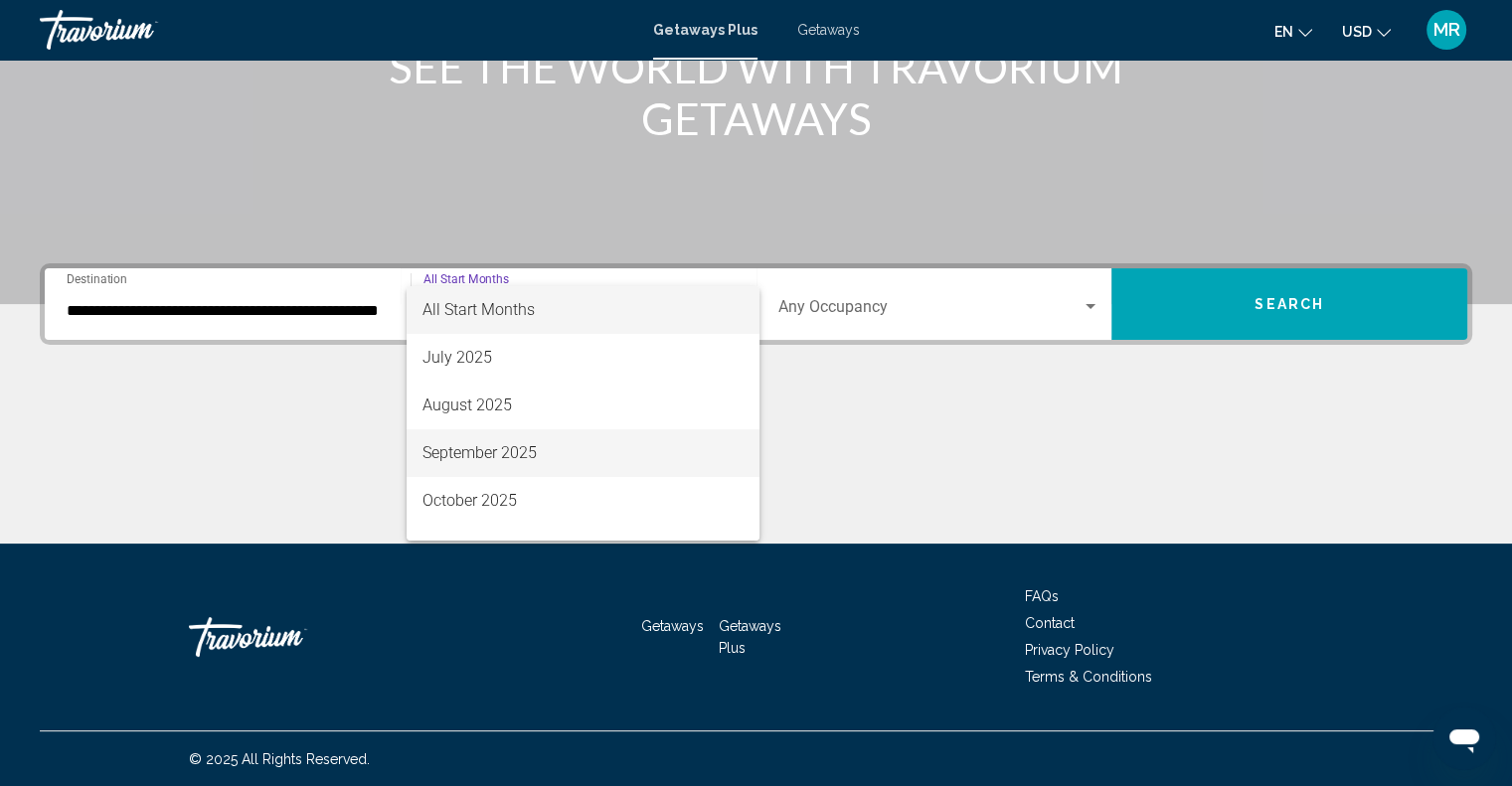 click on "September 2025" at bounding box center (583, 453) 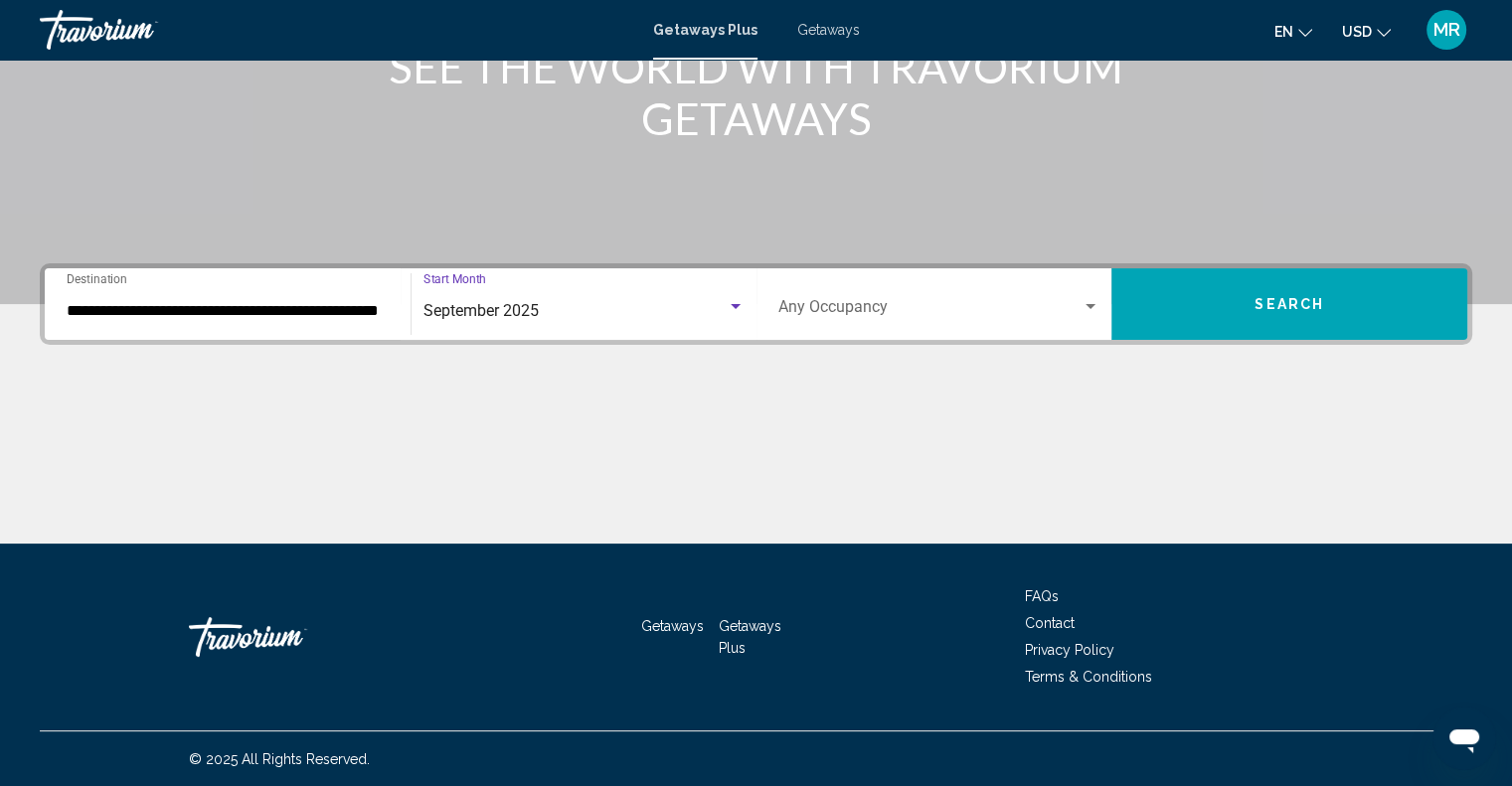 click at bounding box center [1091, 306] 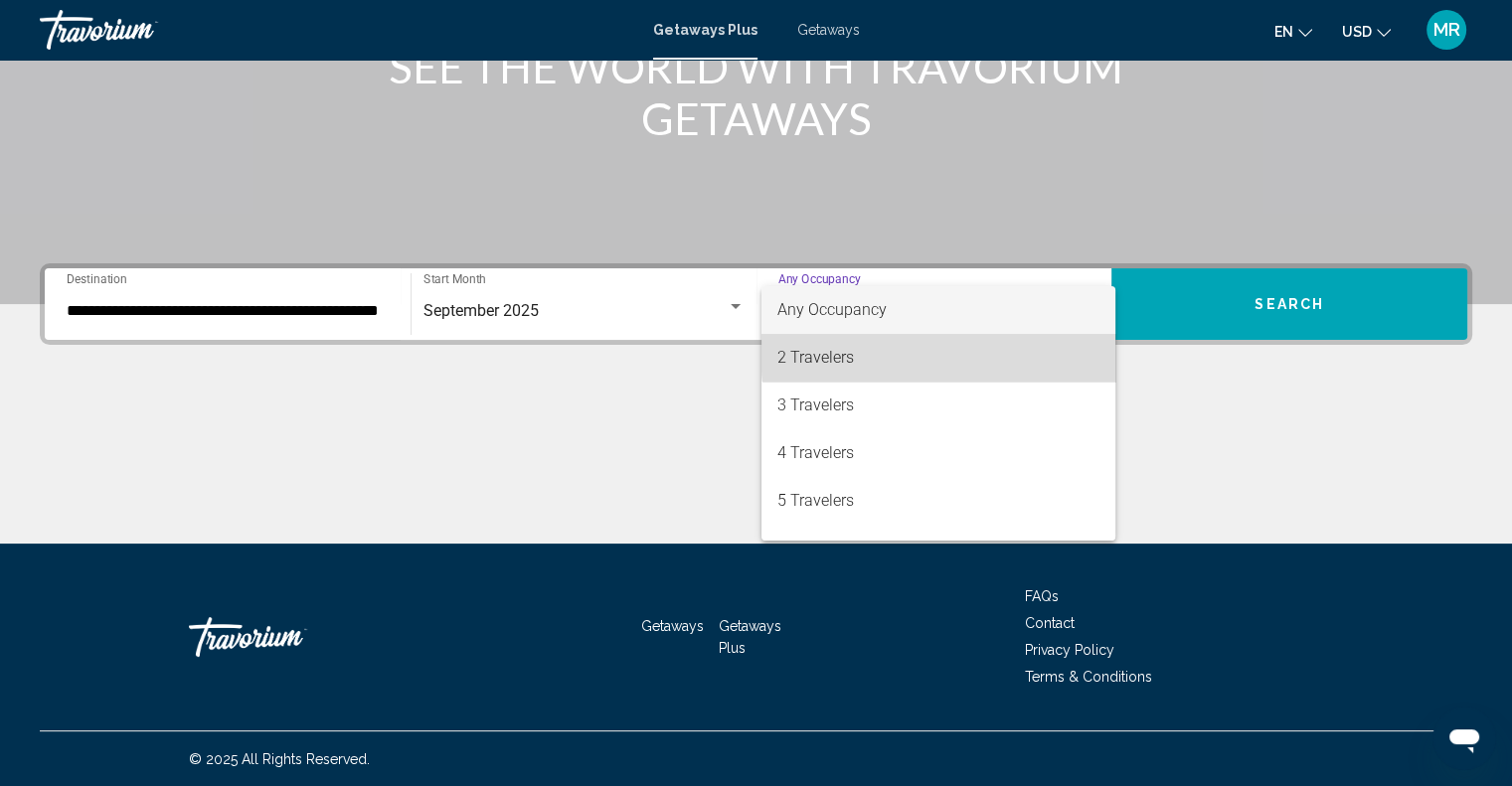 click on "2 Travelers" at bounding box center [938, 358] 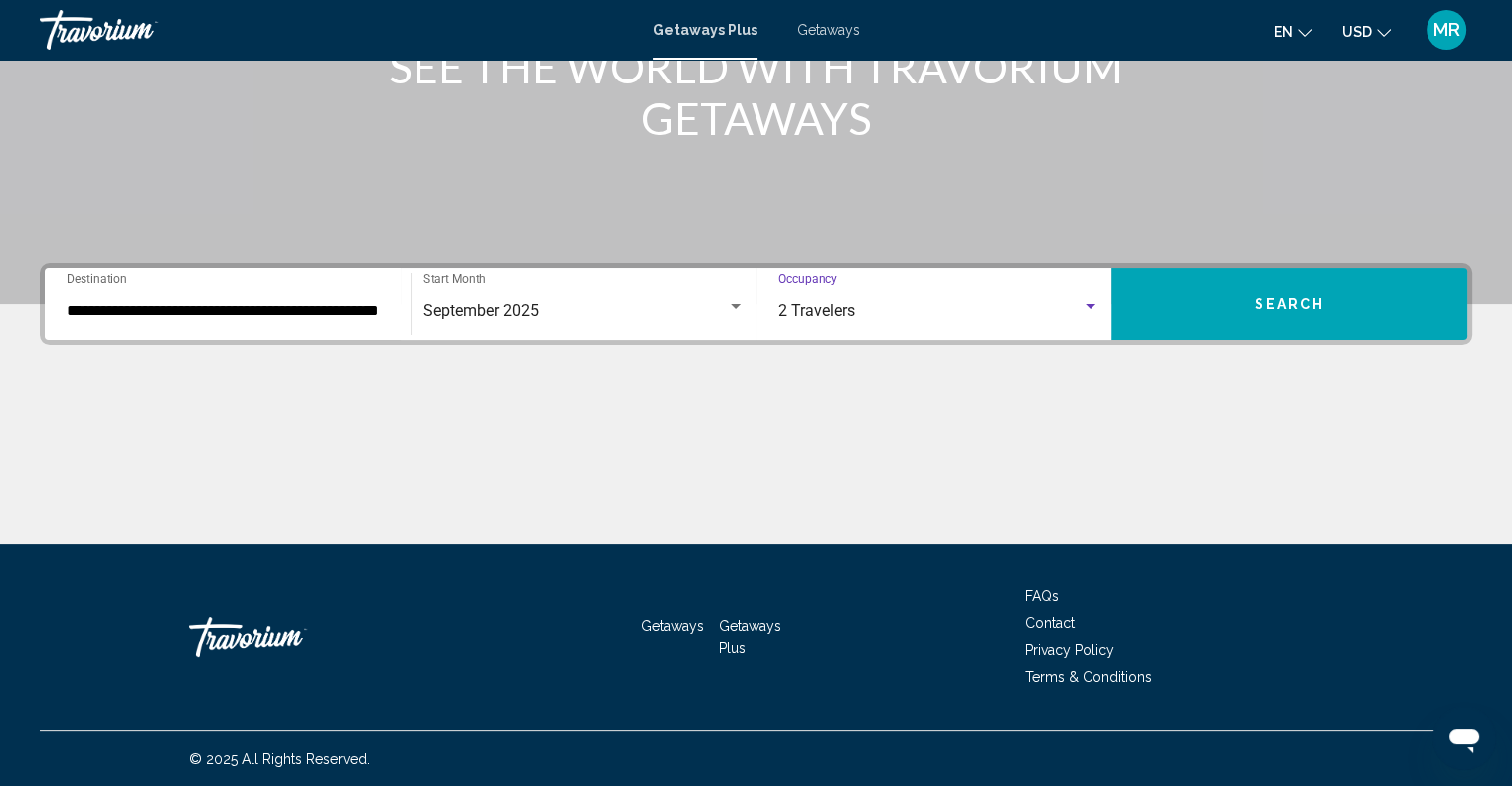 click on "Search" at bounding box center (1289, 304) 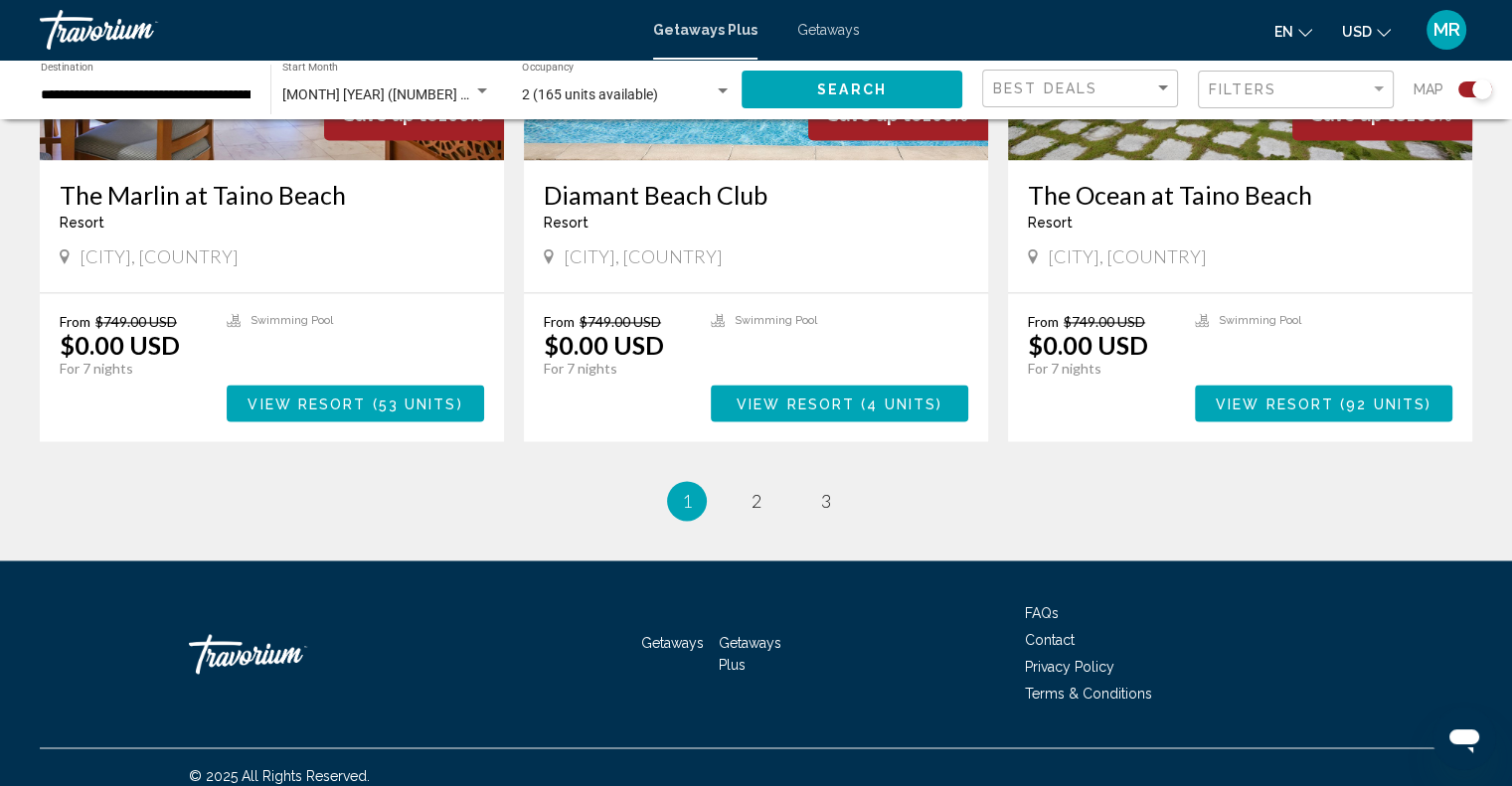 scroll, scrollTop: 2945, scrollLeft: 0, axis: vertical 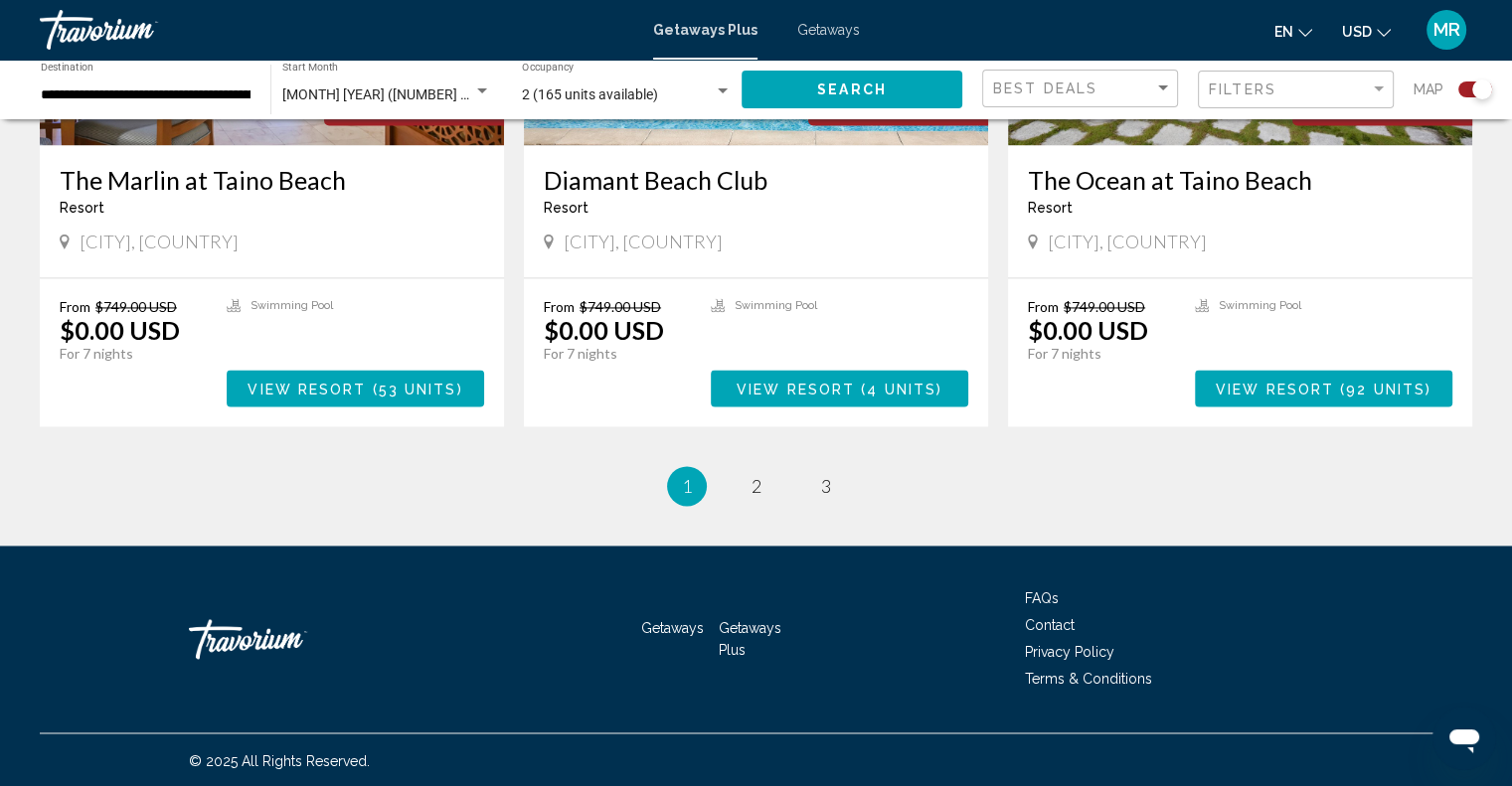 click on "View Resort    ( 92 units )" at bounding box center [1323, 388] 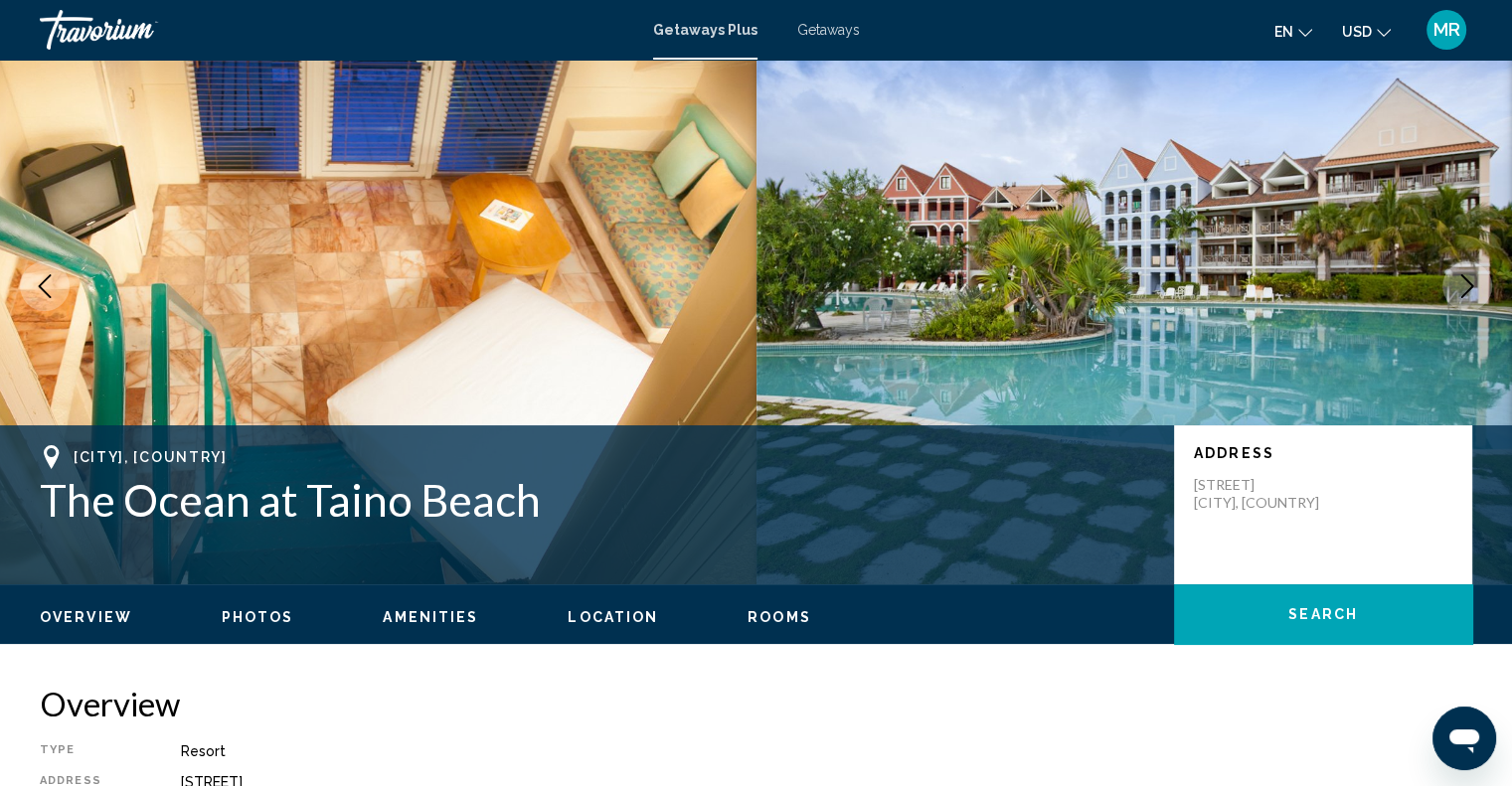 scroll, scrollTop: 0, scrollLeft: 0, axis: both 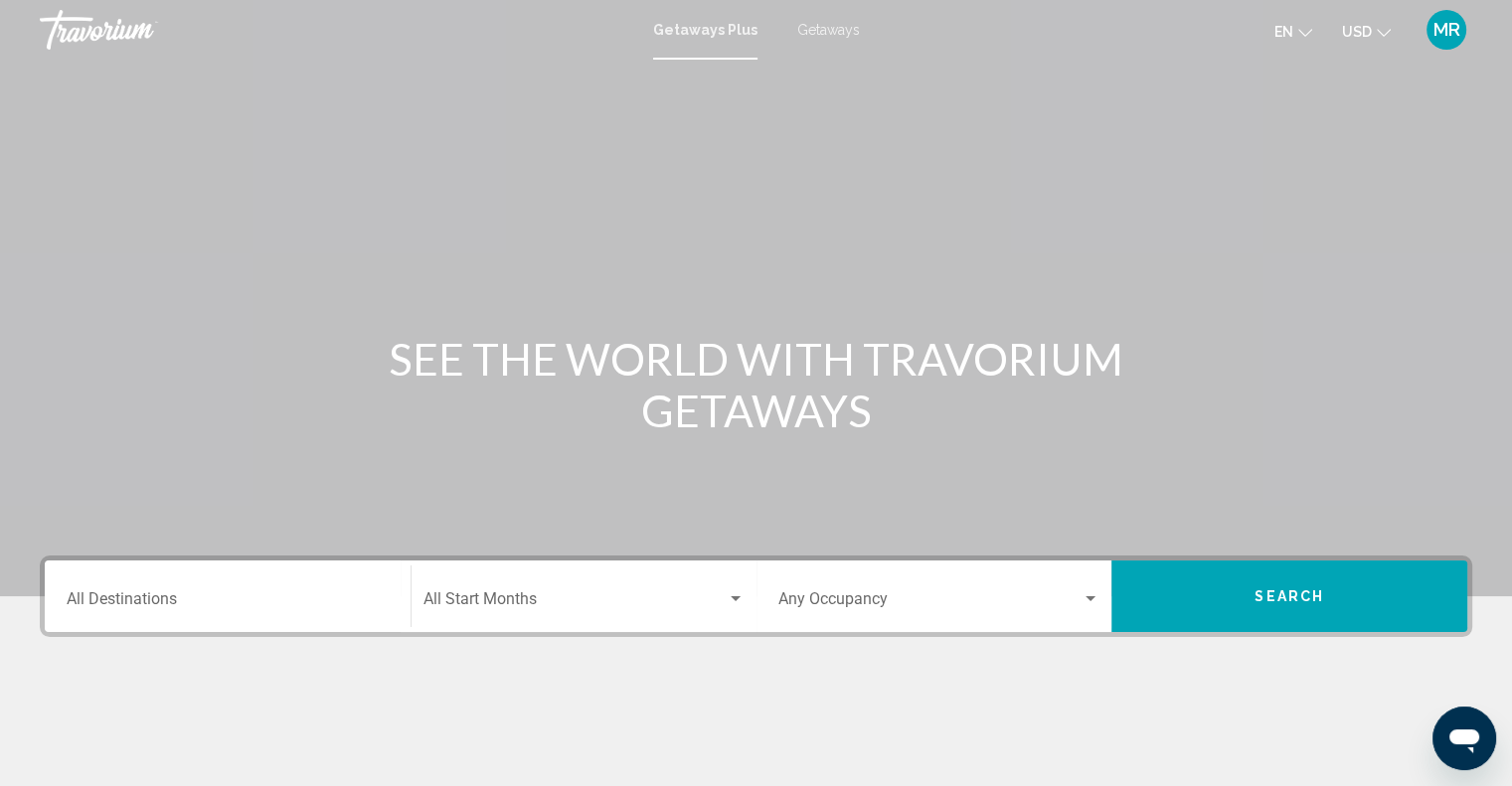 click on "Destination All Destinations" at bounding box center (228, 596) 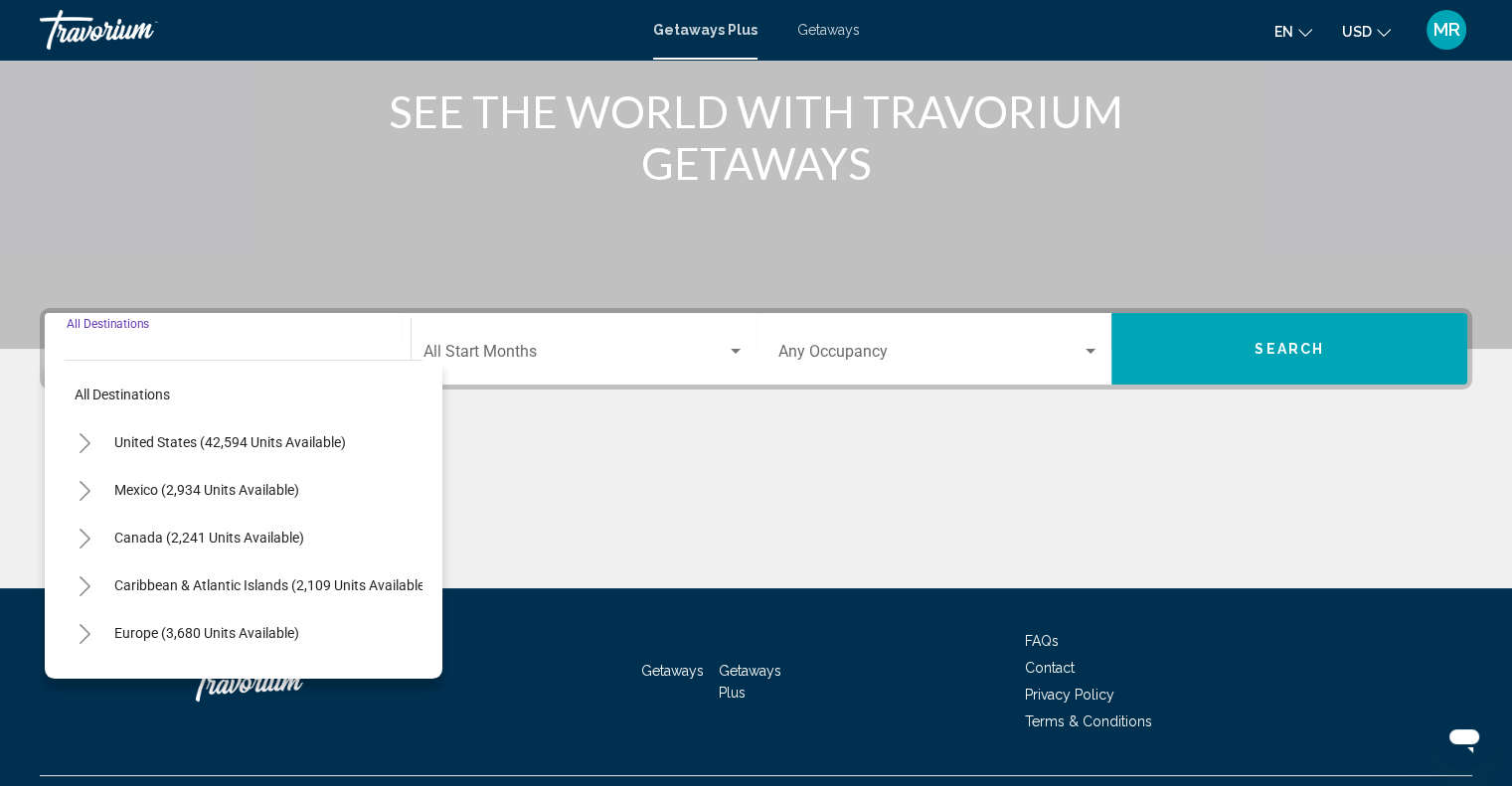 scroll, scrollTop: 292, scrollLeft: 0, axis: vertical 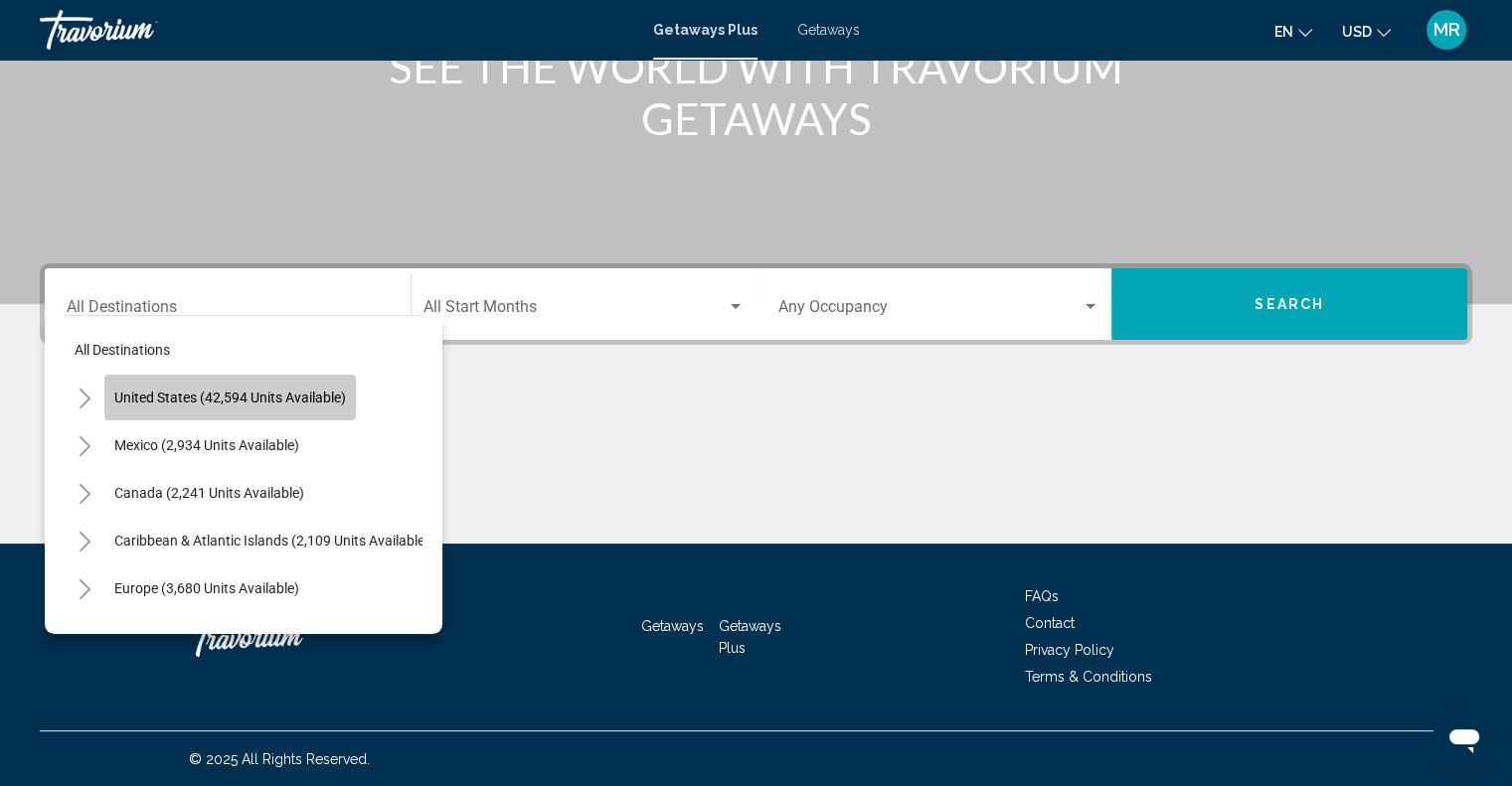 click on "United States (42,594 units available)" 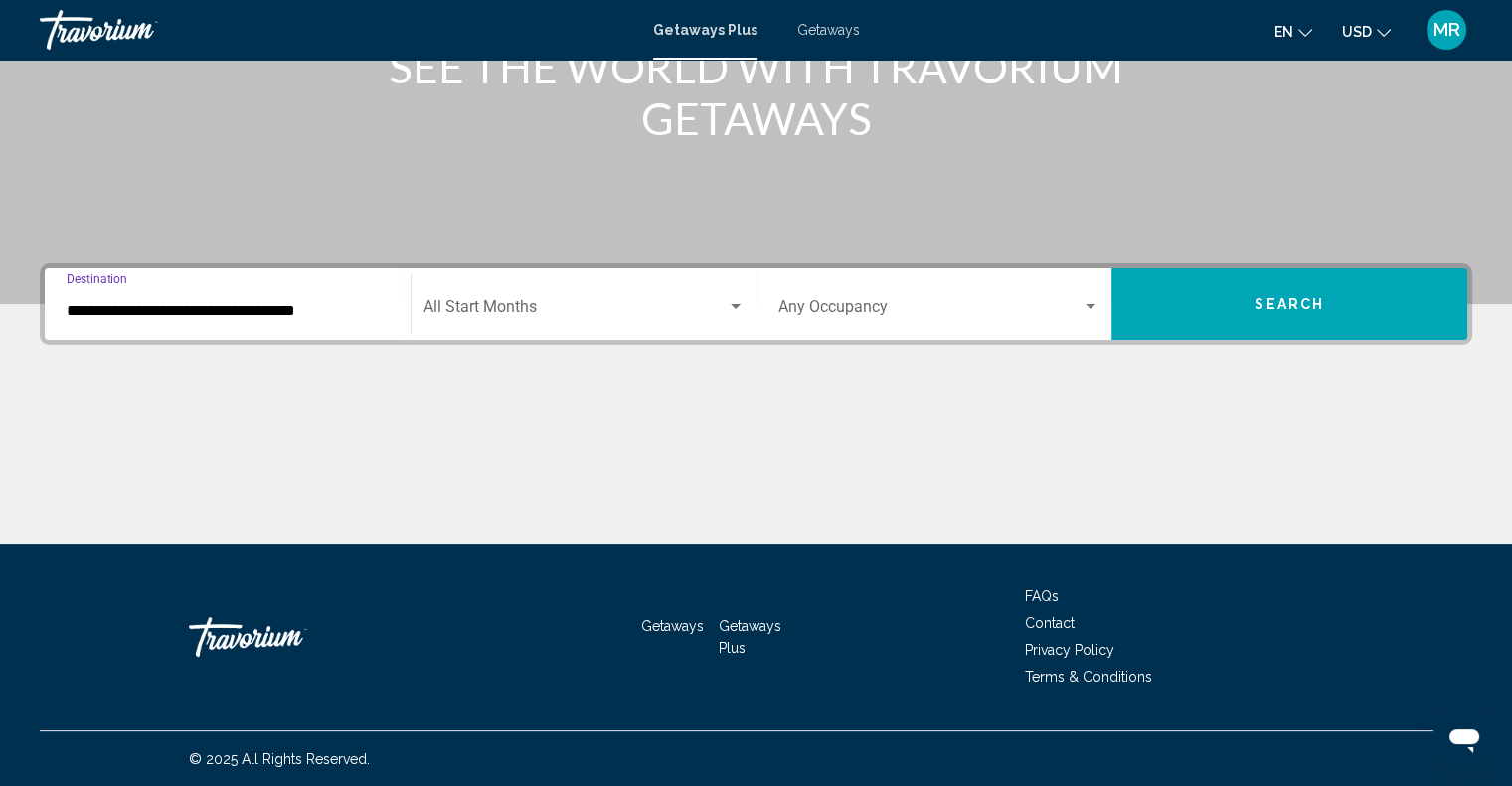 click on "**********" at bounding box center [228, 311] 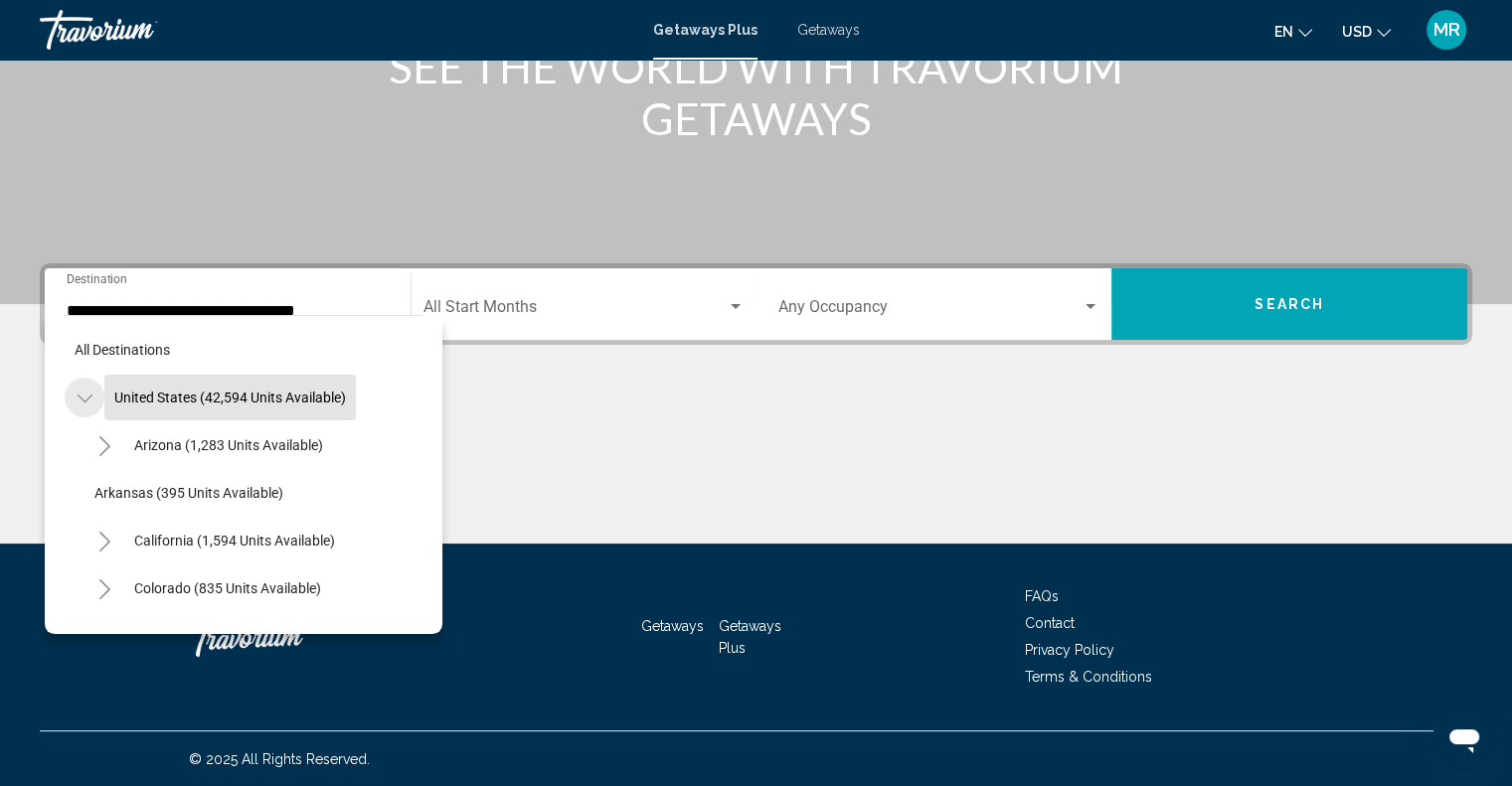 click 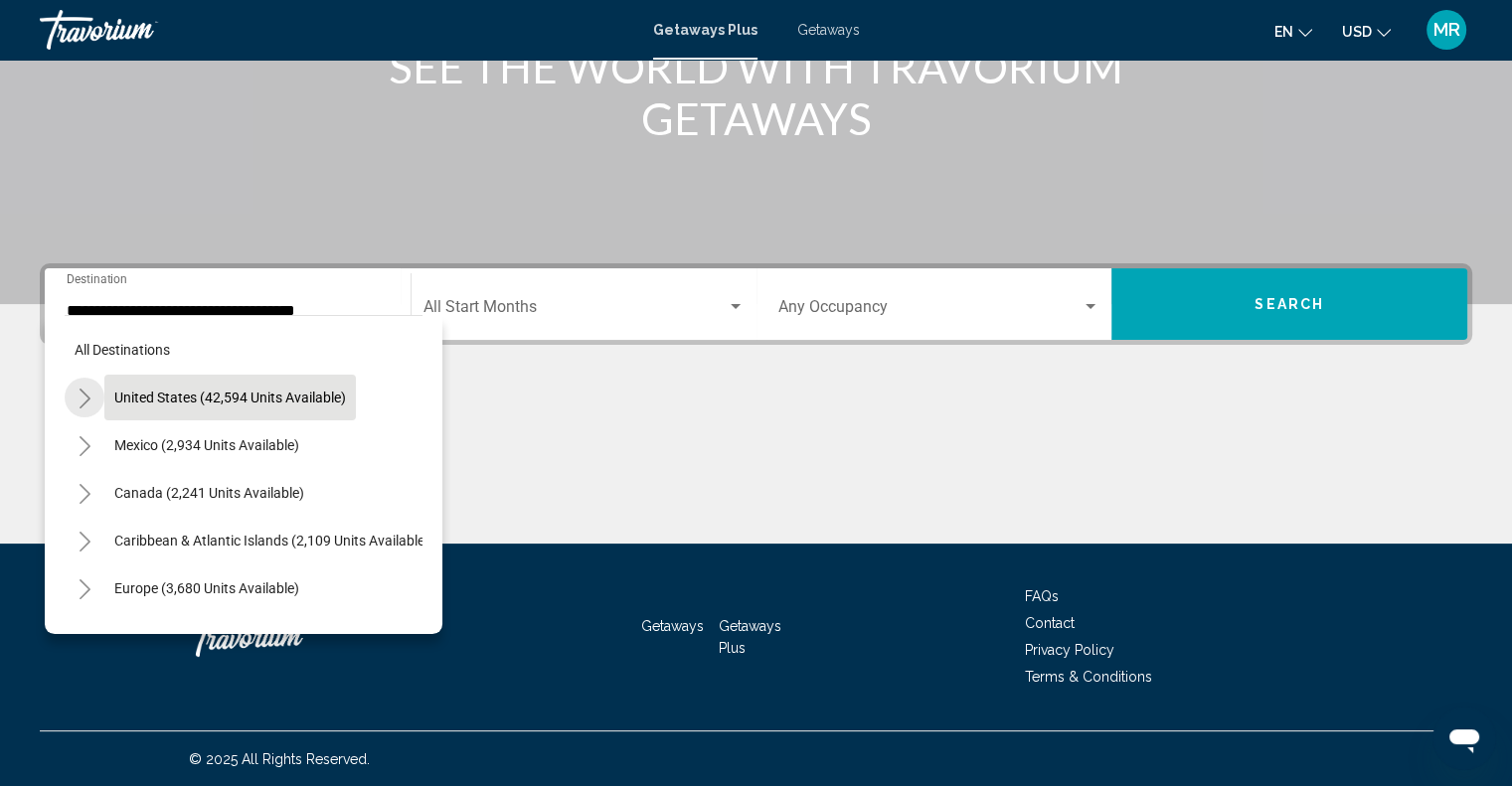 click 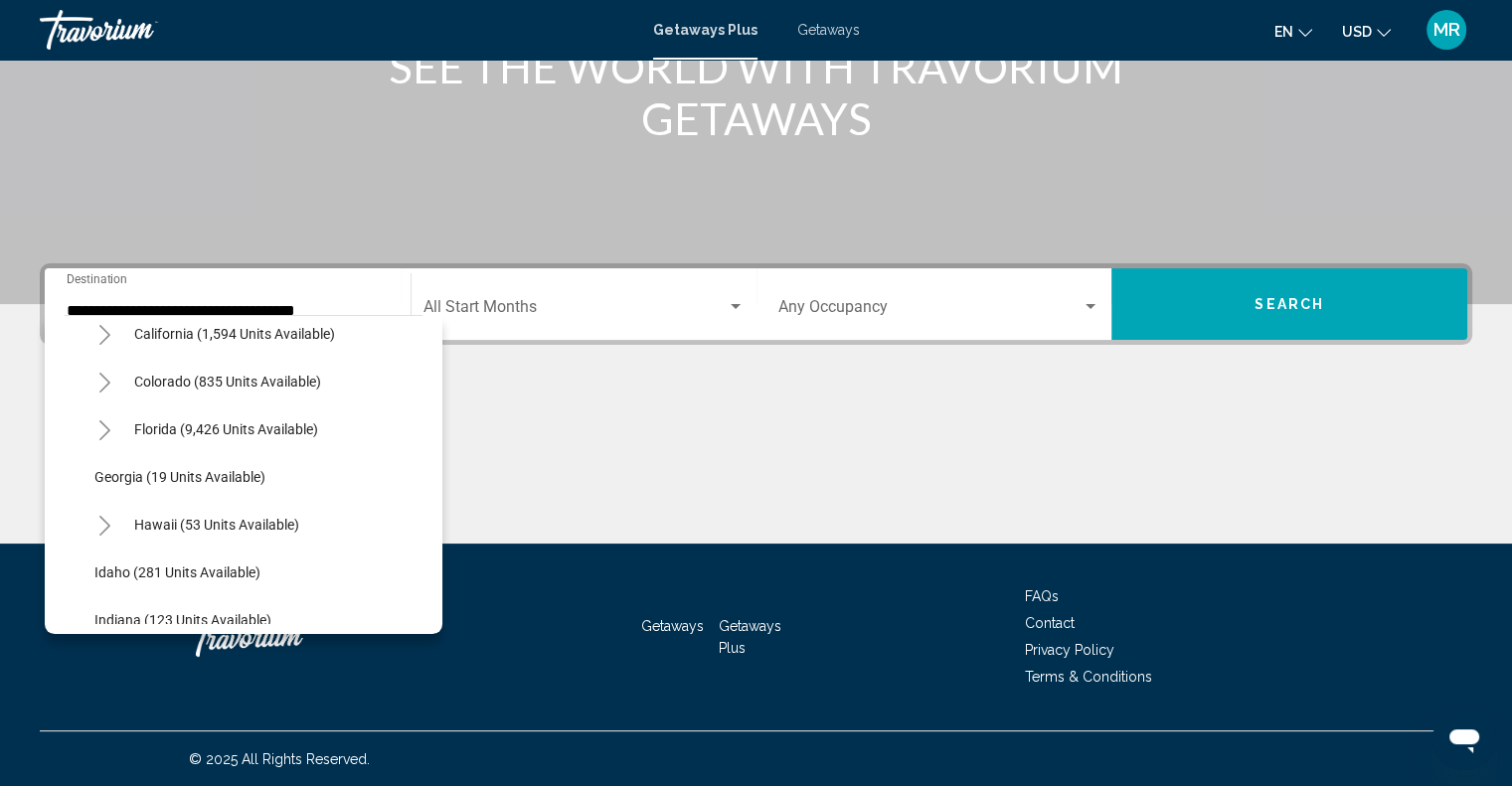 scroll, scrollTop: 162, scrollLeft: 0, axis: vertical 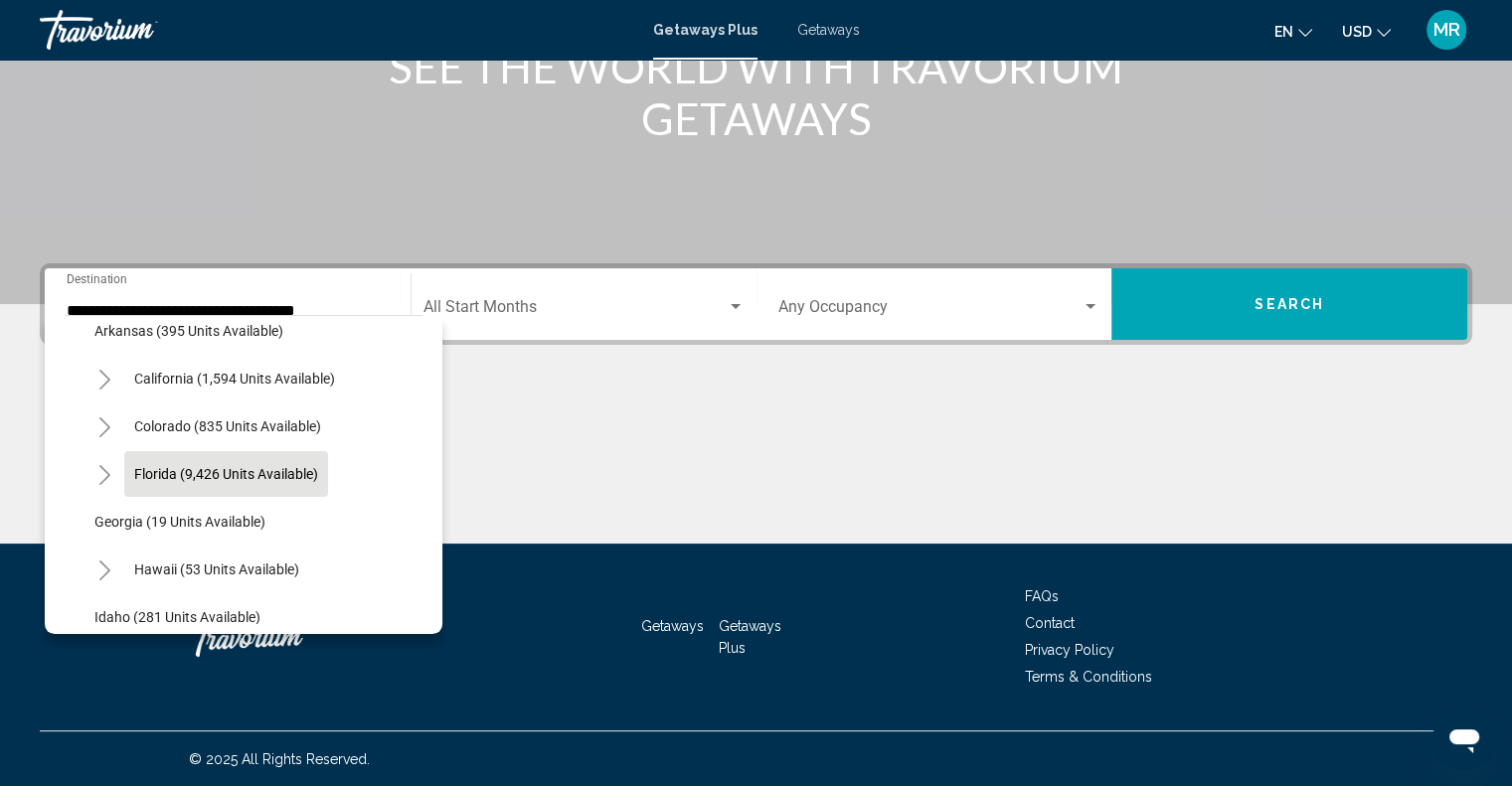 click on "Florida (9,426 units available)" 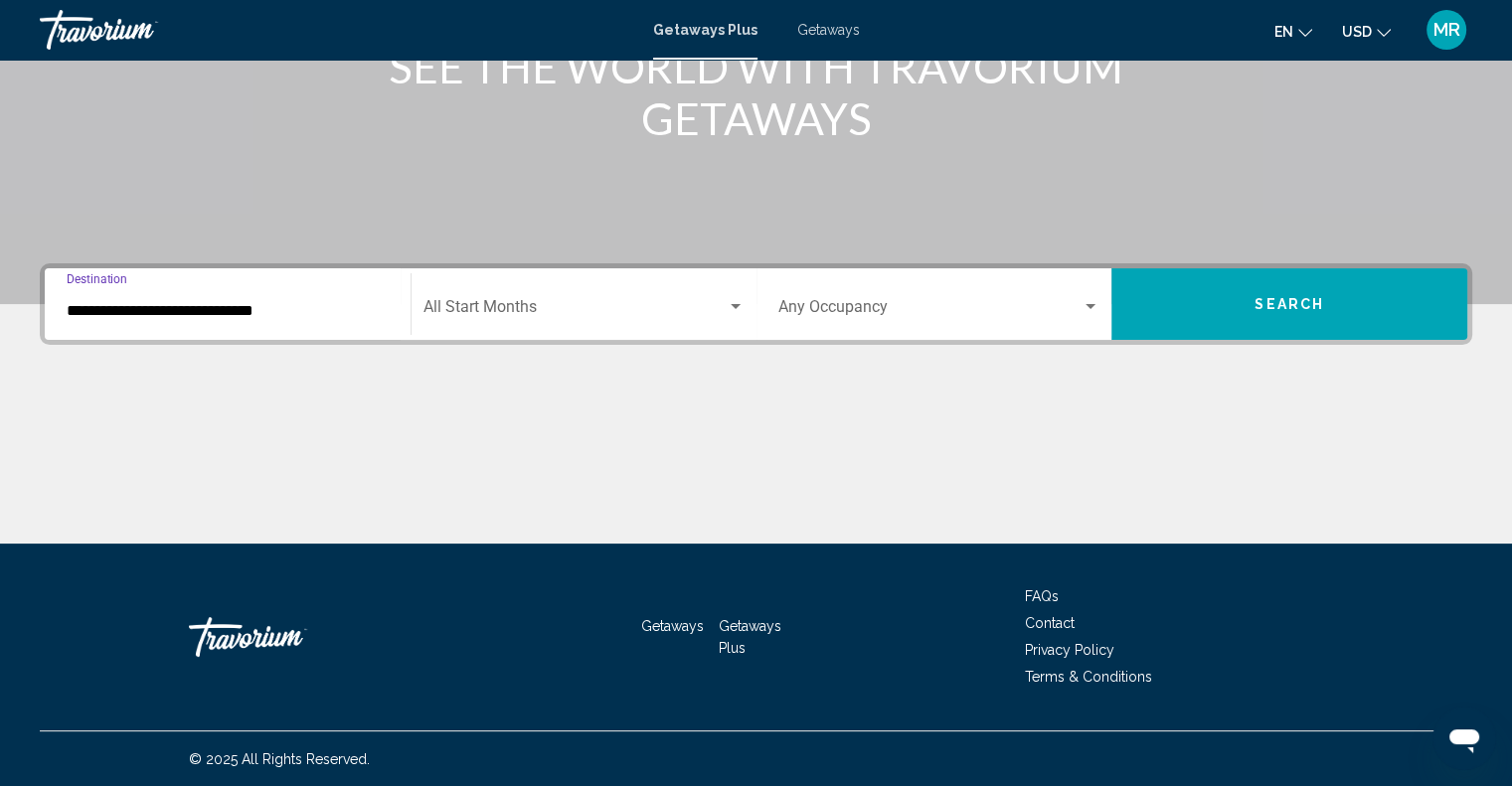 click at bounding box center (736, 307) 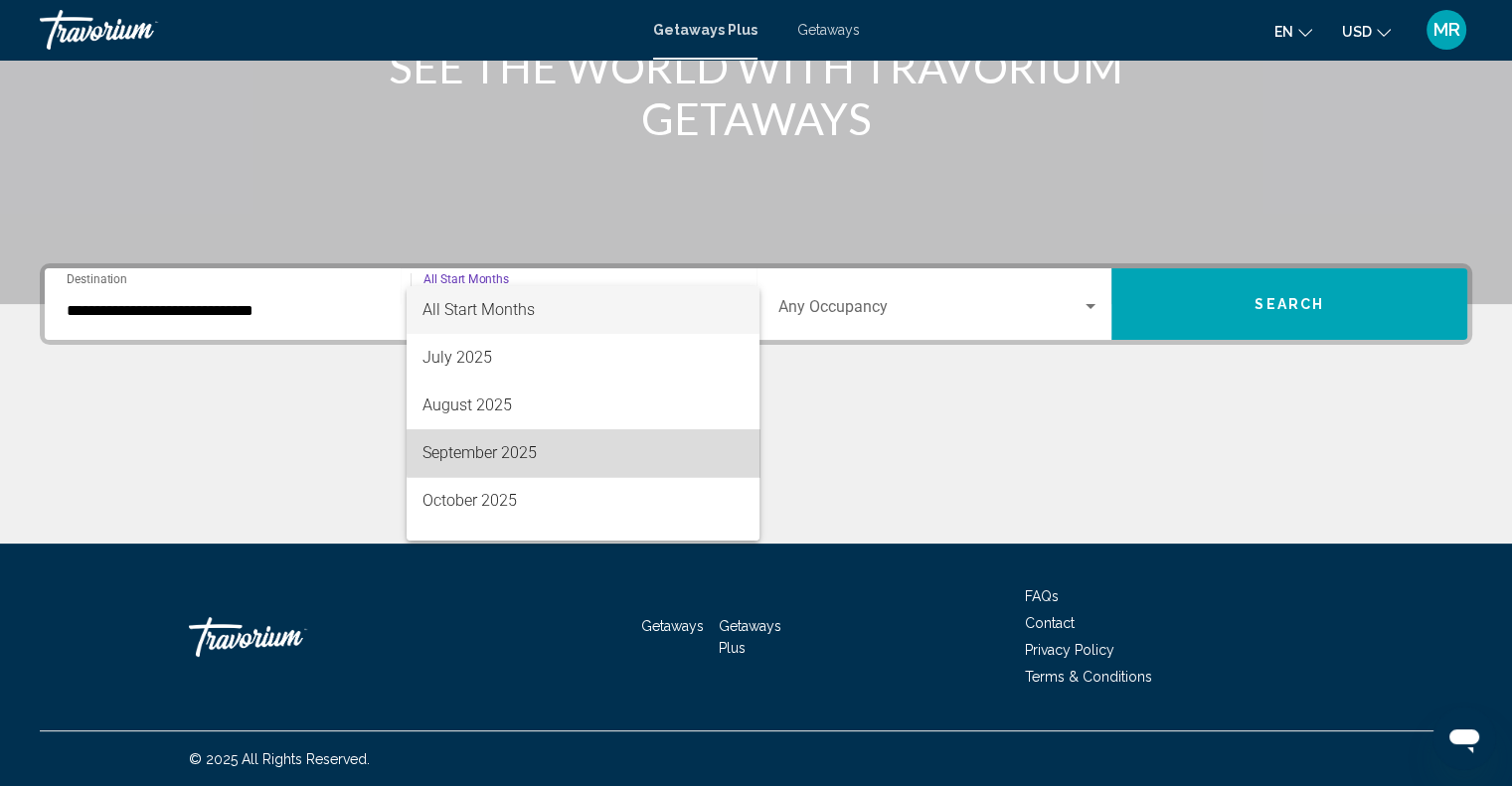 click on "September 2025" at bounding box center [583, 453] 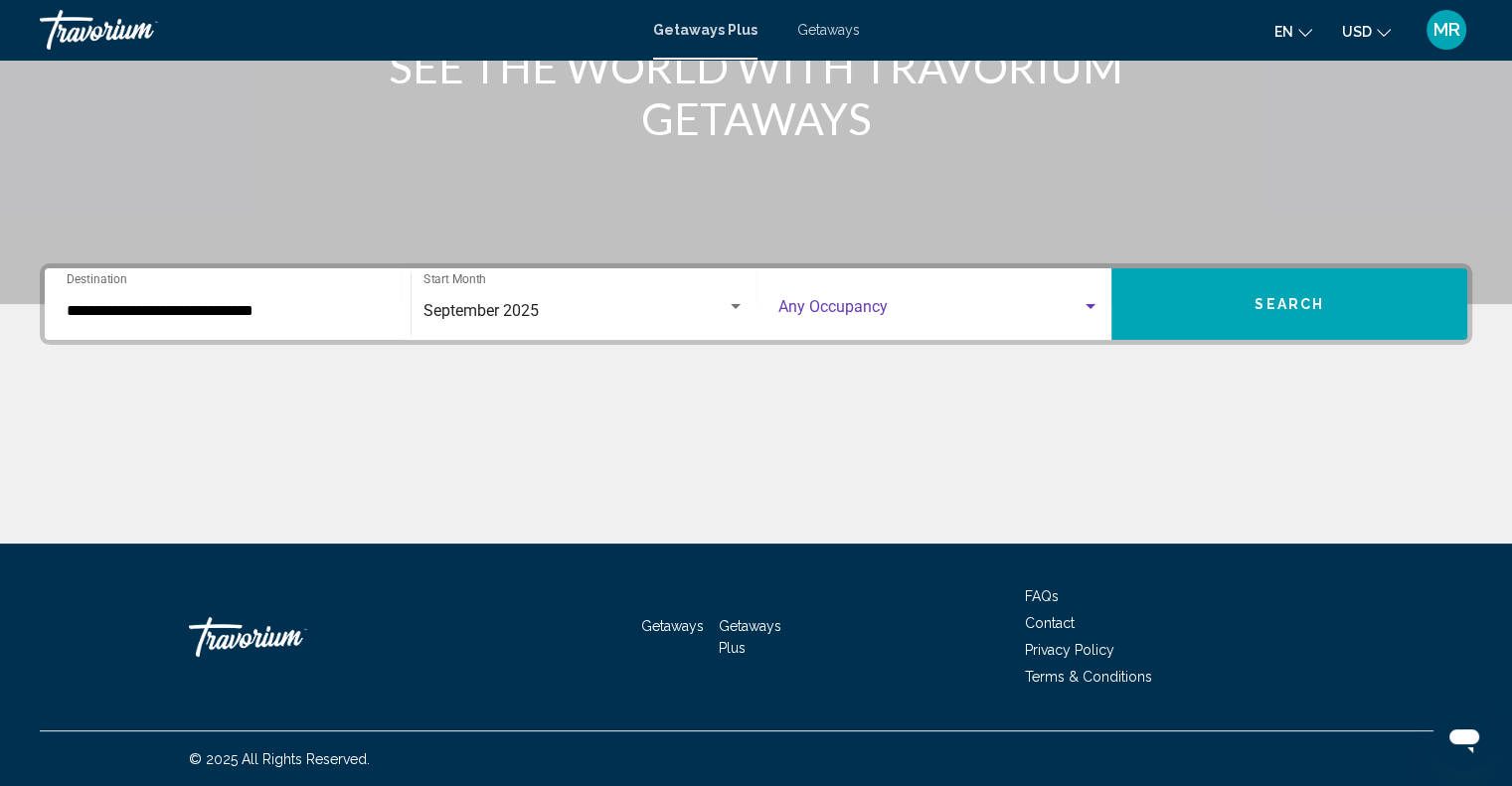 click at bounding box center (1091, 307) 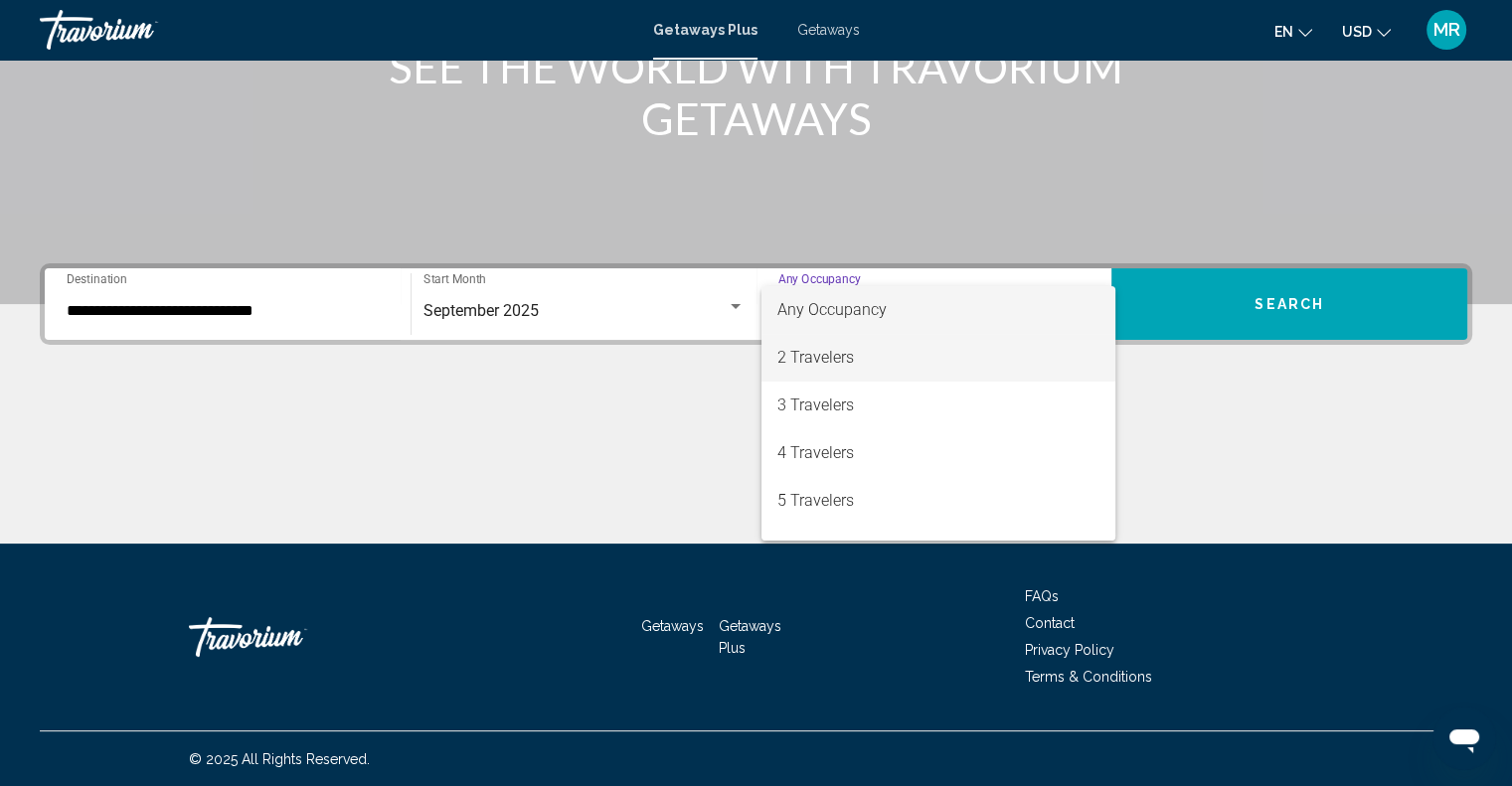 click on "2 Travelers" at bounding box center [938, 358] 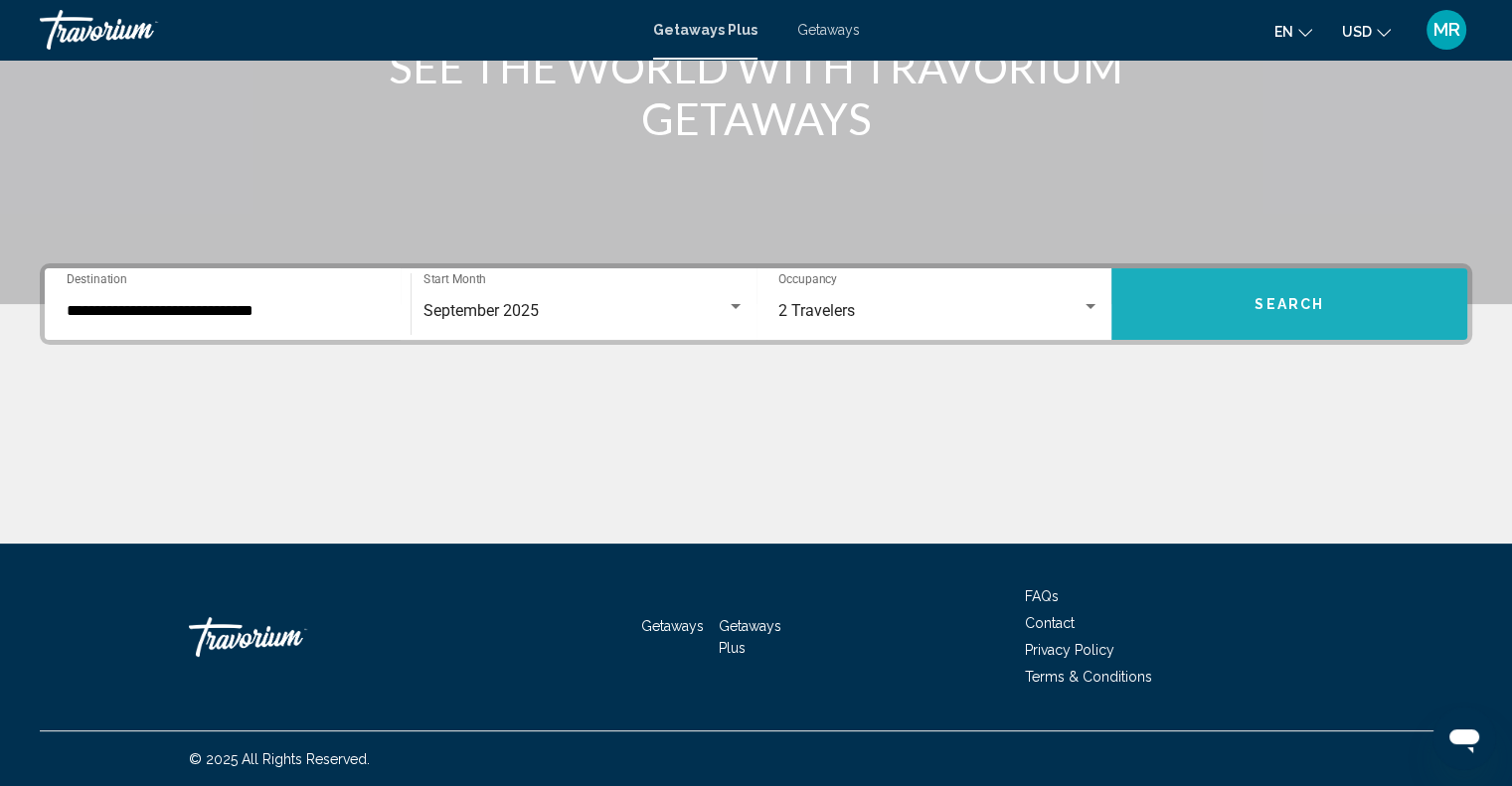 click on "Search" at bounding box center [1289, 304] 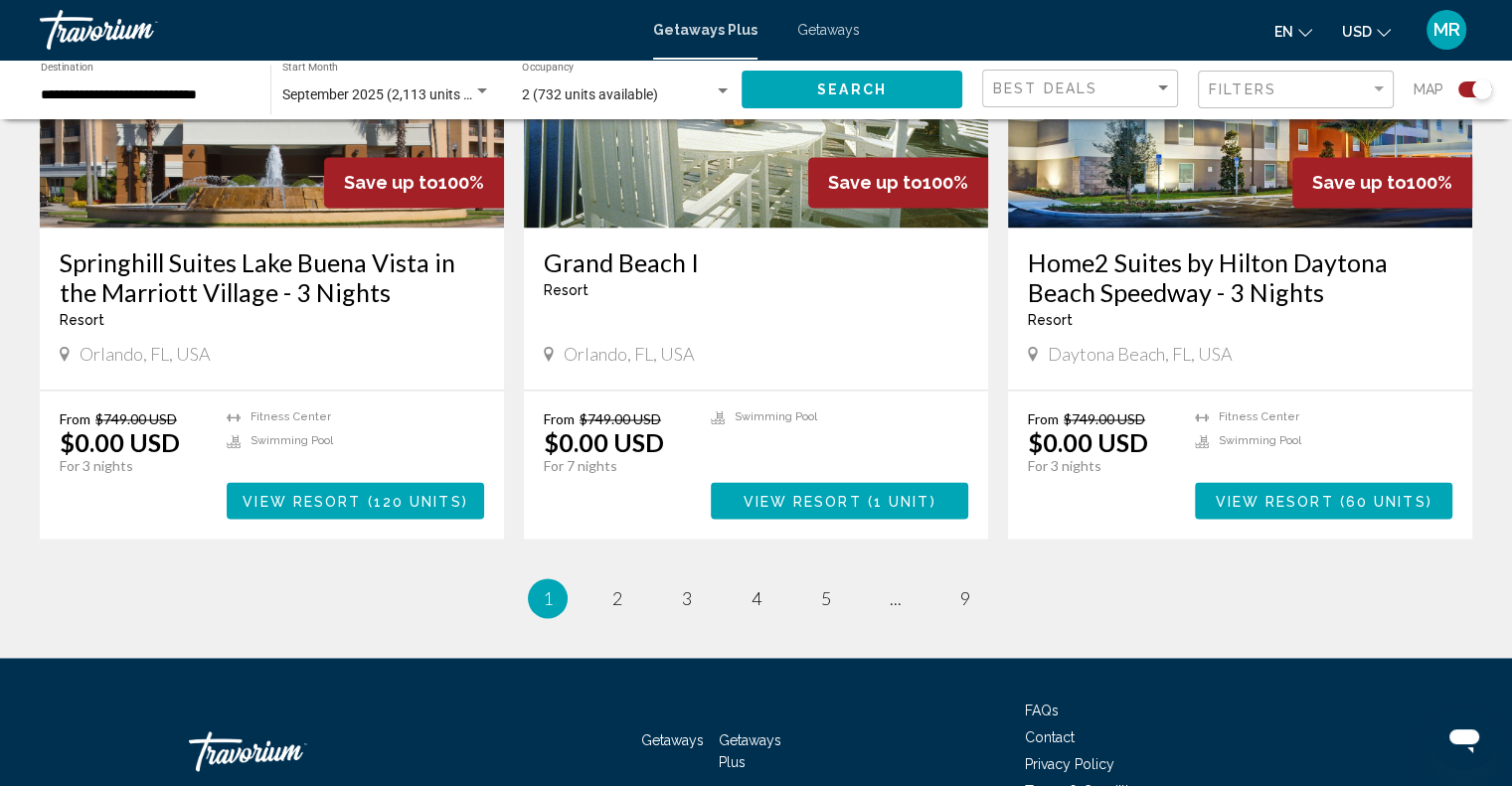 scroll, scrollTop: 3034, scrollLeft: 0, axis: vertical 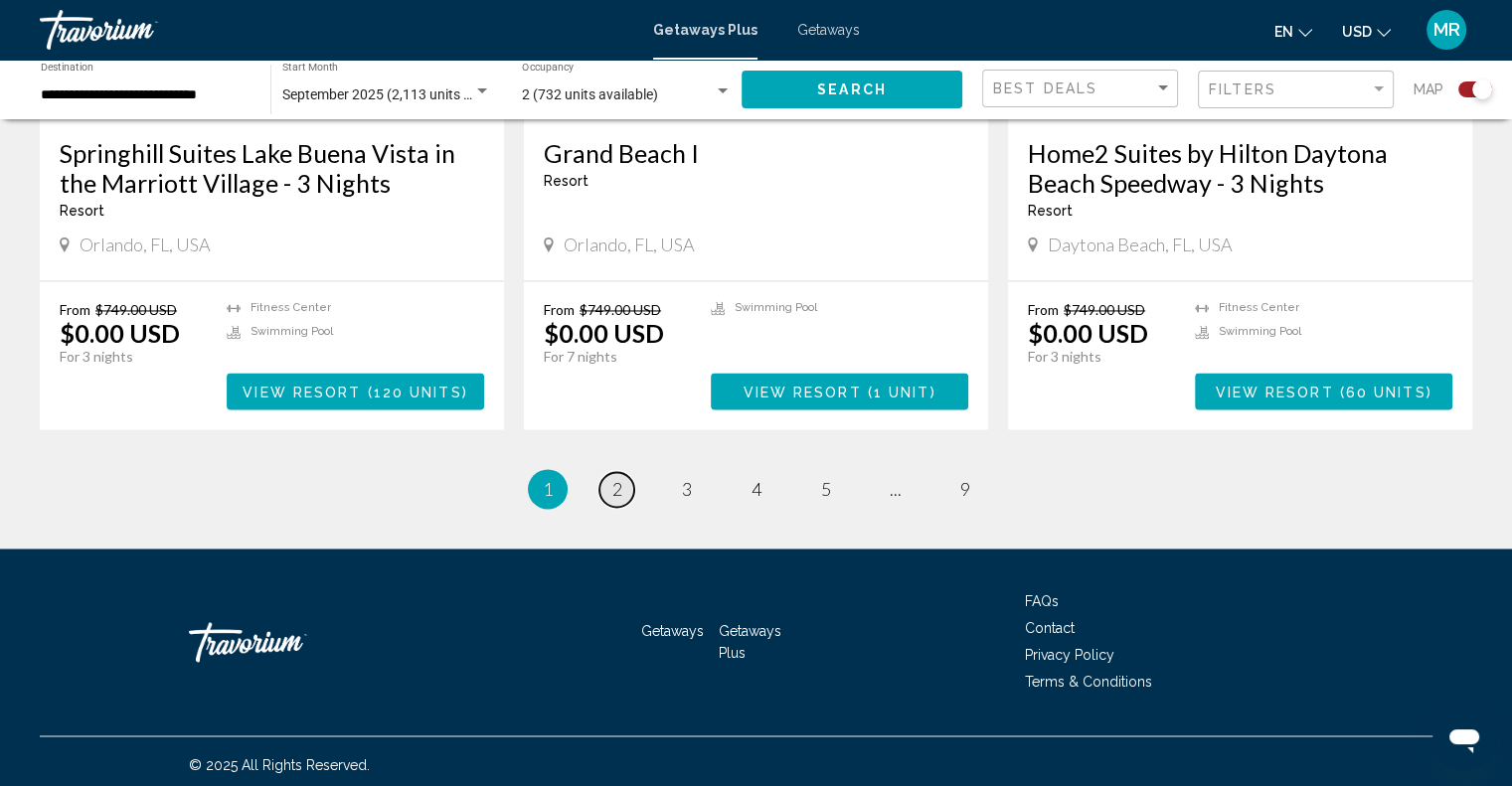 click on "2" at bounding box center (617, 489) 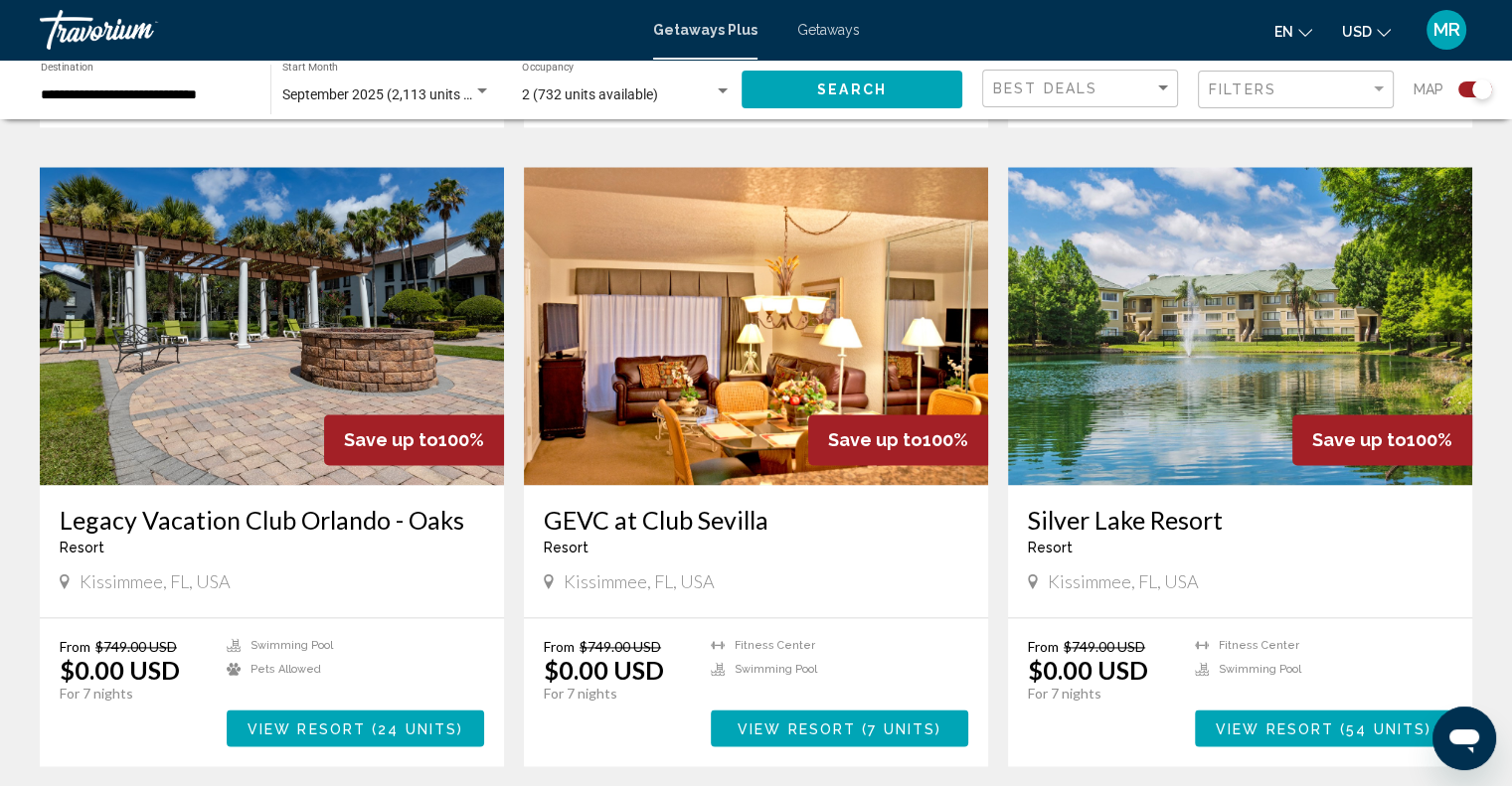 scroll, scrollTop: 2782, scrollLeft: 0, axis: vertical 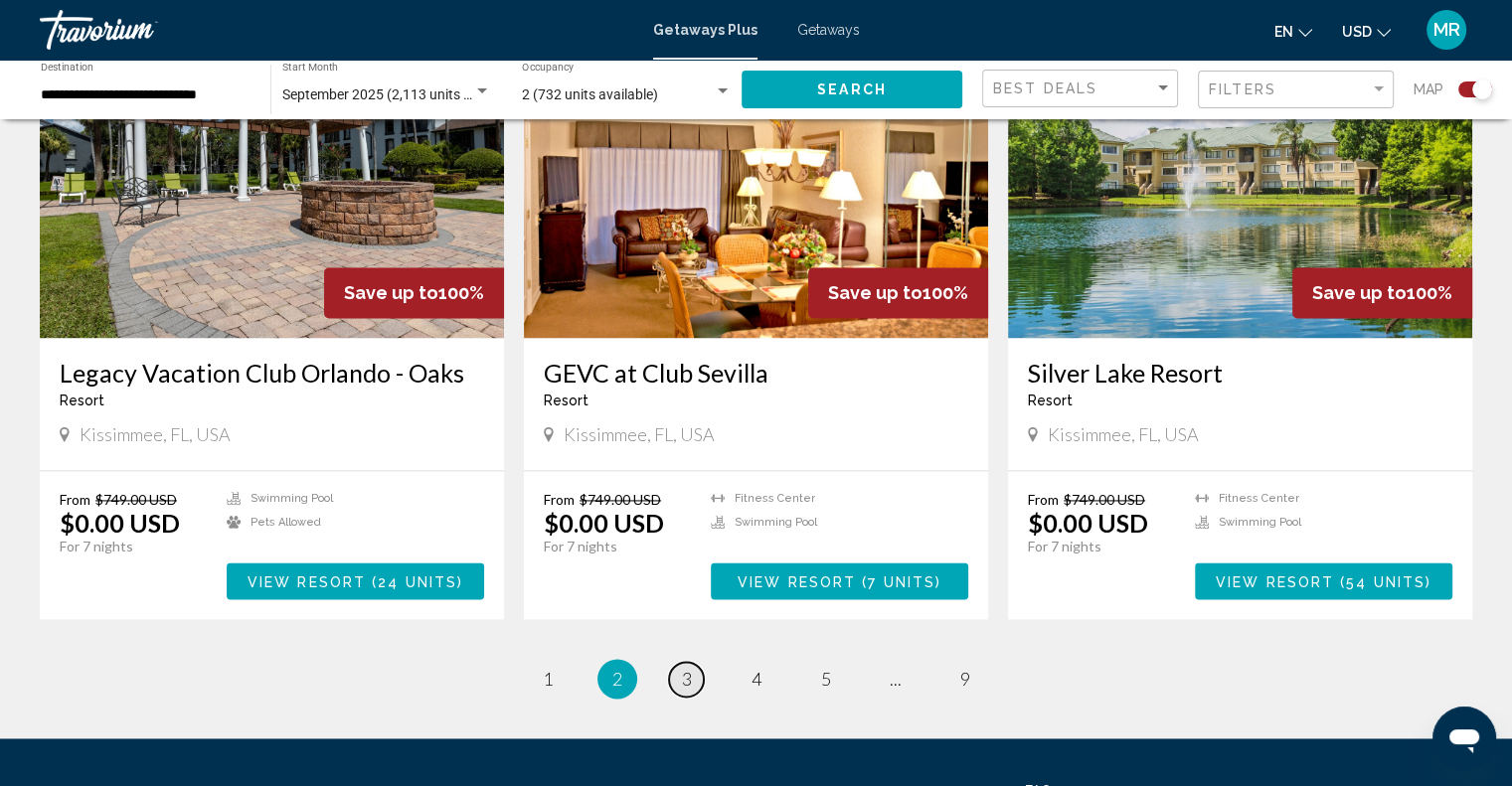 click on "3" at bounding box center [687, 679] 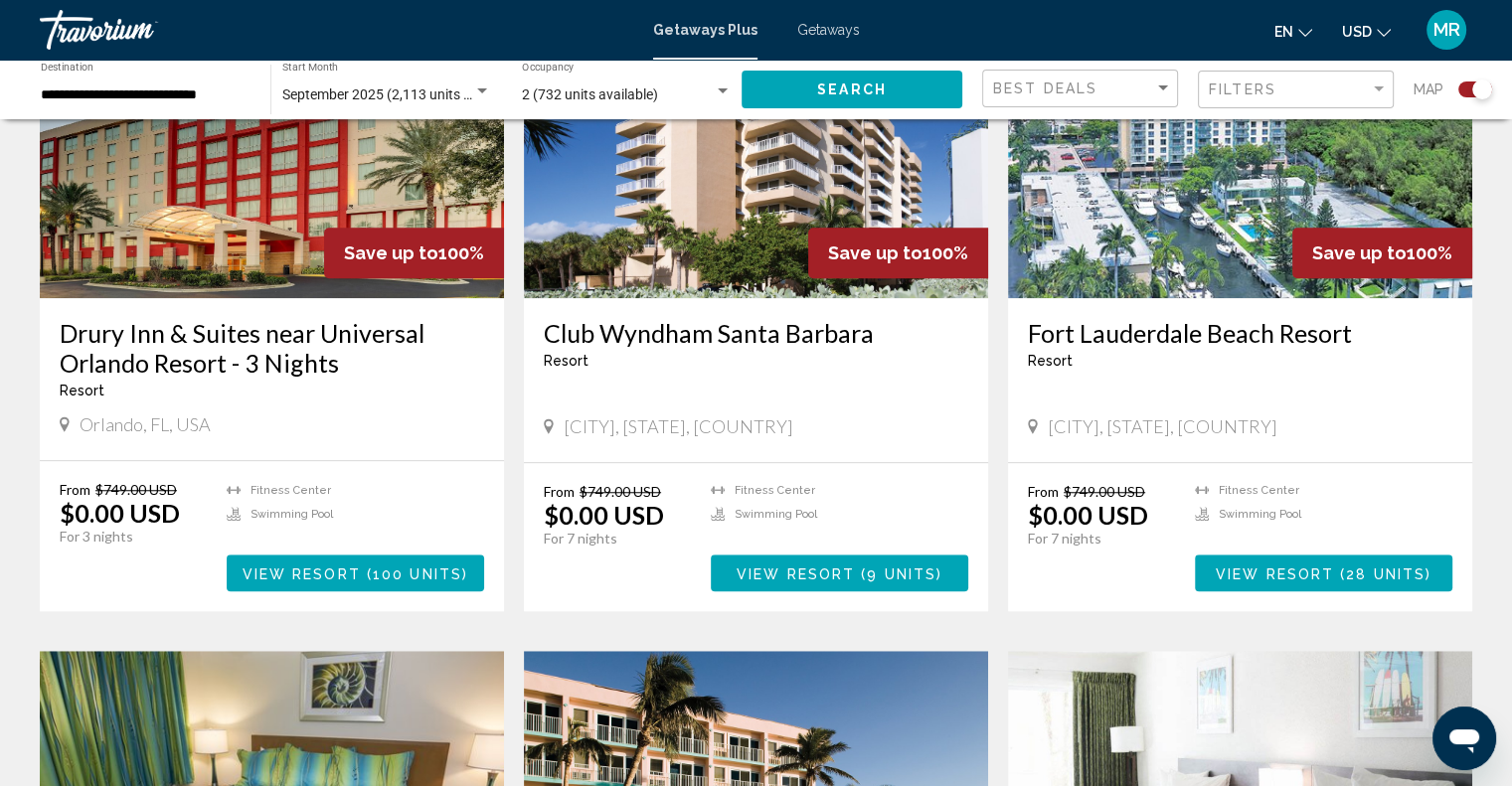 scroll, scrollTop: 1590, scrollLeft: 0, axis: vertical 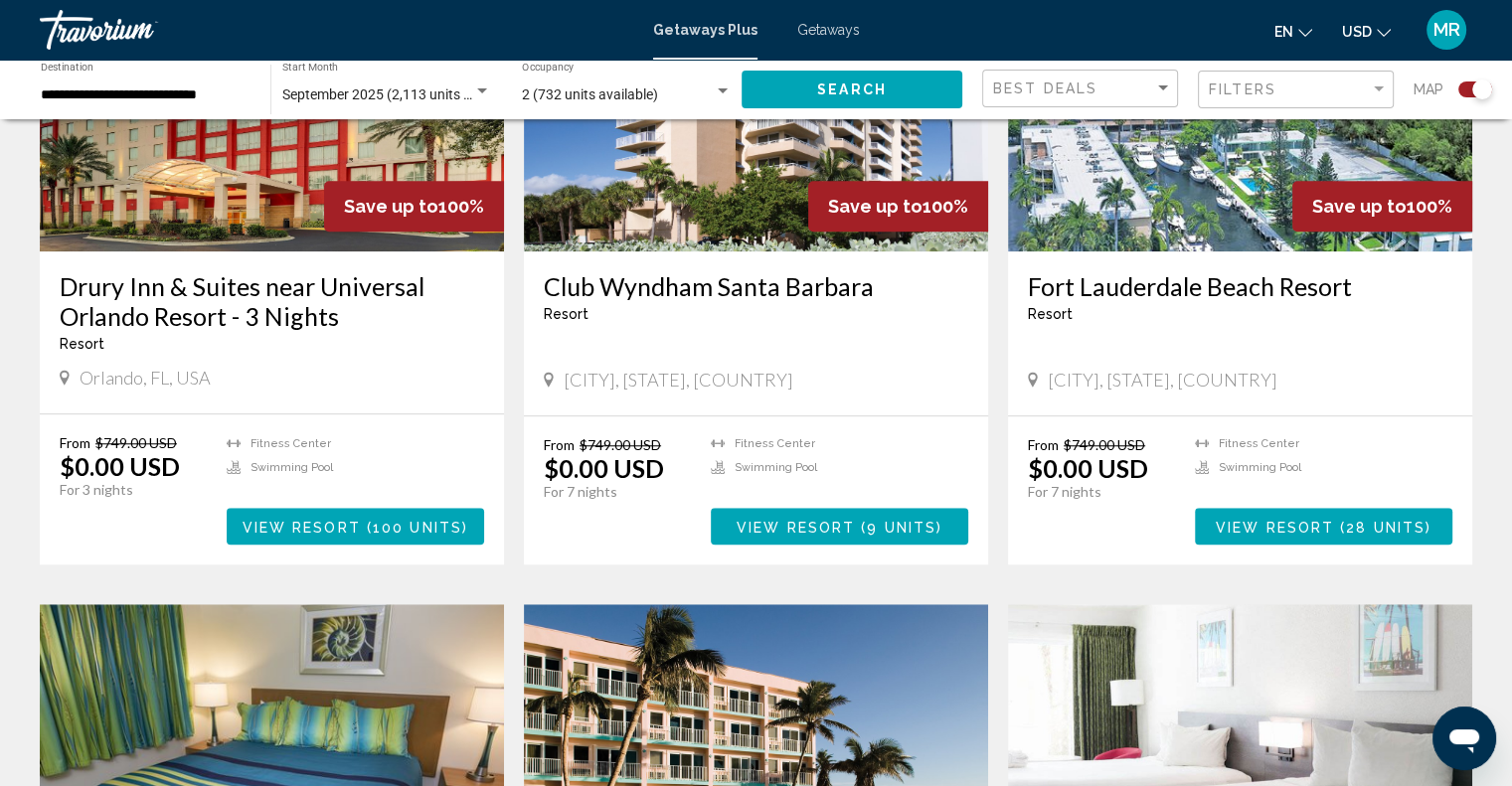click on "View Resort" at bounding box center (1274, 527) 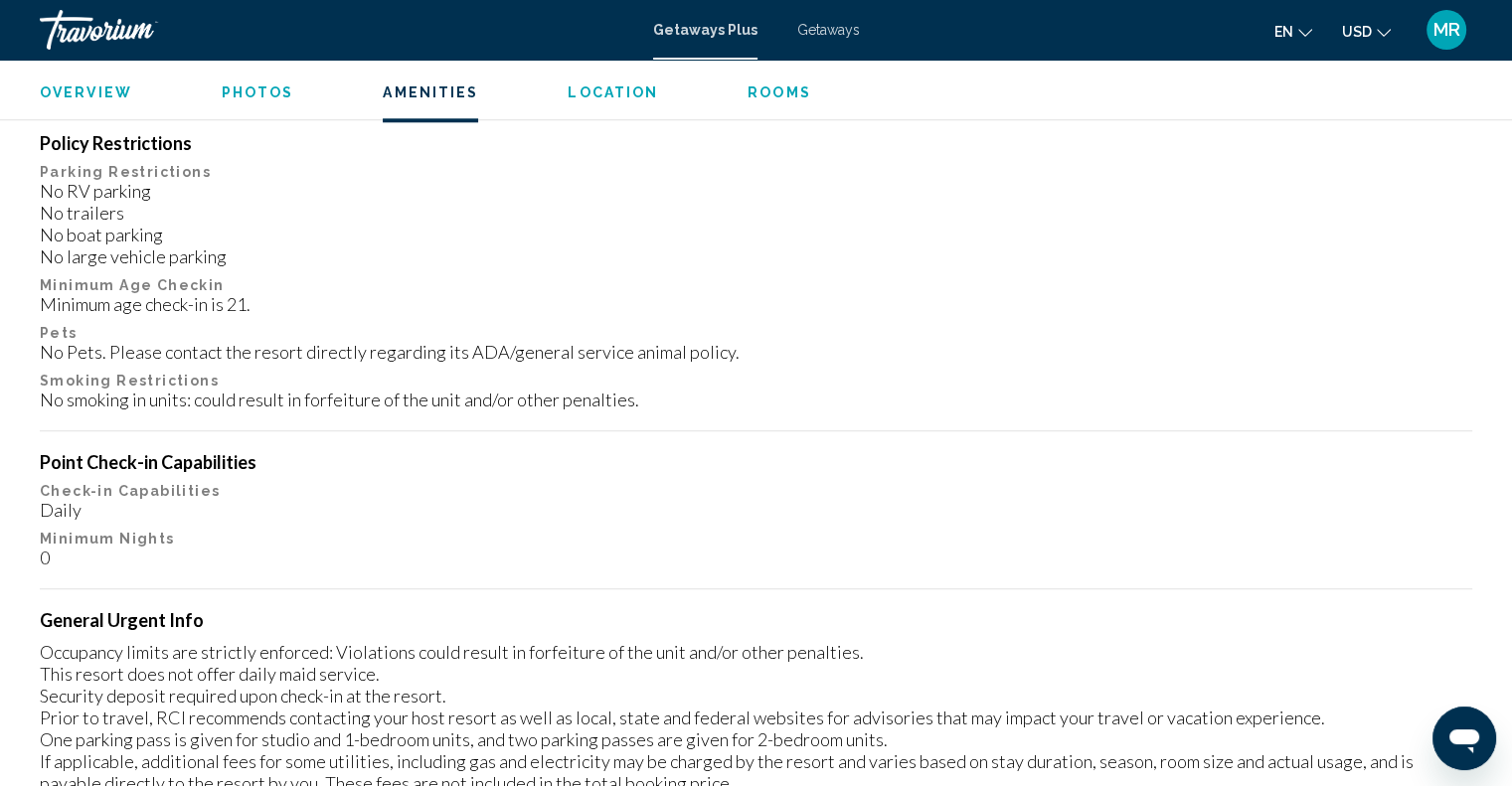 scroll, scrollTop: 1987, scrollLeft: 0, axis: vertical 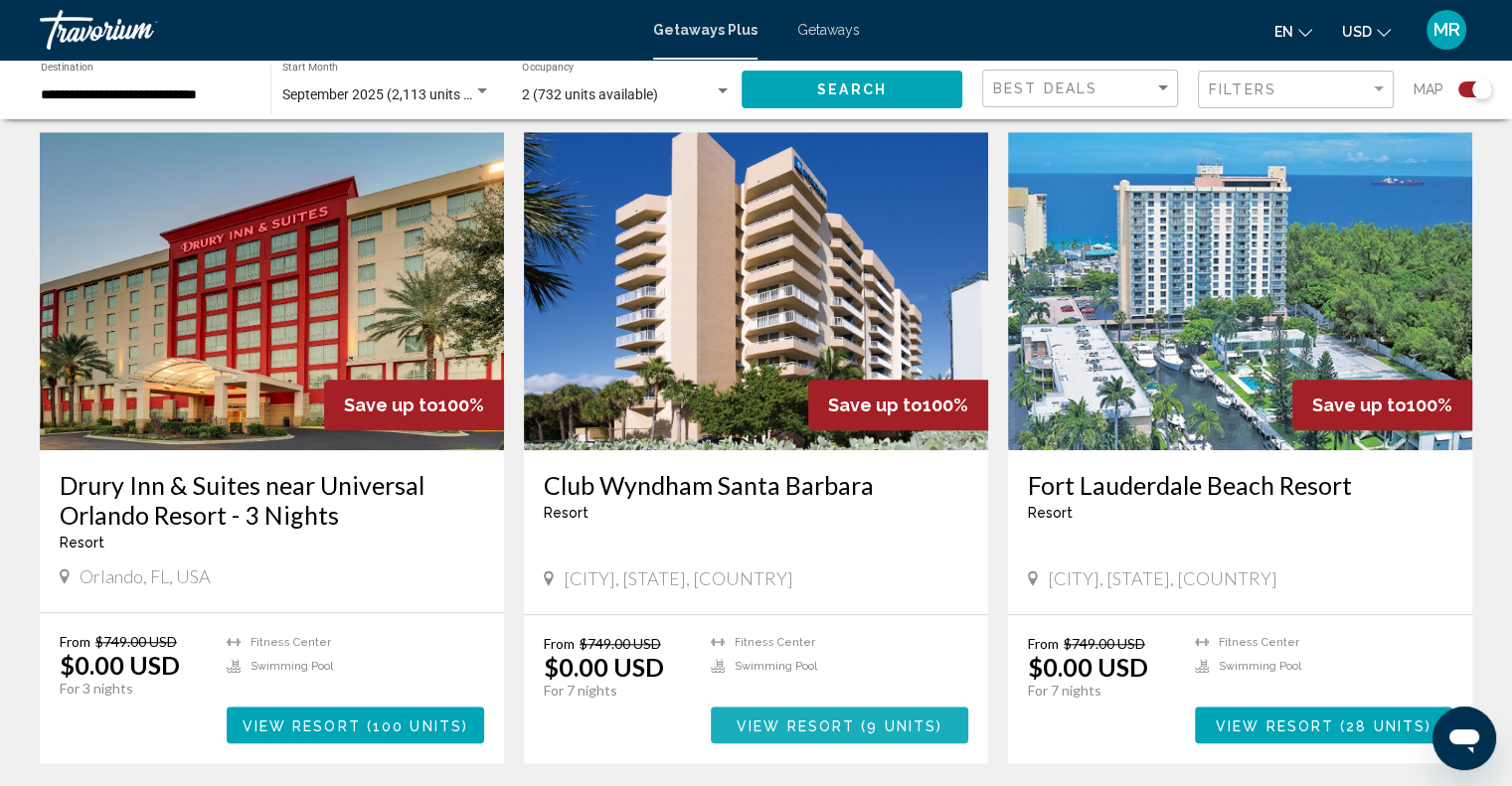 click on "View Resort" at bounding box center [795, 725] 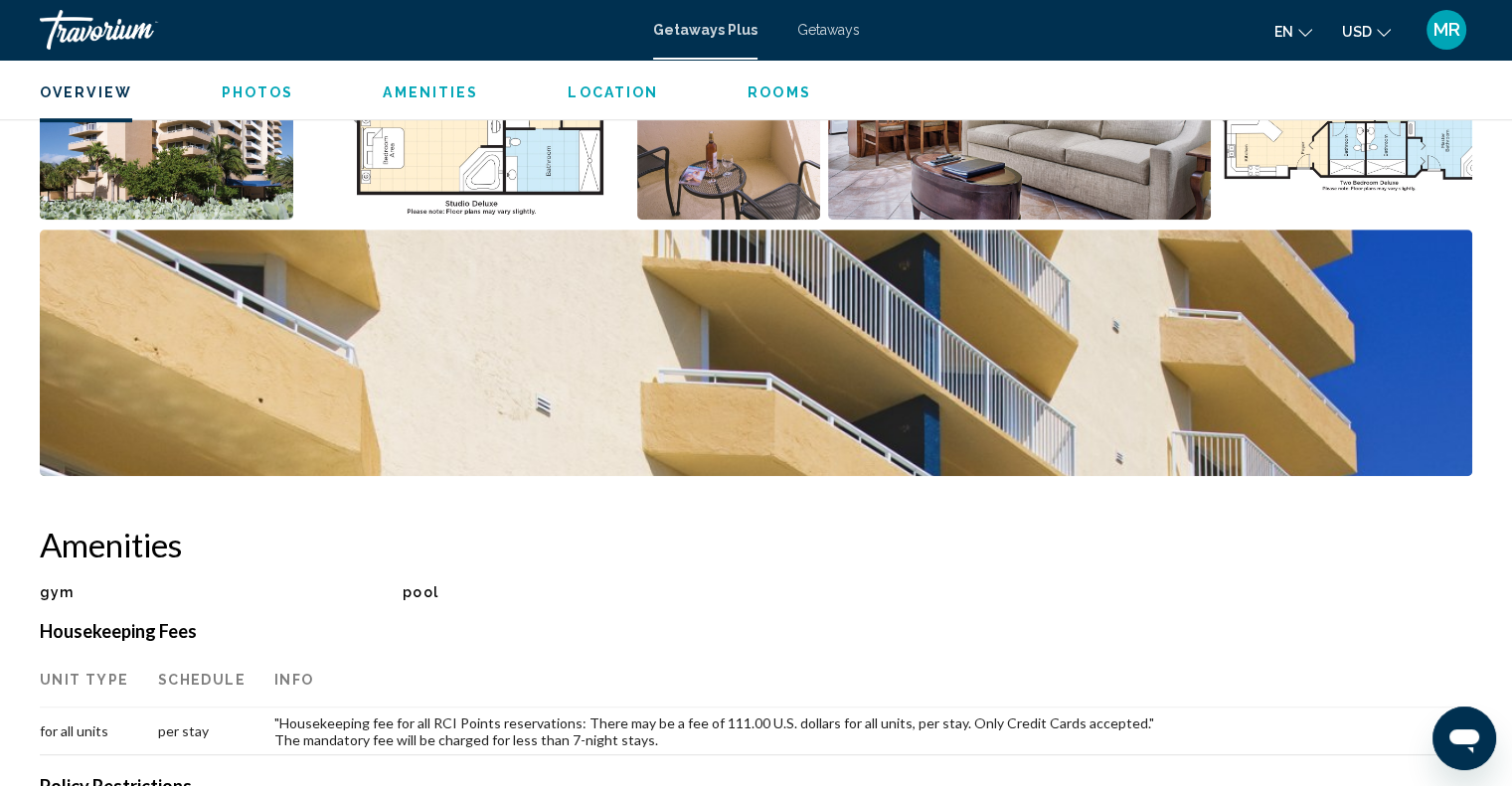 scroll, scrollTop: 497, scrollLeft: 0, axis: vertical 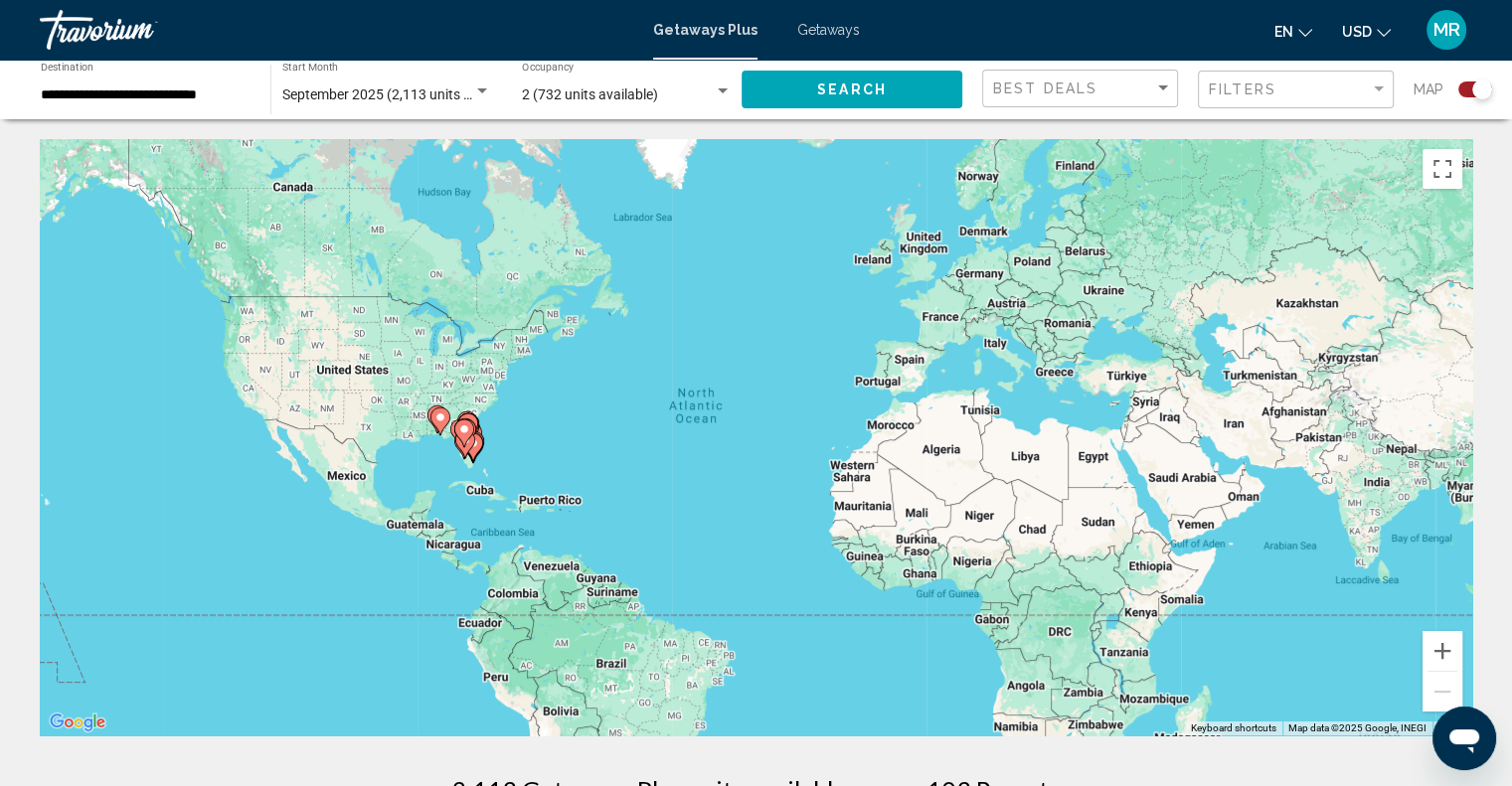 click at bounding box center (464, 433) 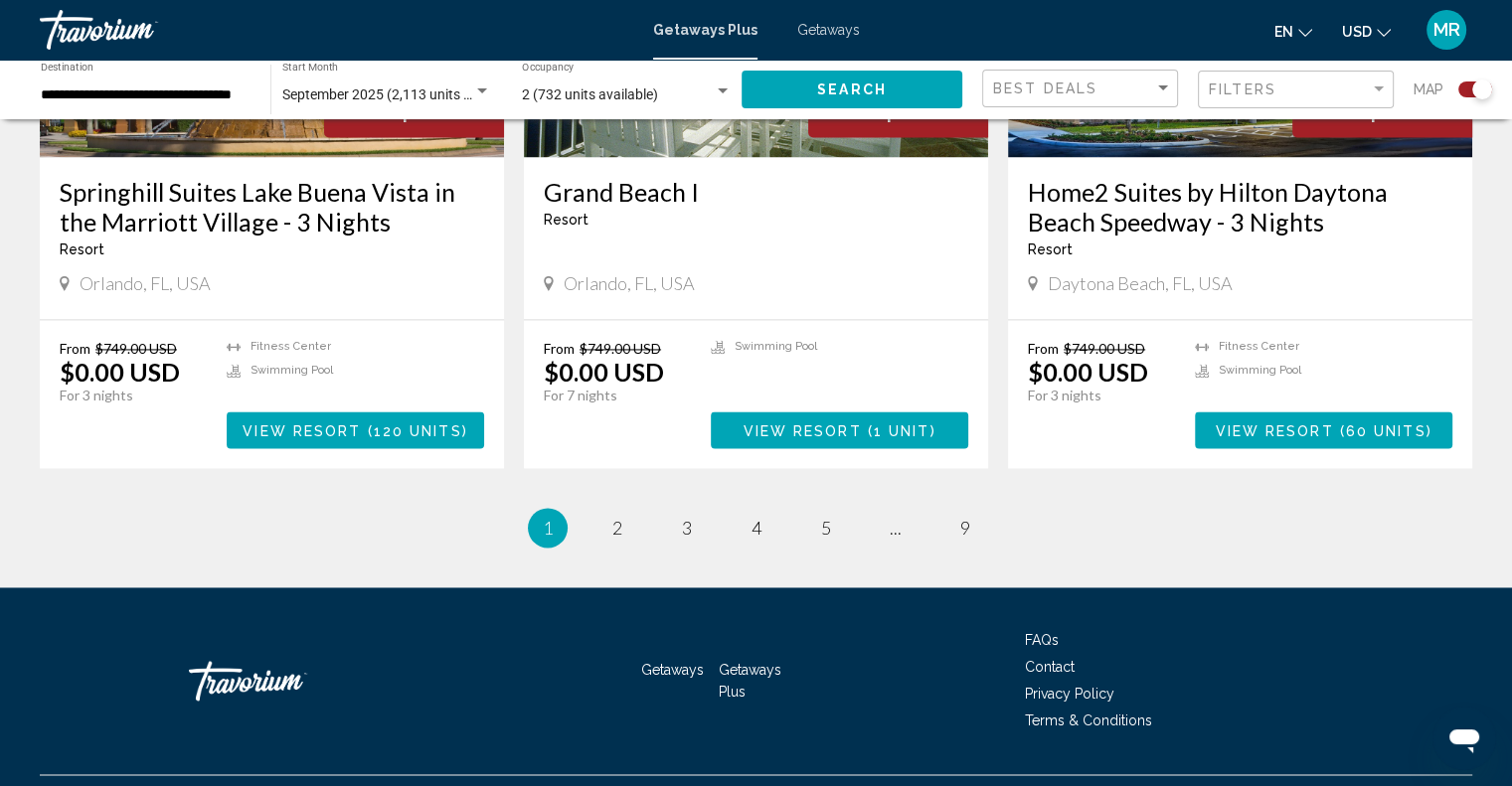 scroll, scrollTop: 3034, scrollLeft: 0, axis: vertical 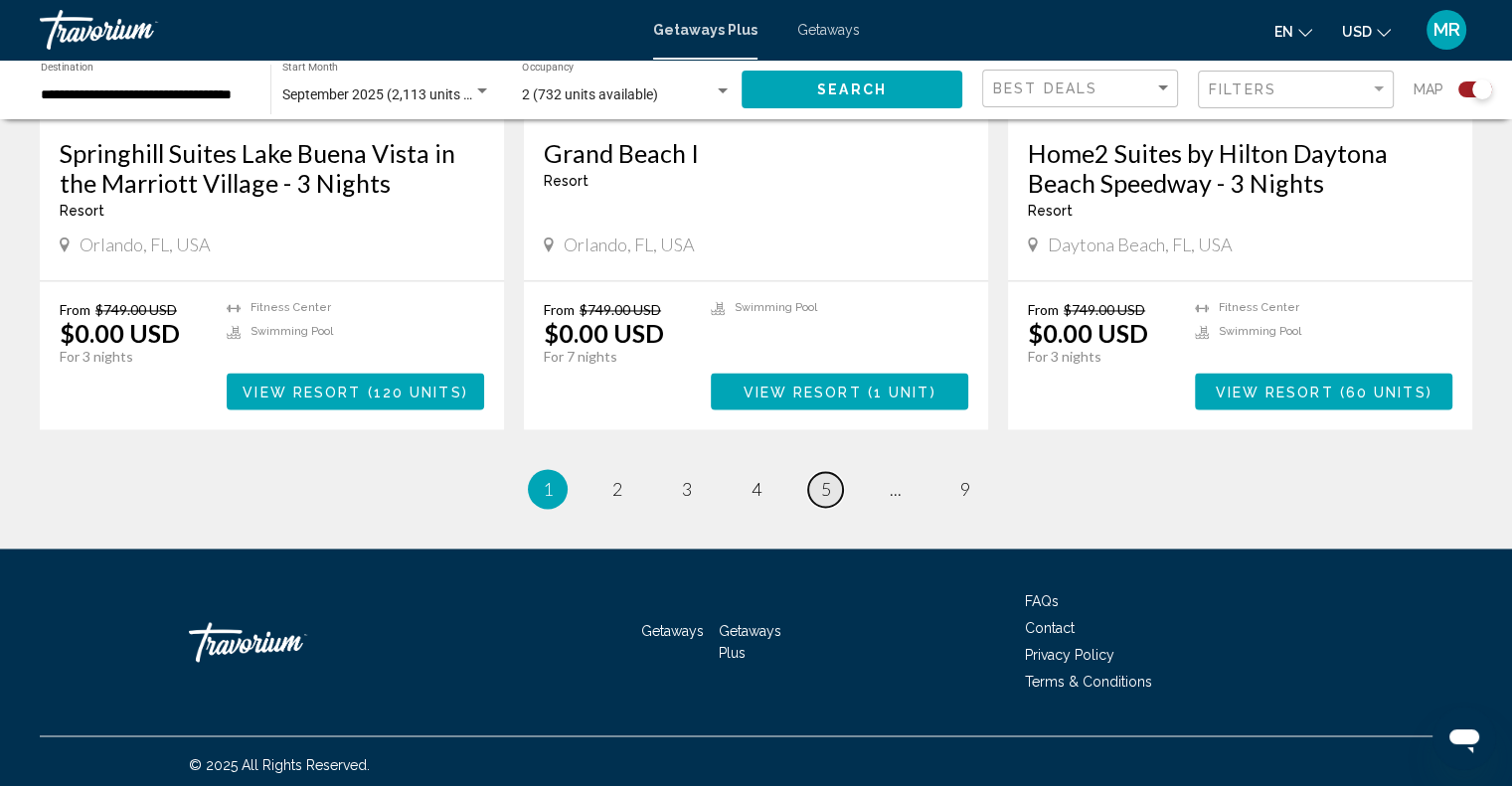 click on "5" at bounding box center (826, 489) 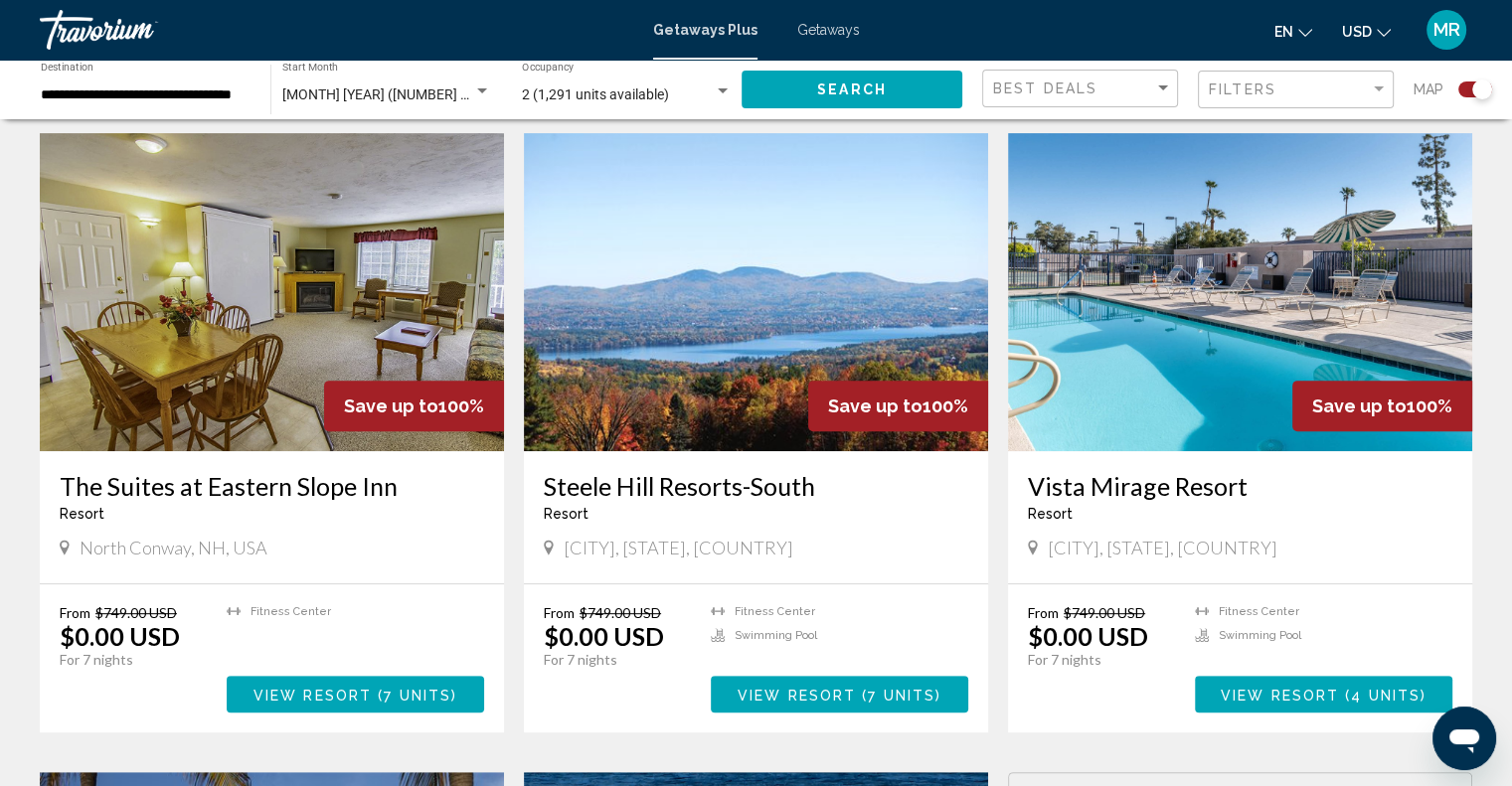 scroll, scrollTop: 696, scrollLeft: 0, axis: vertical 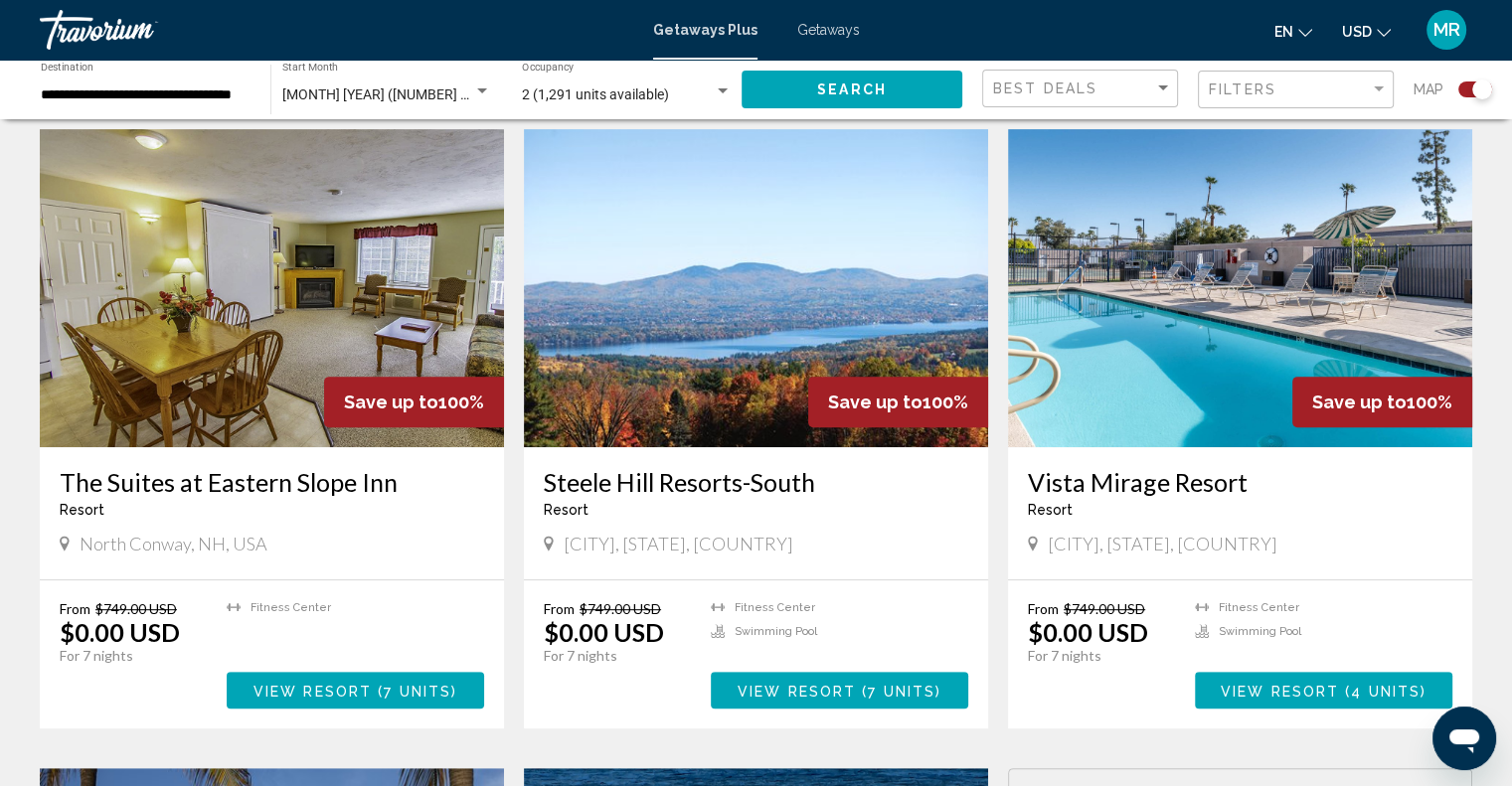 click 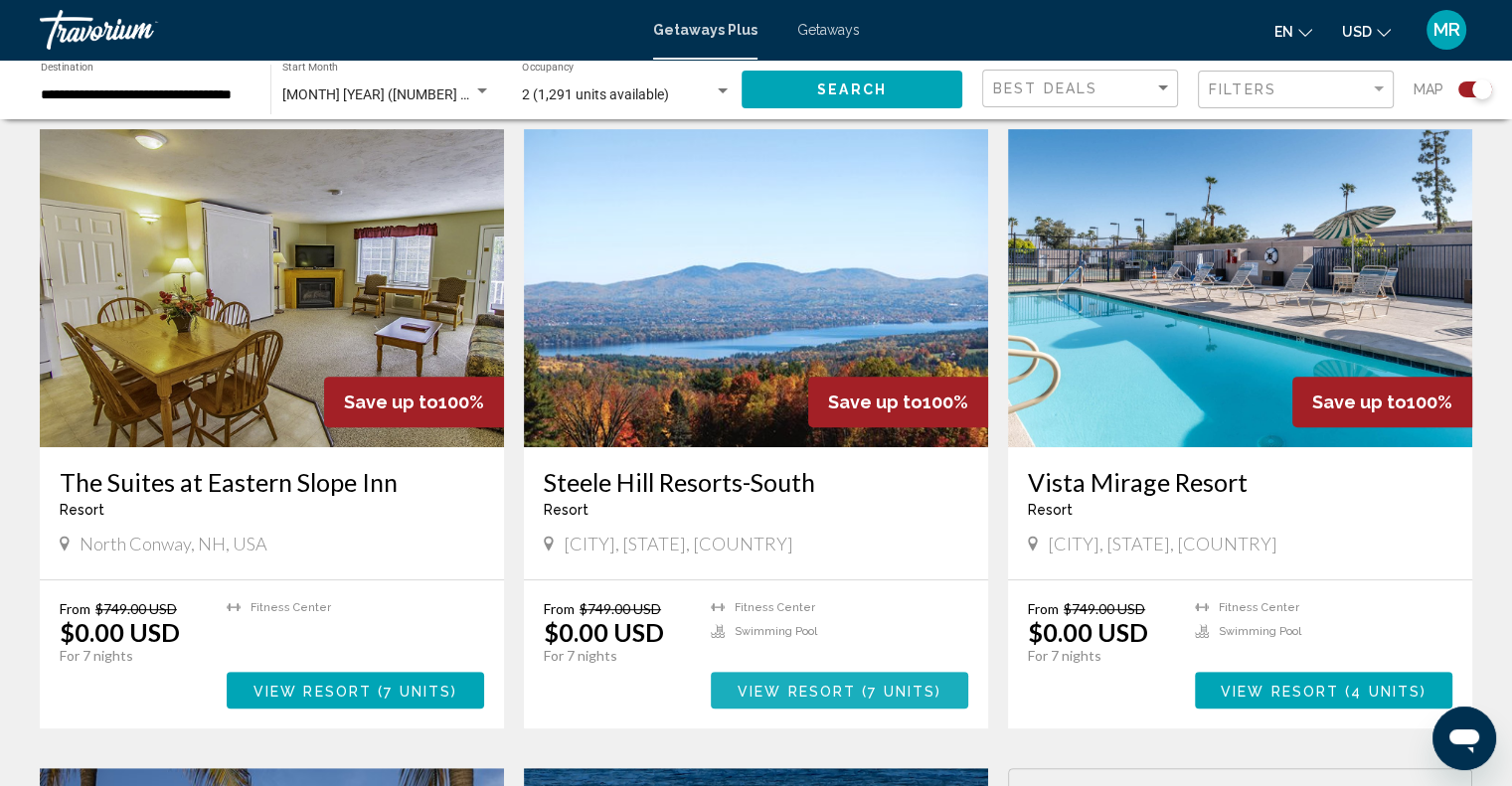 click on "View Resort" at bounding box center (796, 691) 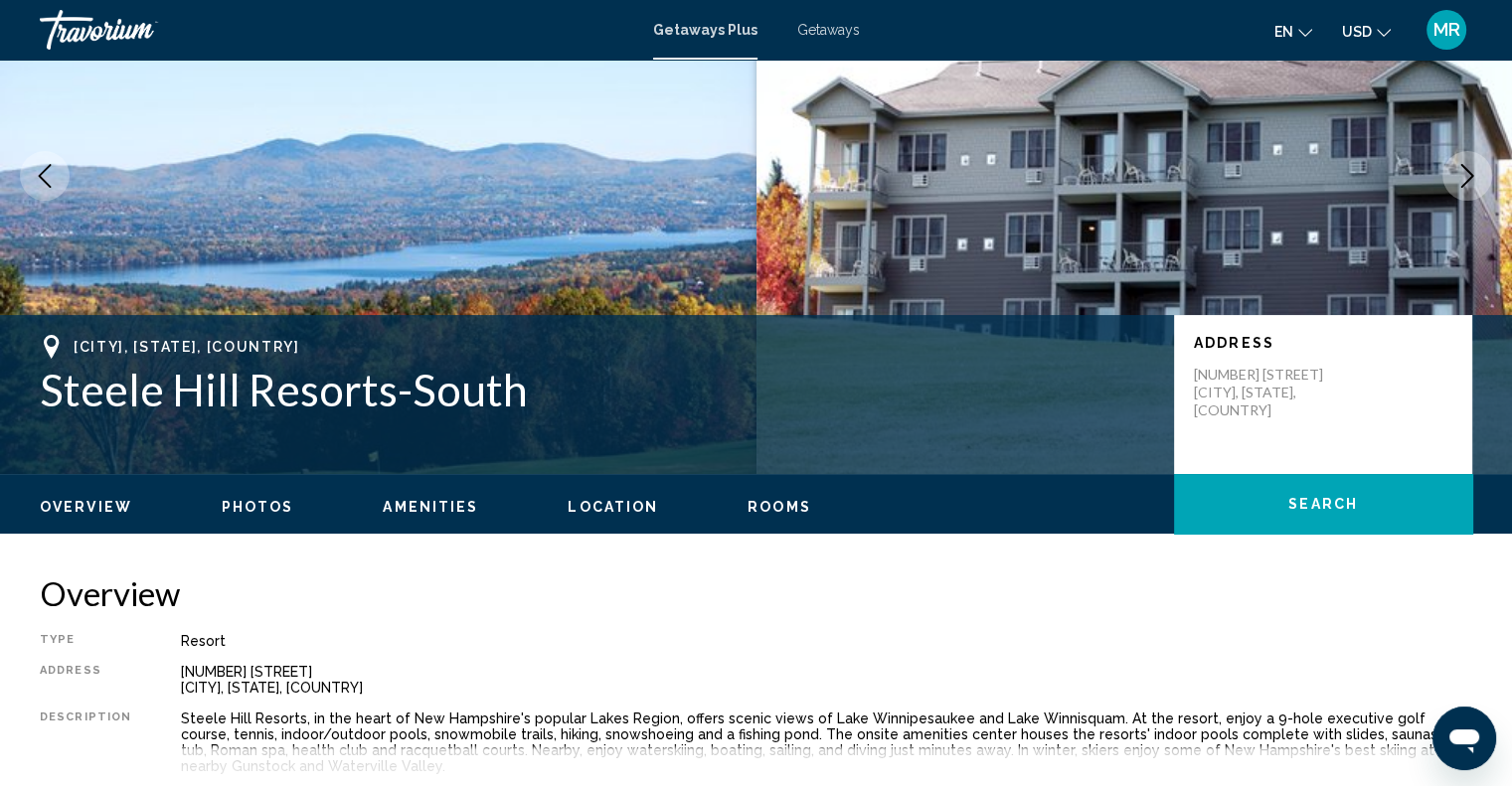 scroll, scrollTop: 298, scrollLeft: 0, axis: vertical 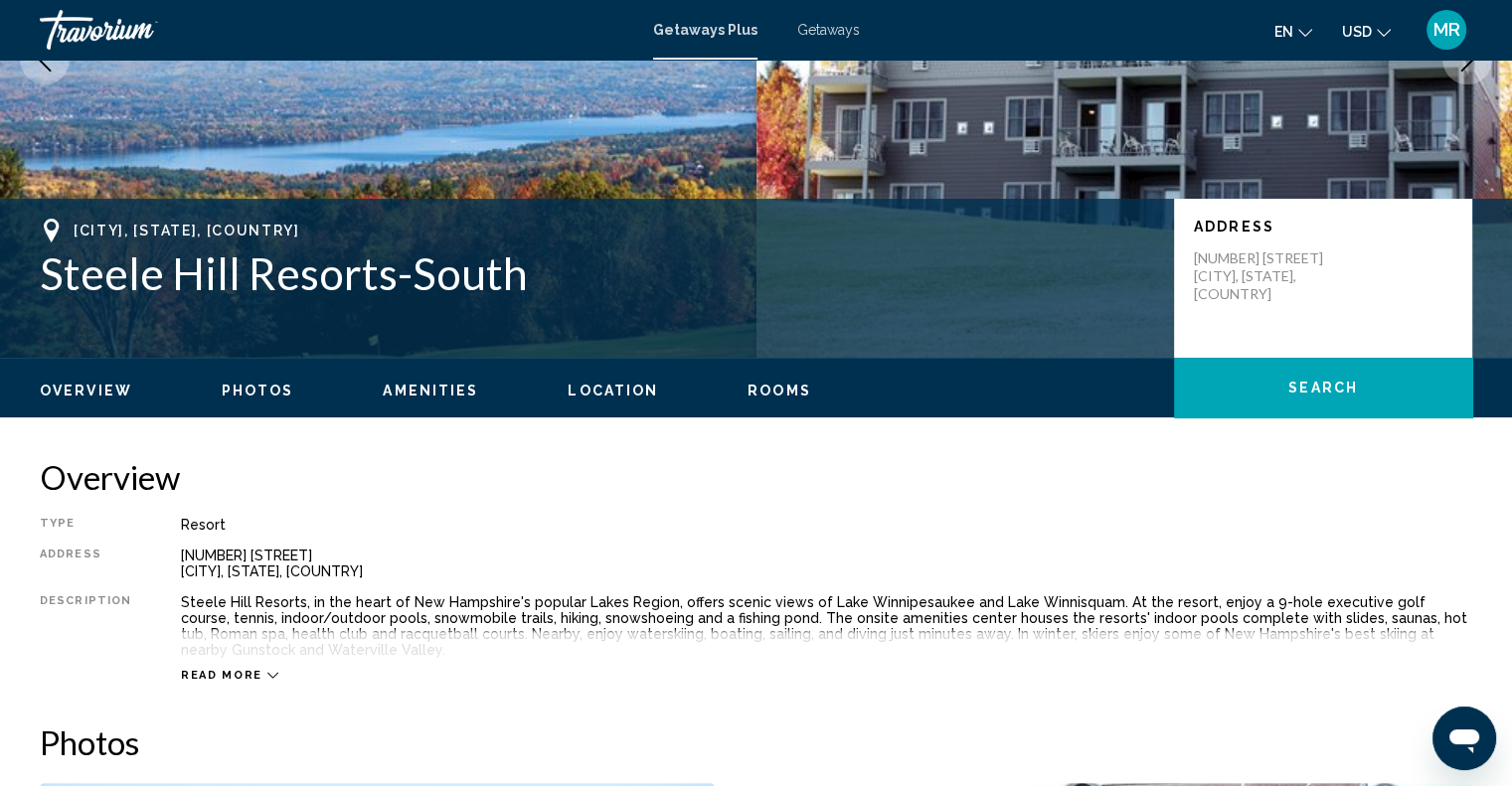 click on "Location" at bounding box center (612, 391) 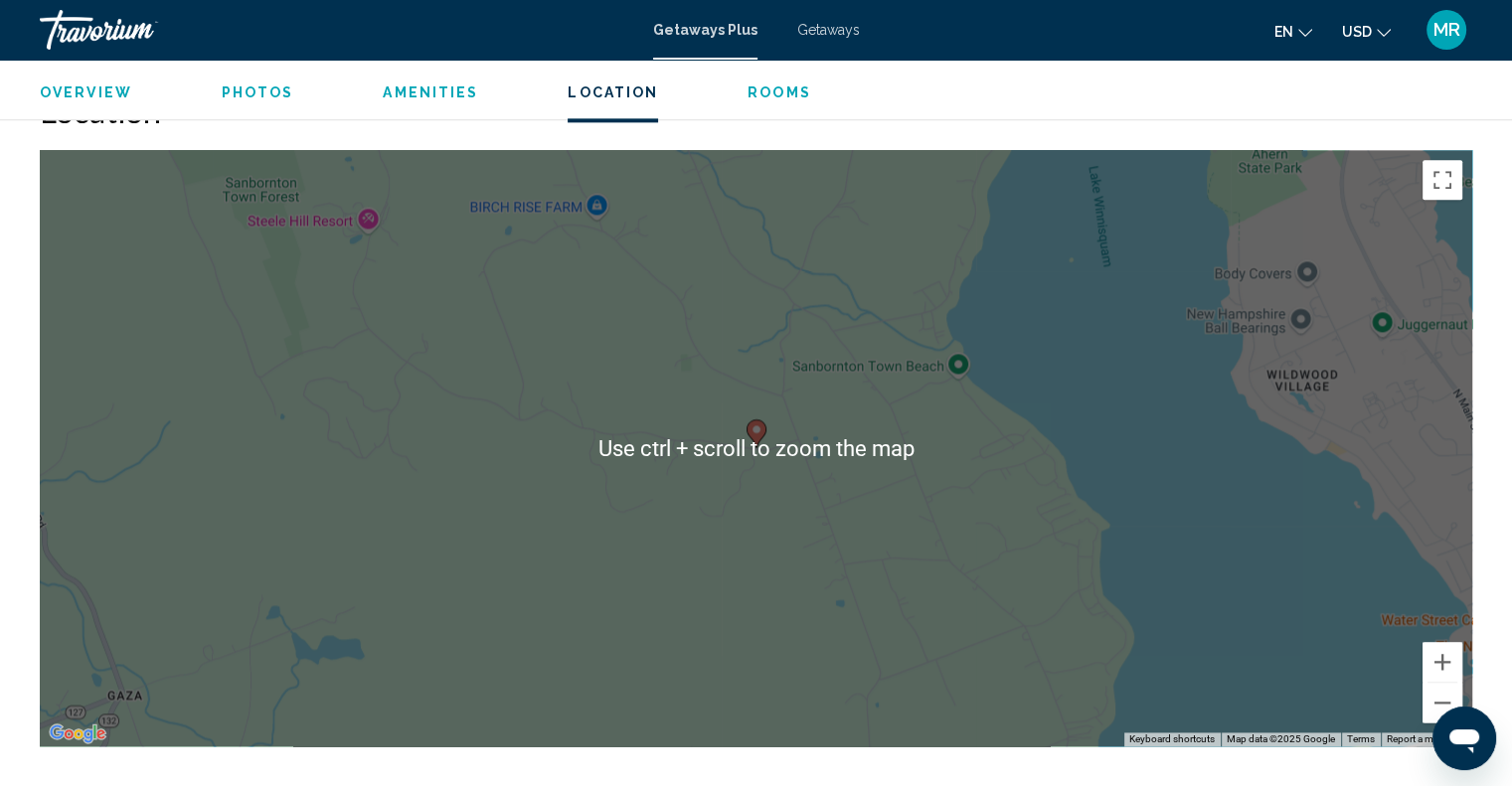 scroll, scrollTop: 2648, scrollLeft: 0, axis: vertical 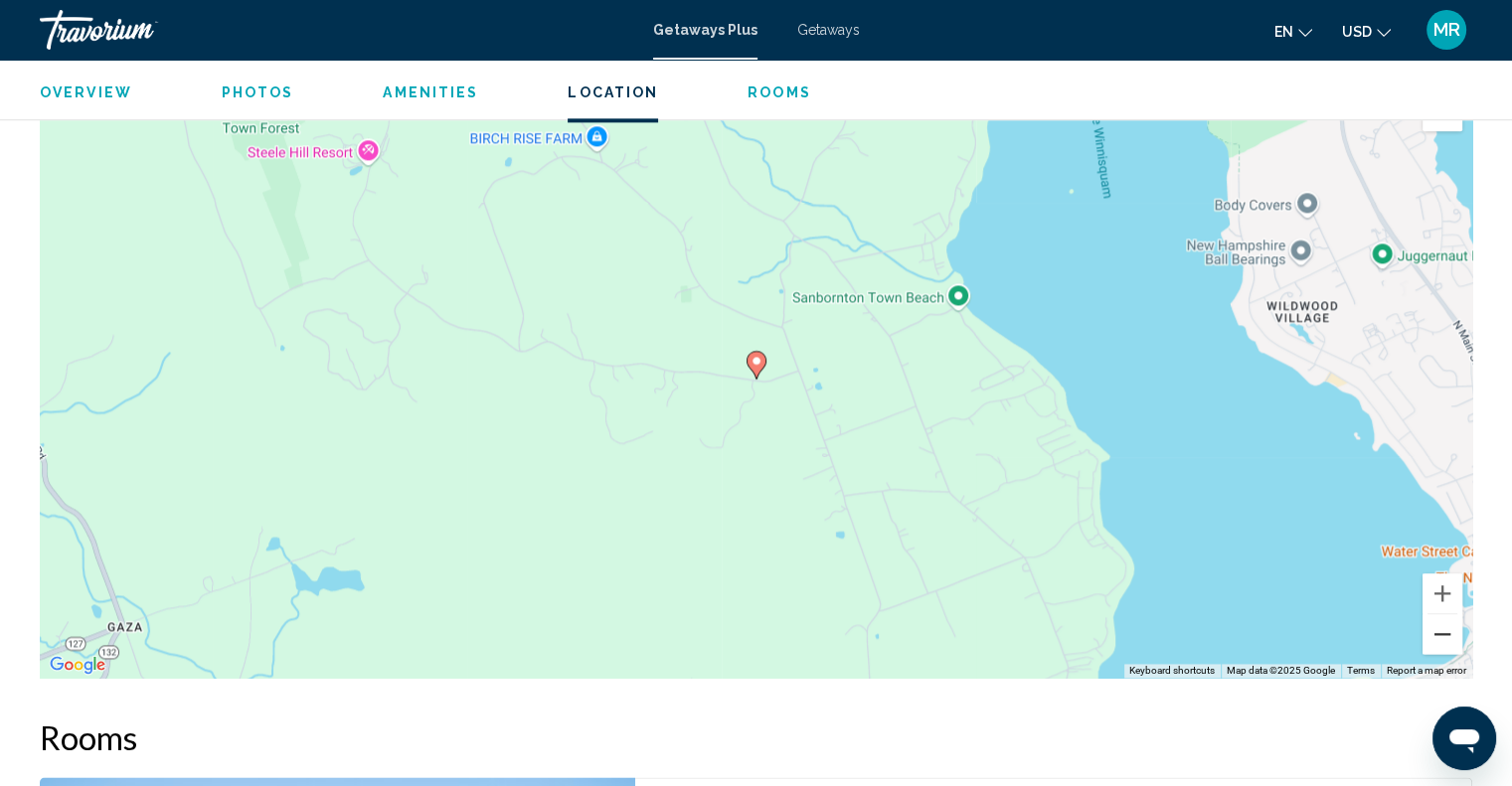click at bounding box center (1442, 634) 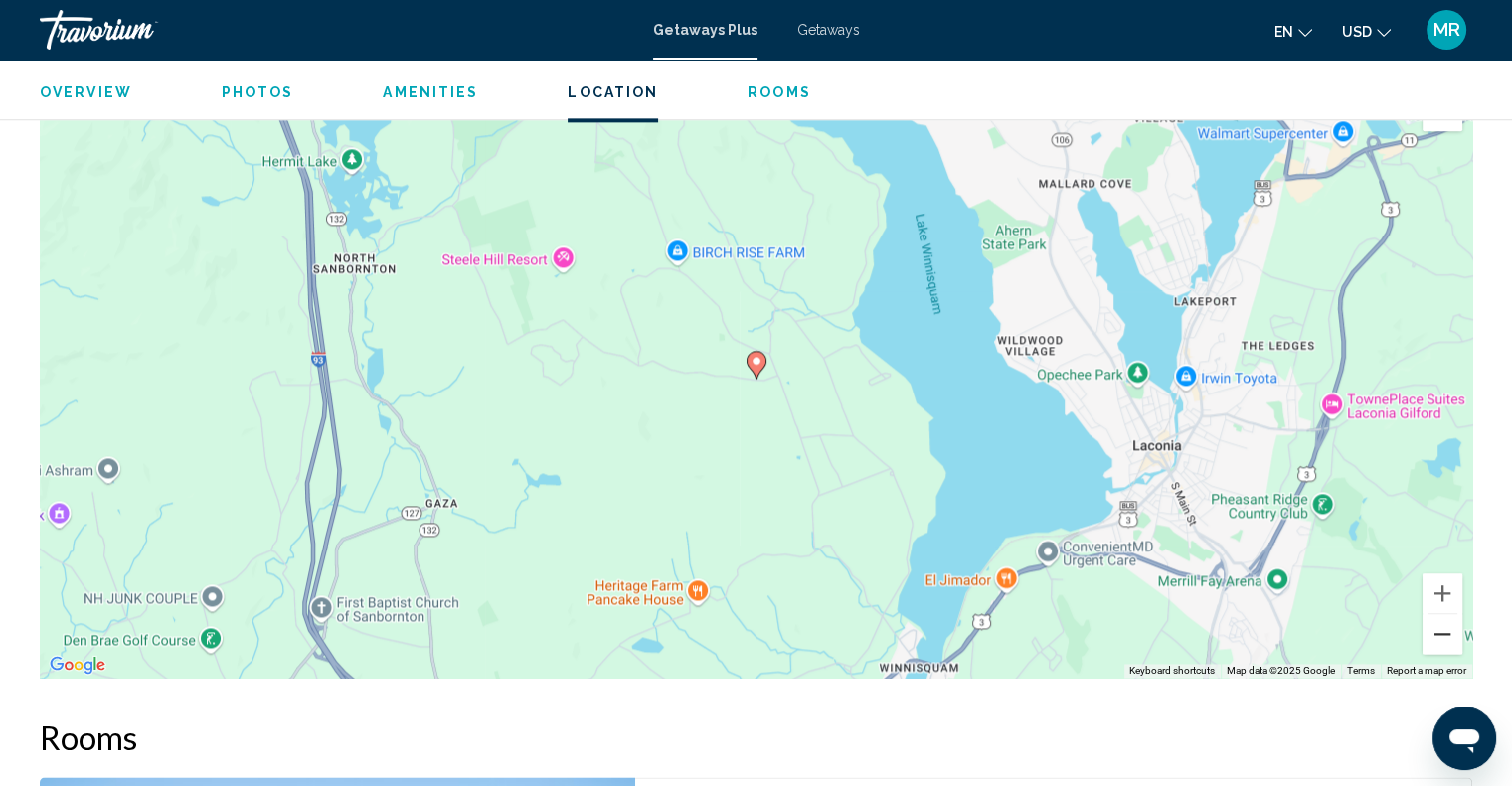 click at bounding box center (1442, 634) 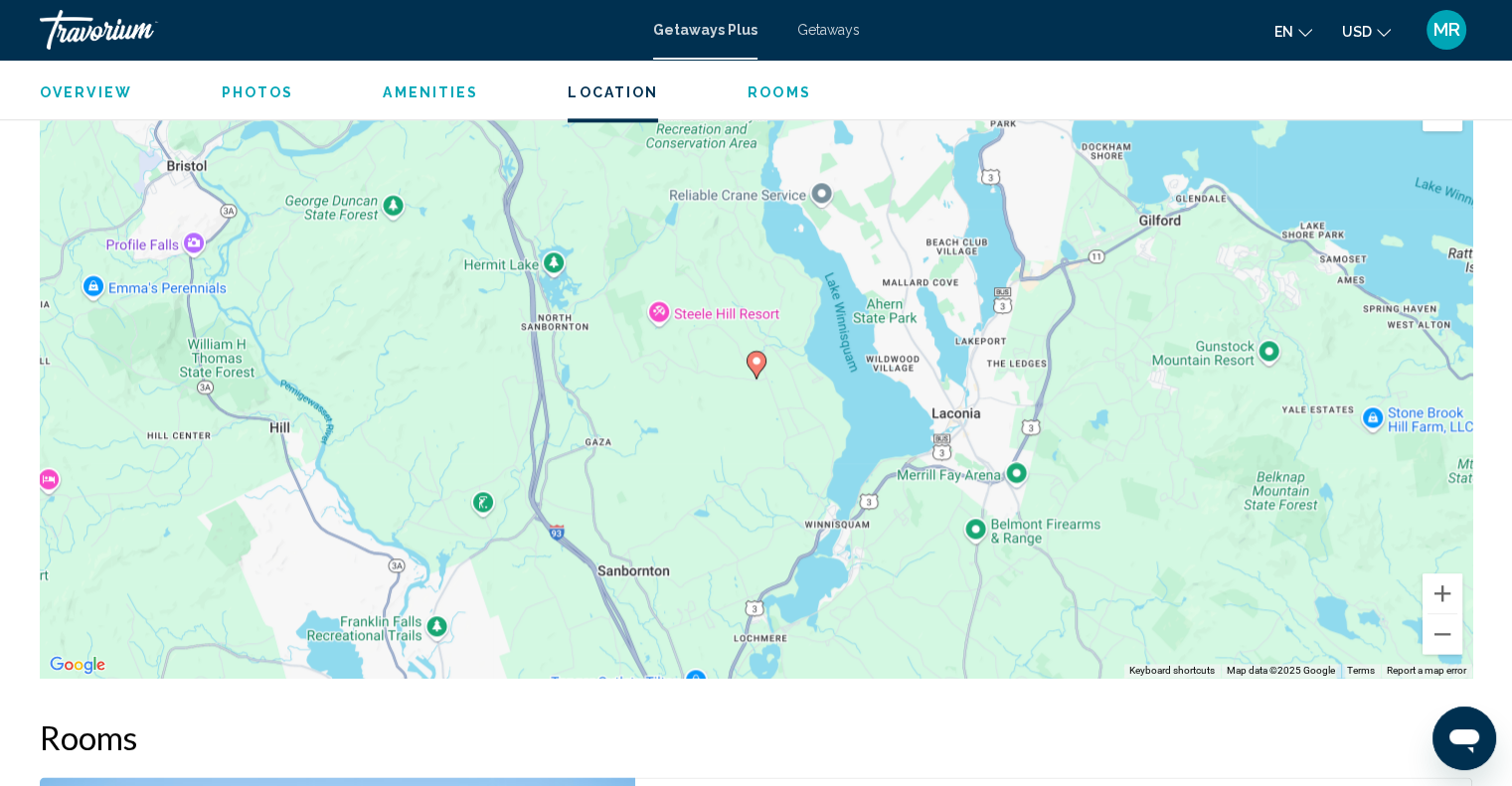click 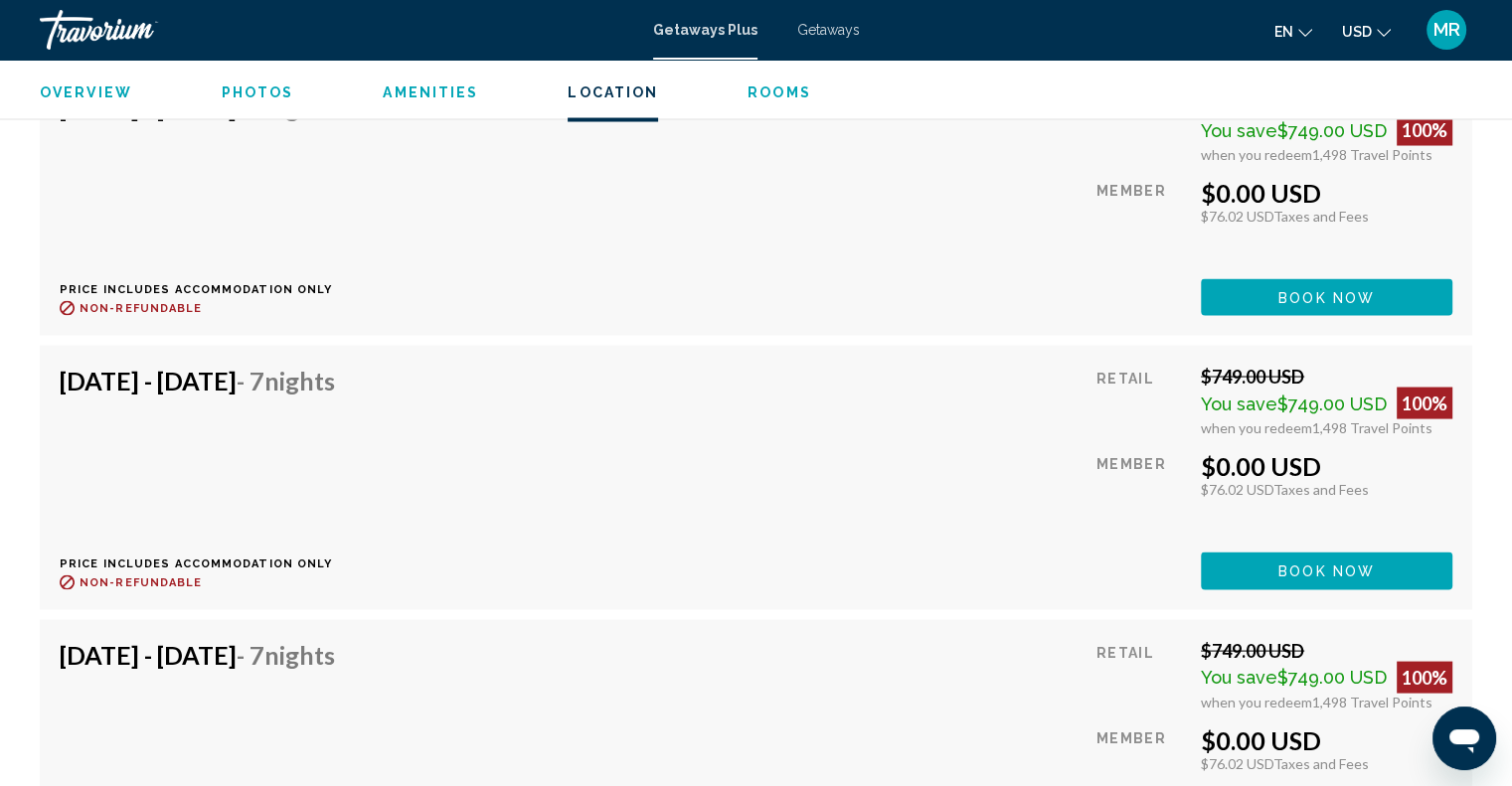scroll, scrollTop: 3841, scrollLeft: 0, axis: vertical 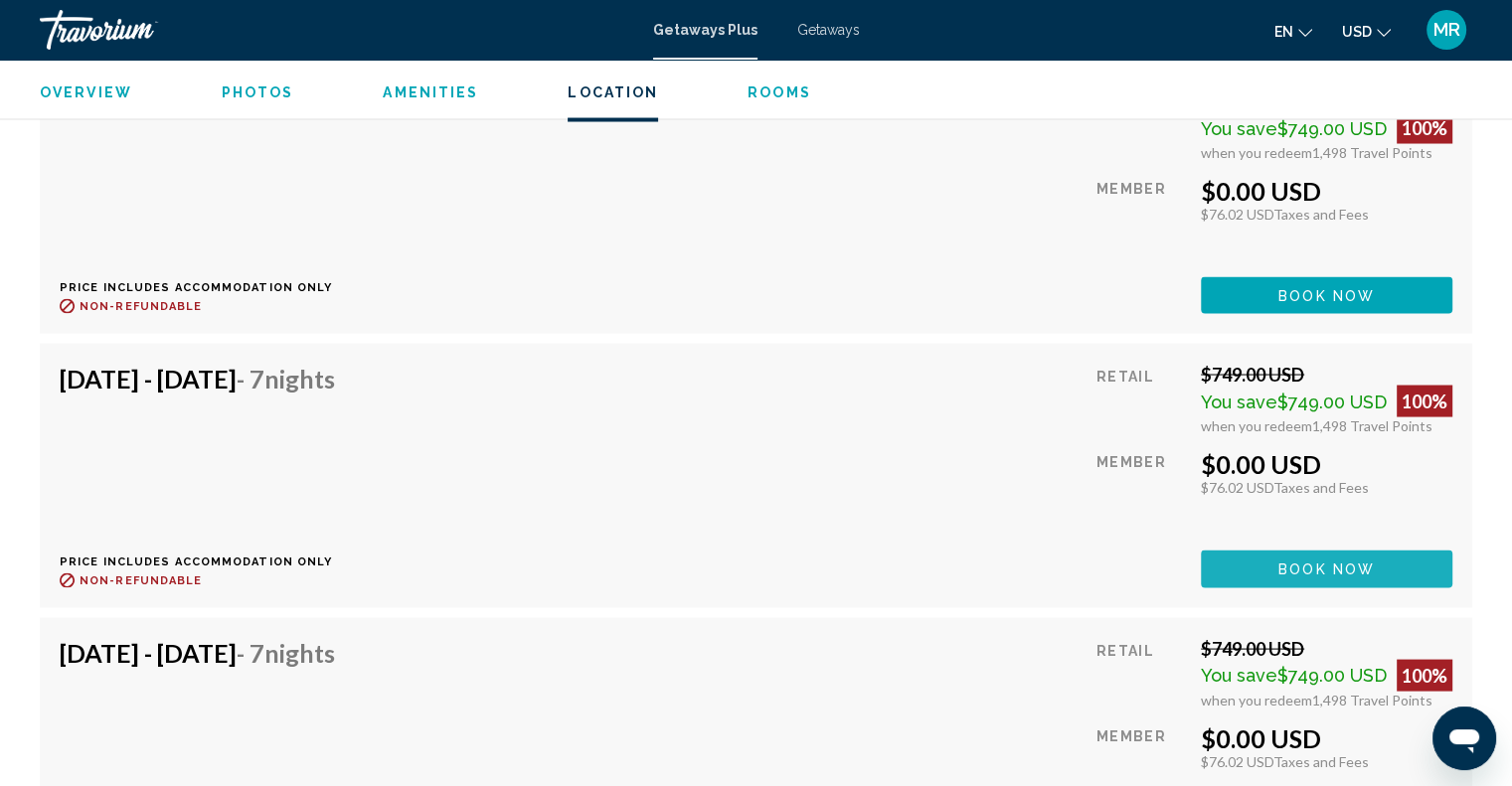 click on "Book now" at bounding box center (1326, 570) 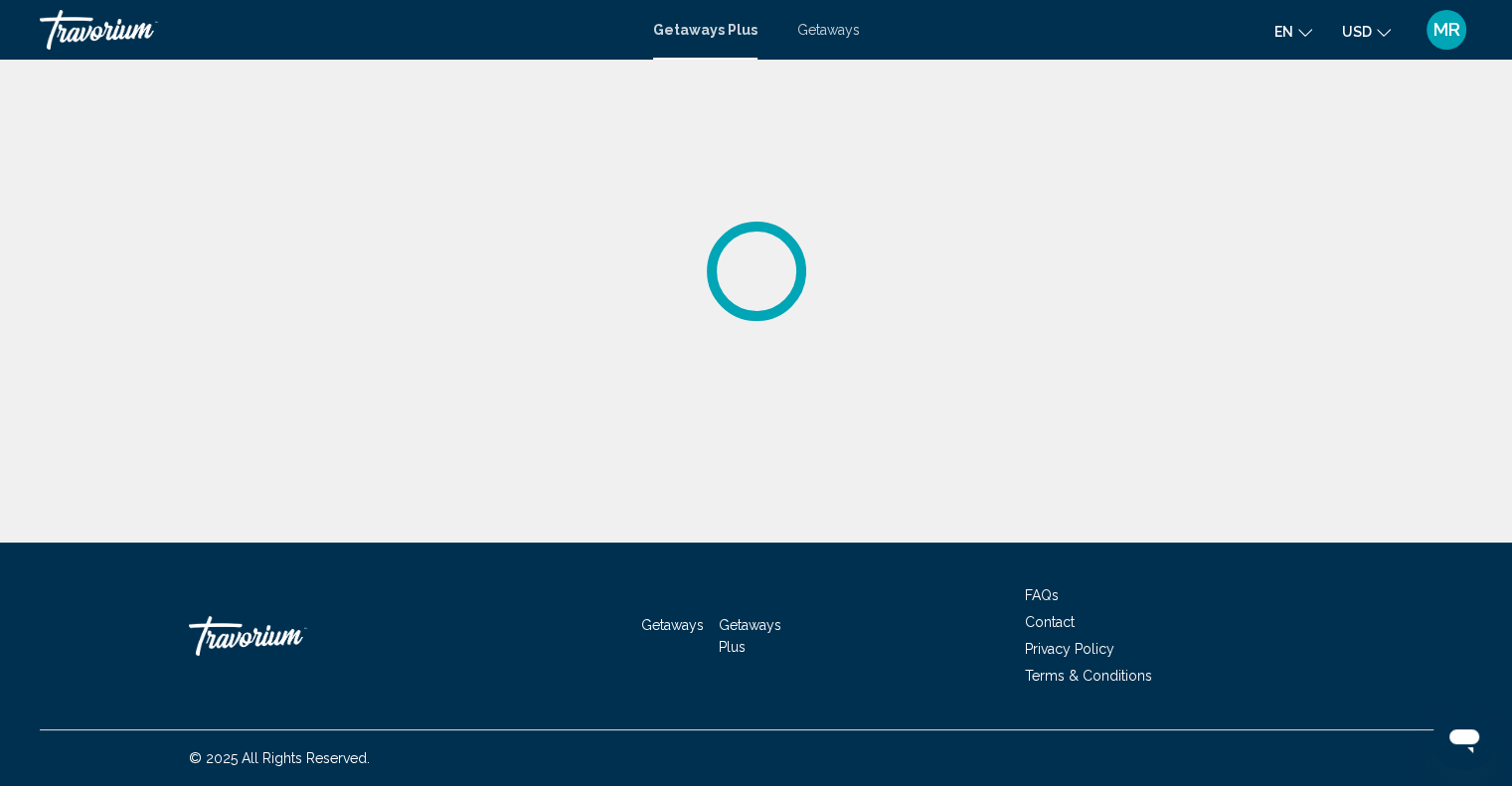 scroll, scrollTop: 0, scrollLeft: 0, axis: both 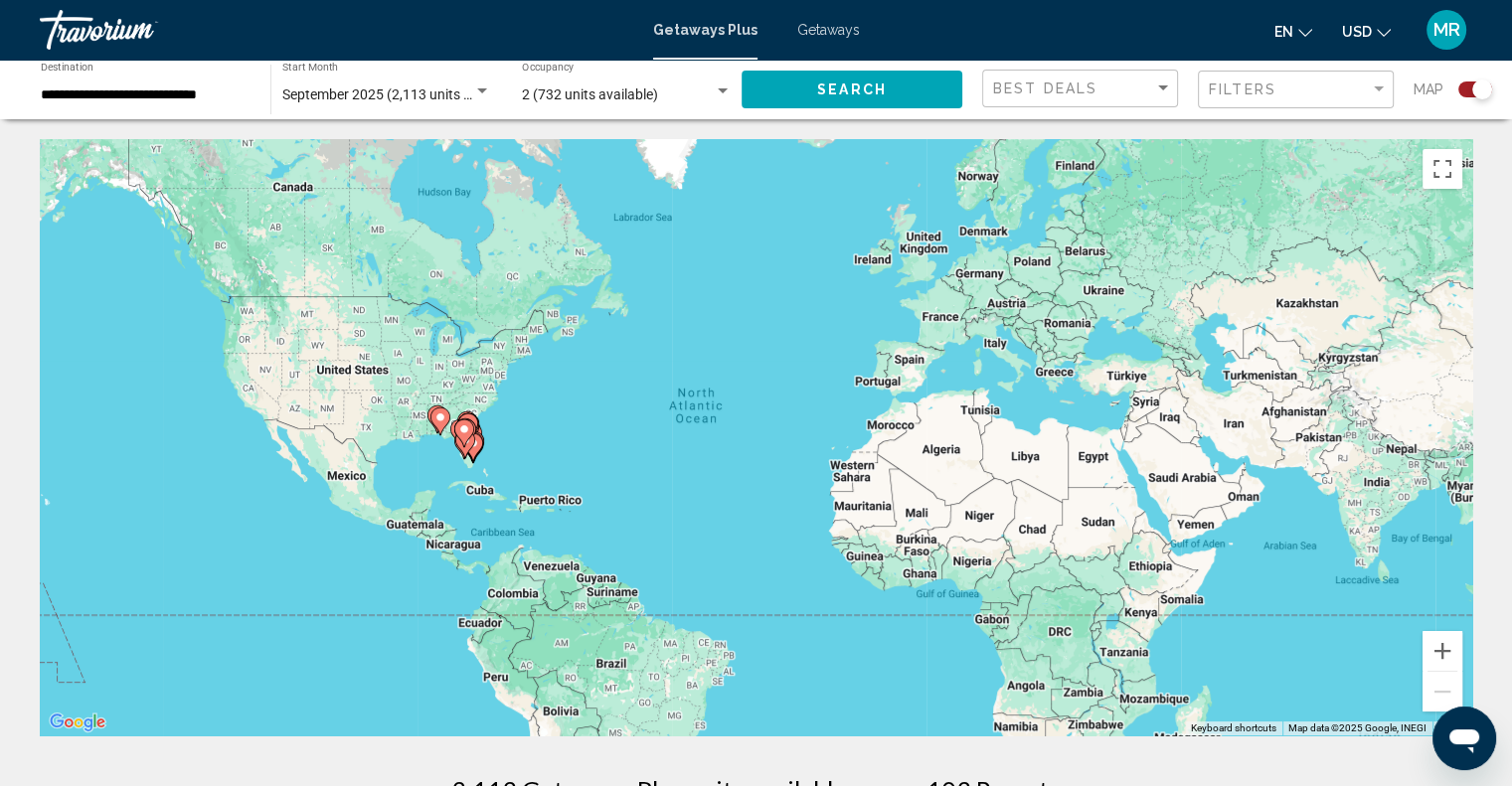 click 